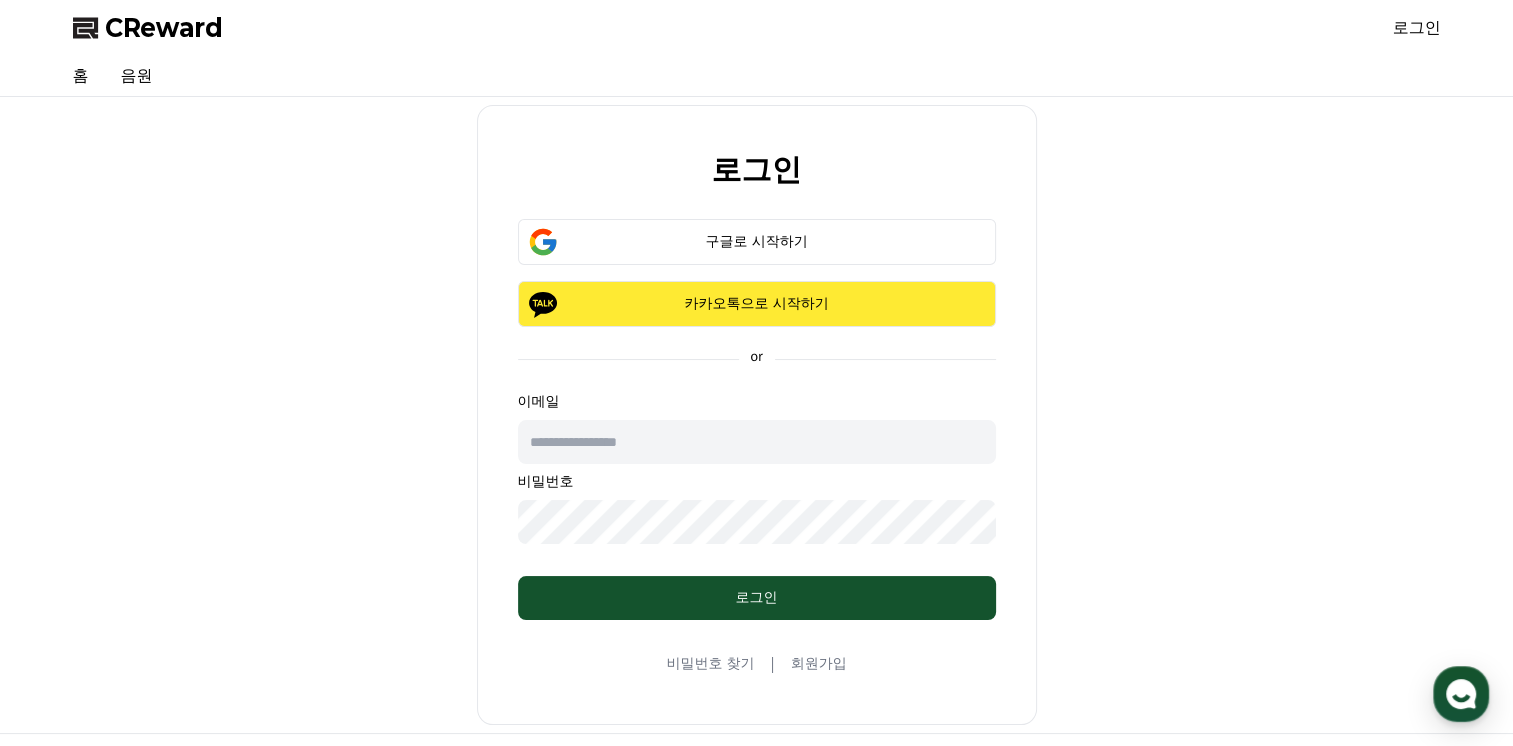 scroll, scrollTop: 0, scrollLeft: 0, axis: both 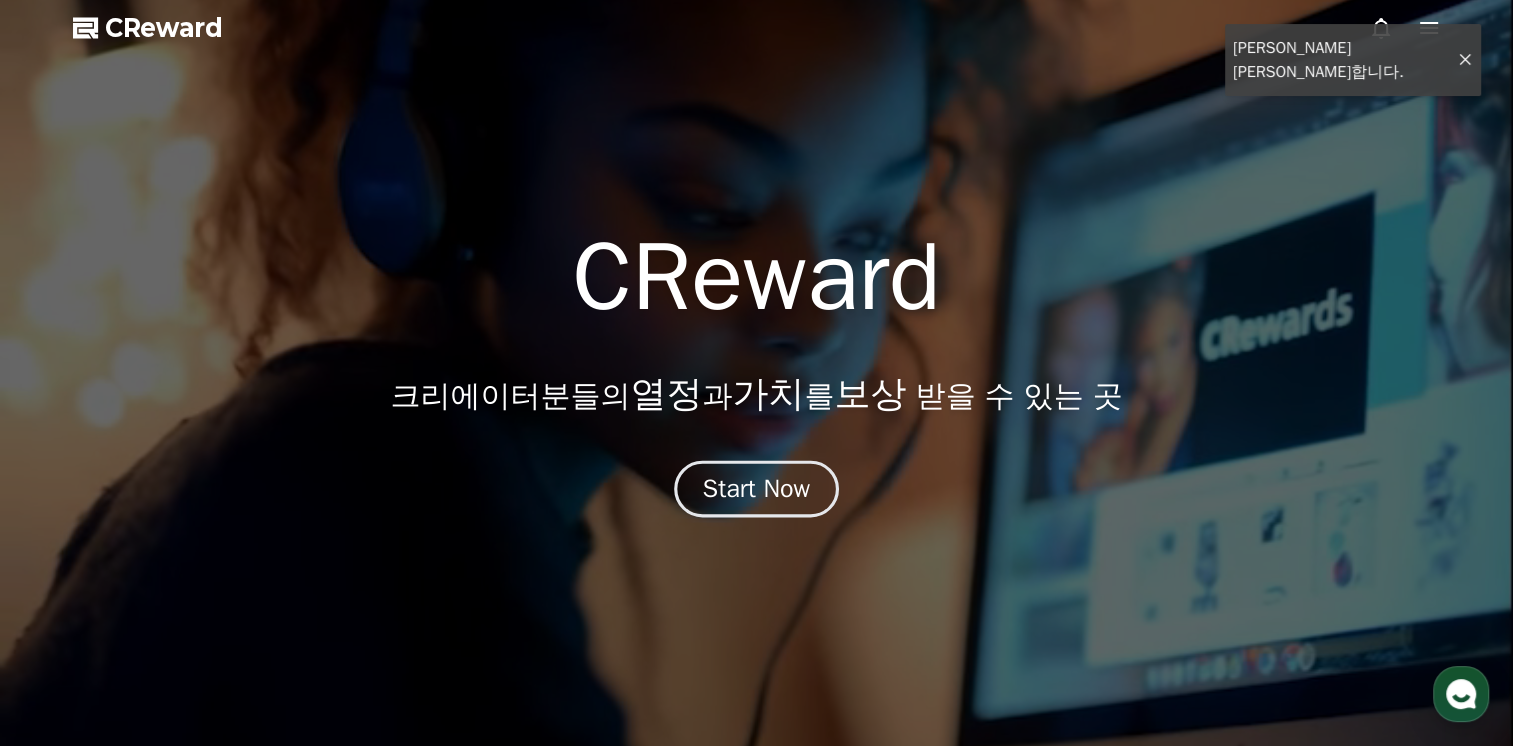 click on "Start Now" at bounding box center (757, 489) 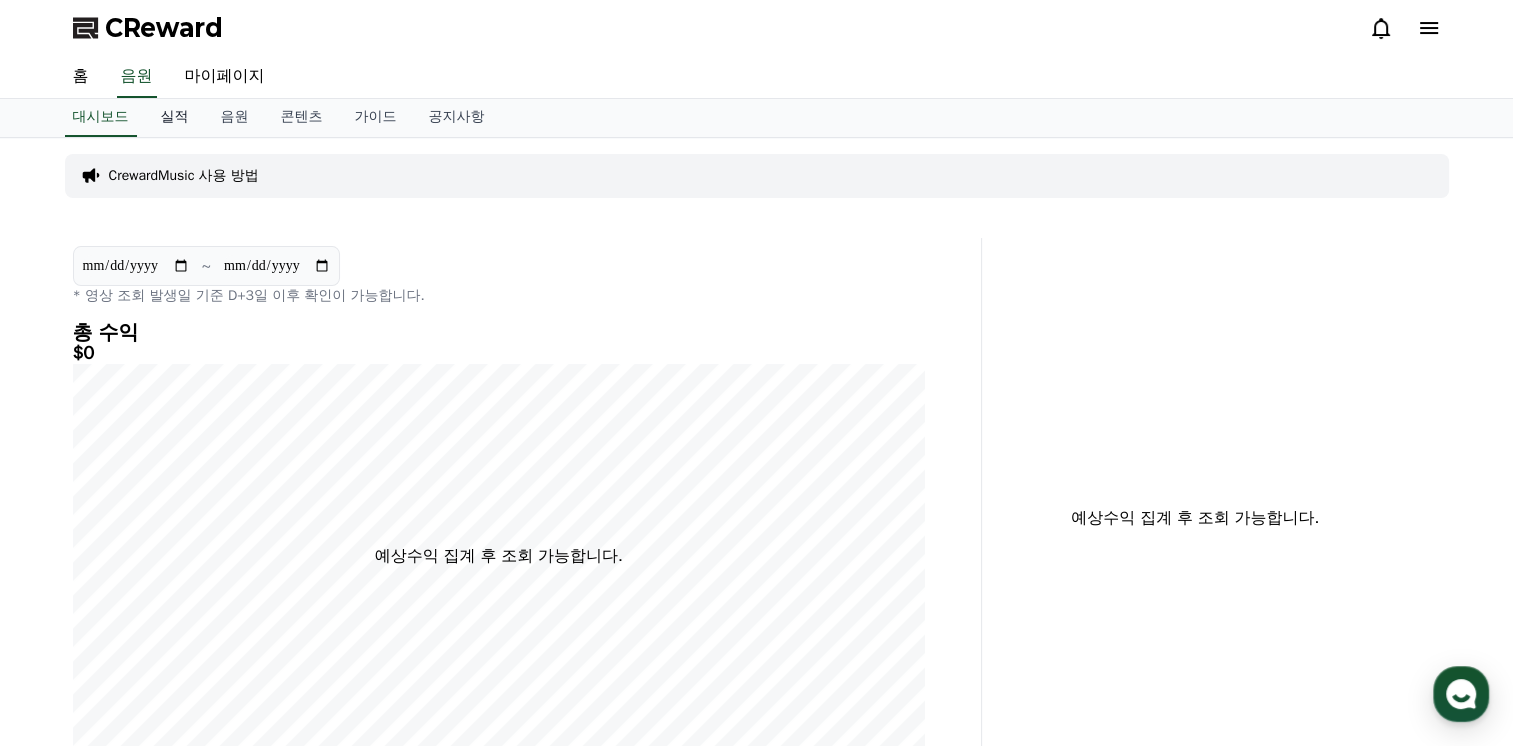 click on "실적" at bounding box center [175, 118] 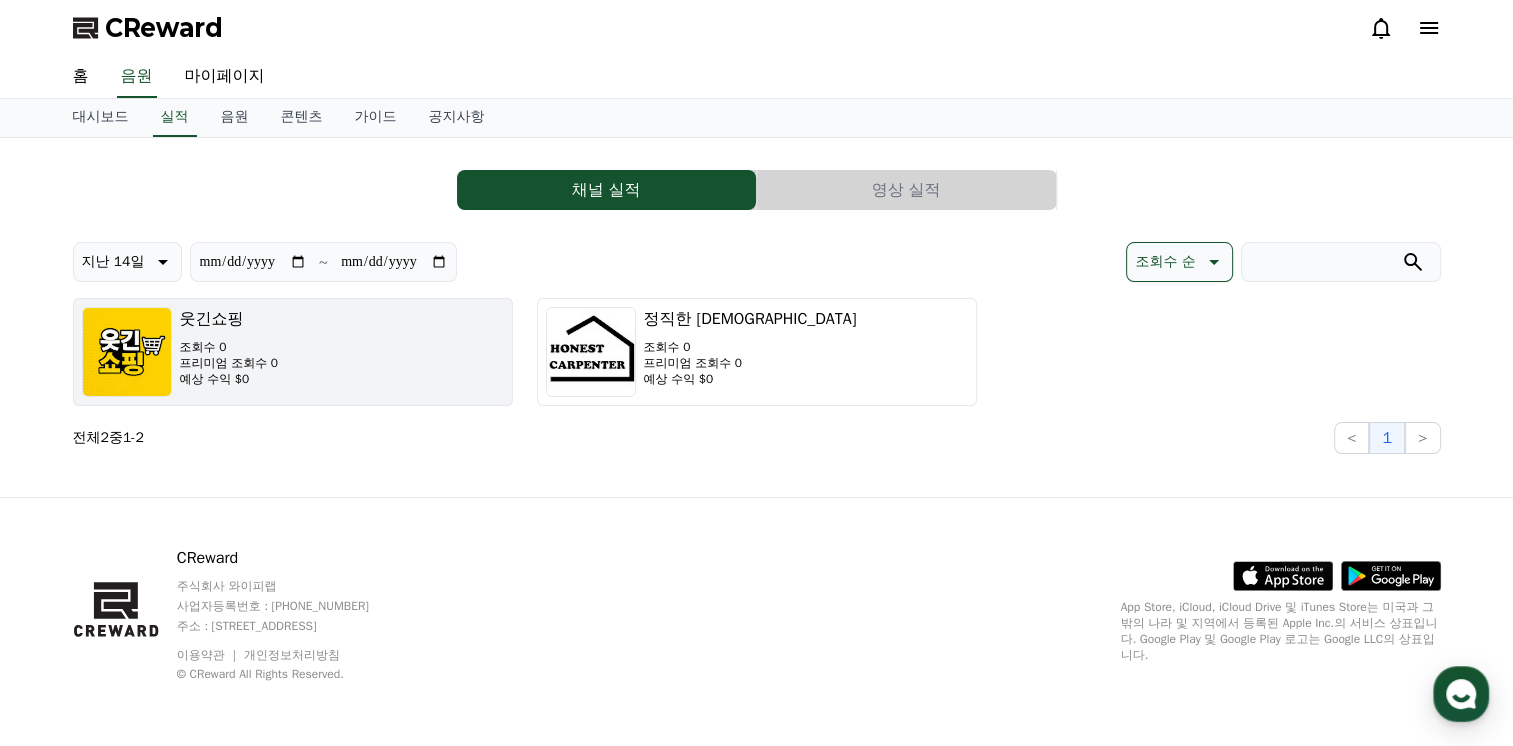 click on "웃긴쇼핑   조회수 0   프리미엄 조회수 0   예상 수익 $0" at bounding box center (293, 352) 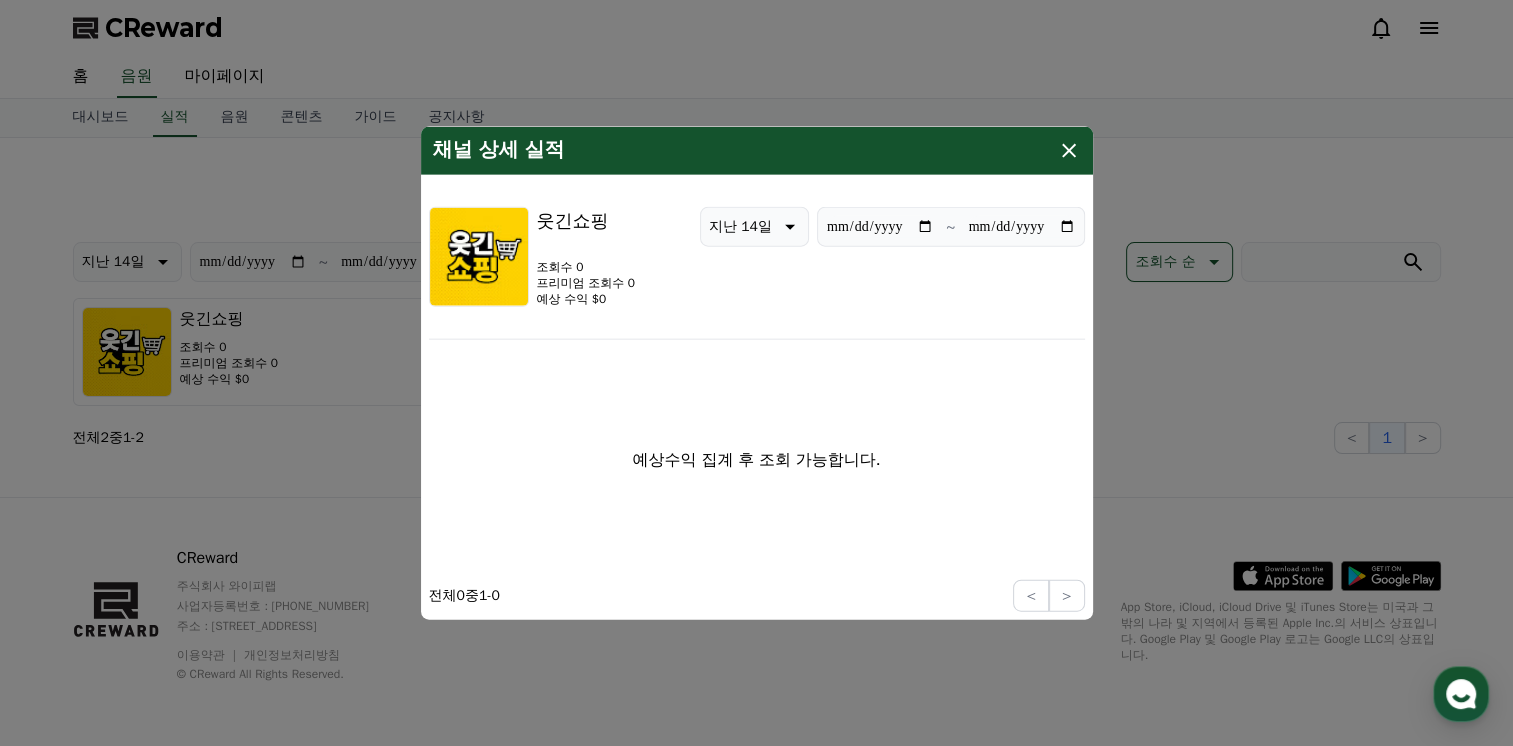 click 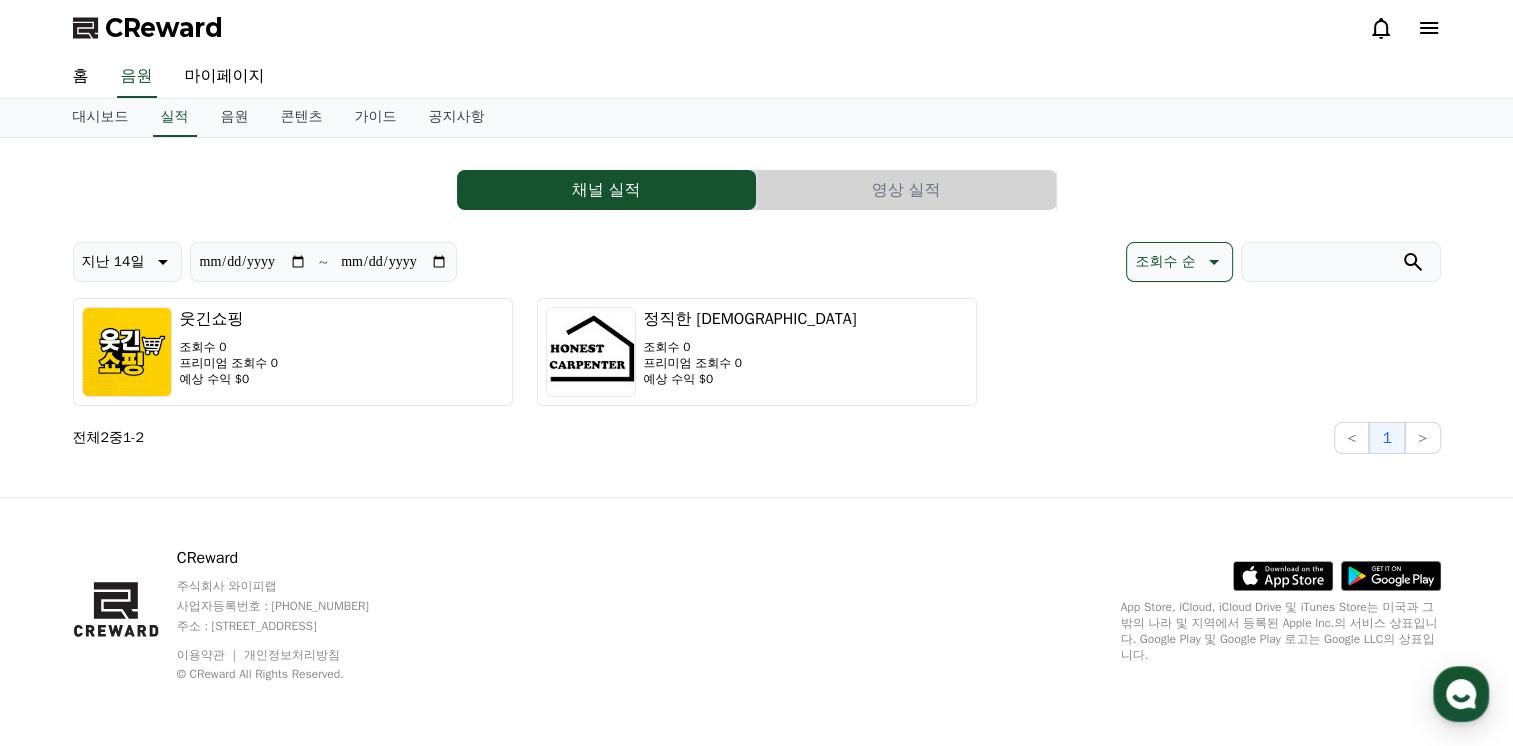 click on "웃긴쇼핑   조회수 0   프리미엄 조회수 0   예상 수익 $0     정직한 목수   조회수 0   프리미엄 조회수 0   예상 수익 $0" at bounding box center [757, 352] 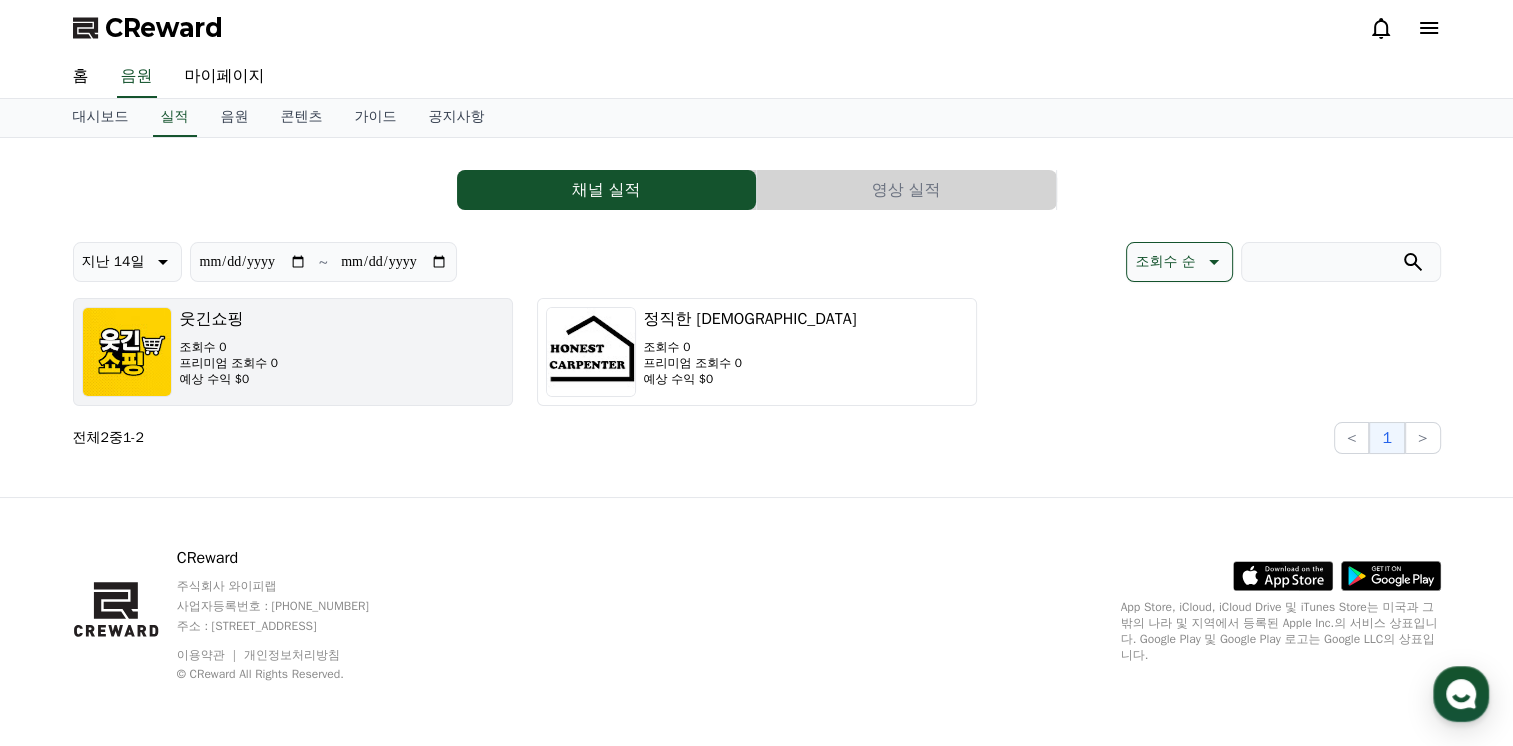 click at bounding box center (127, 352) 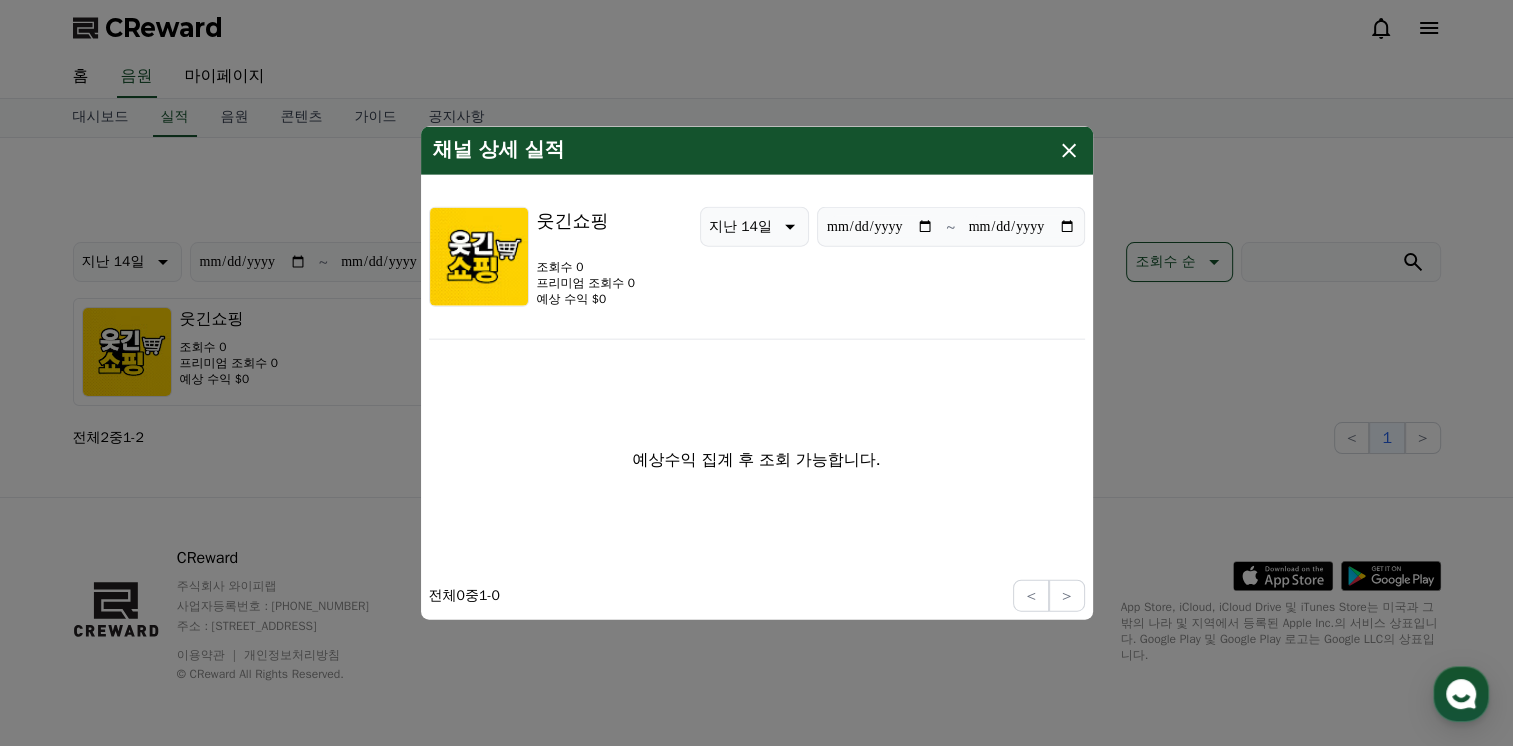click 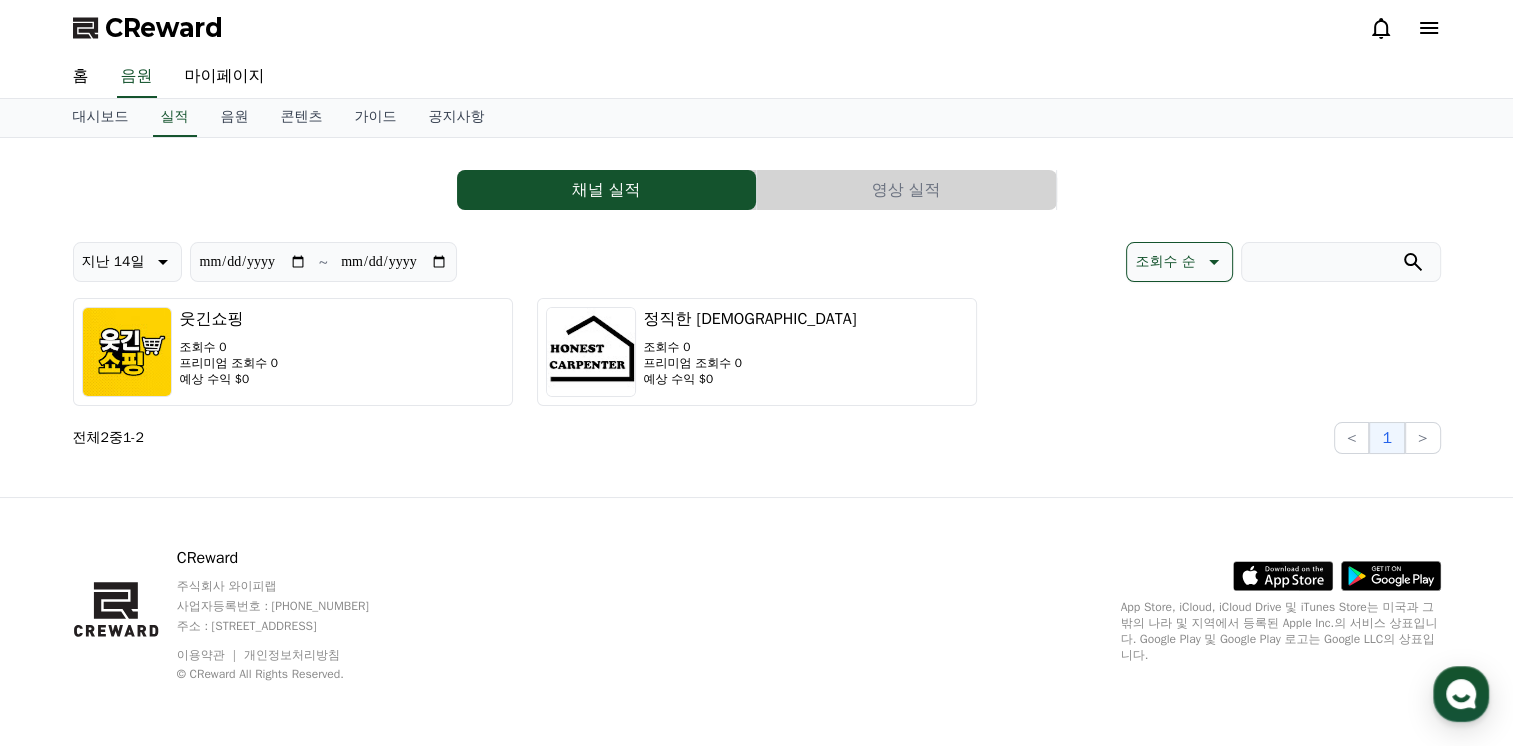 click on "영상 실적" at bounding box center (906, 190) 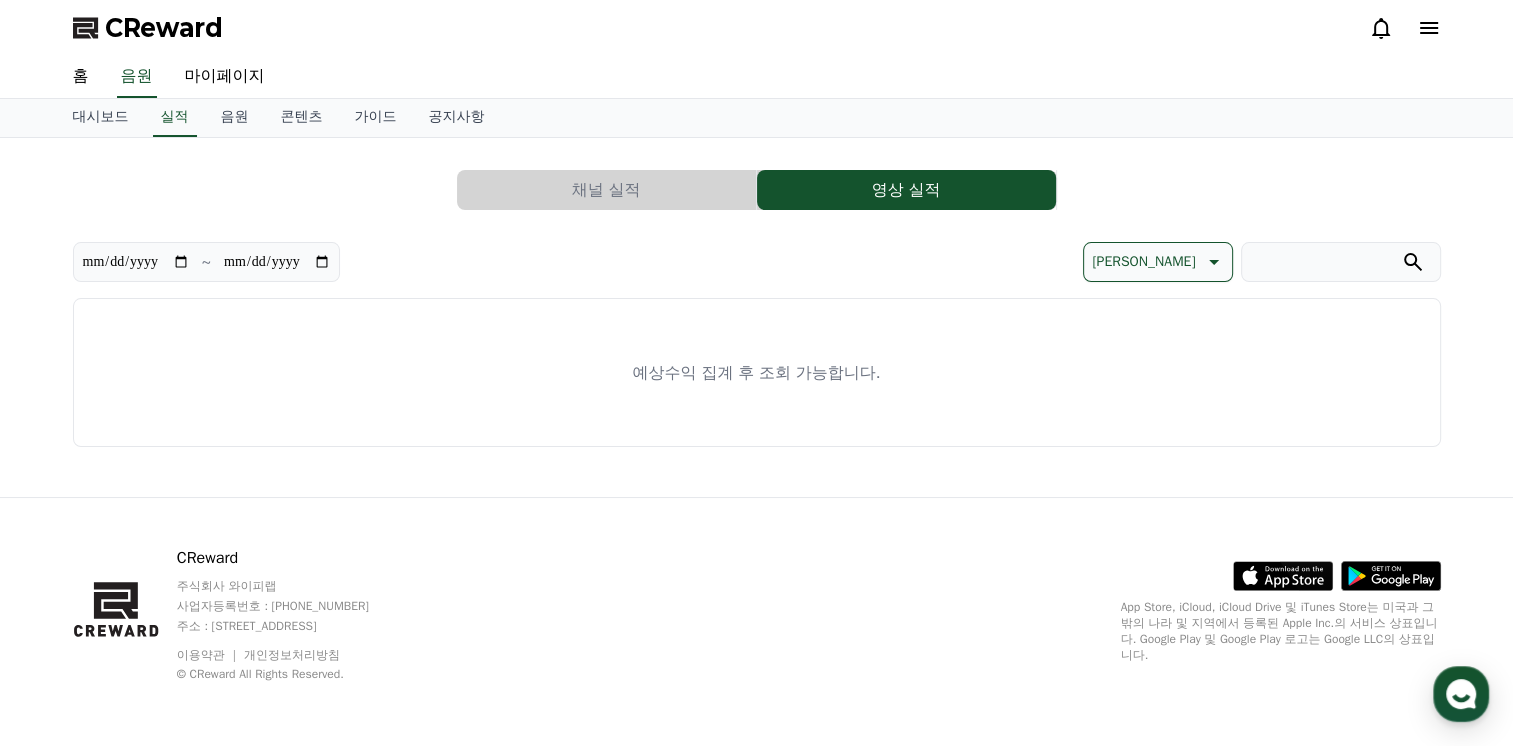 click on "최신순" at bounding box center (1143, 262) 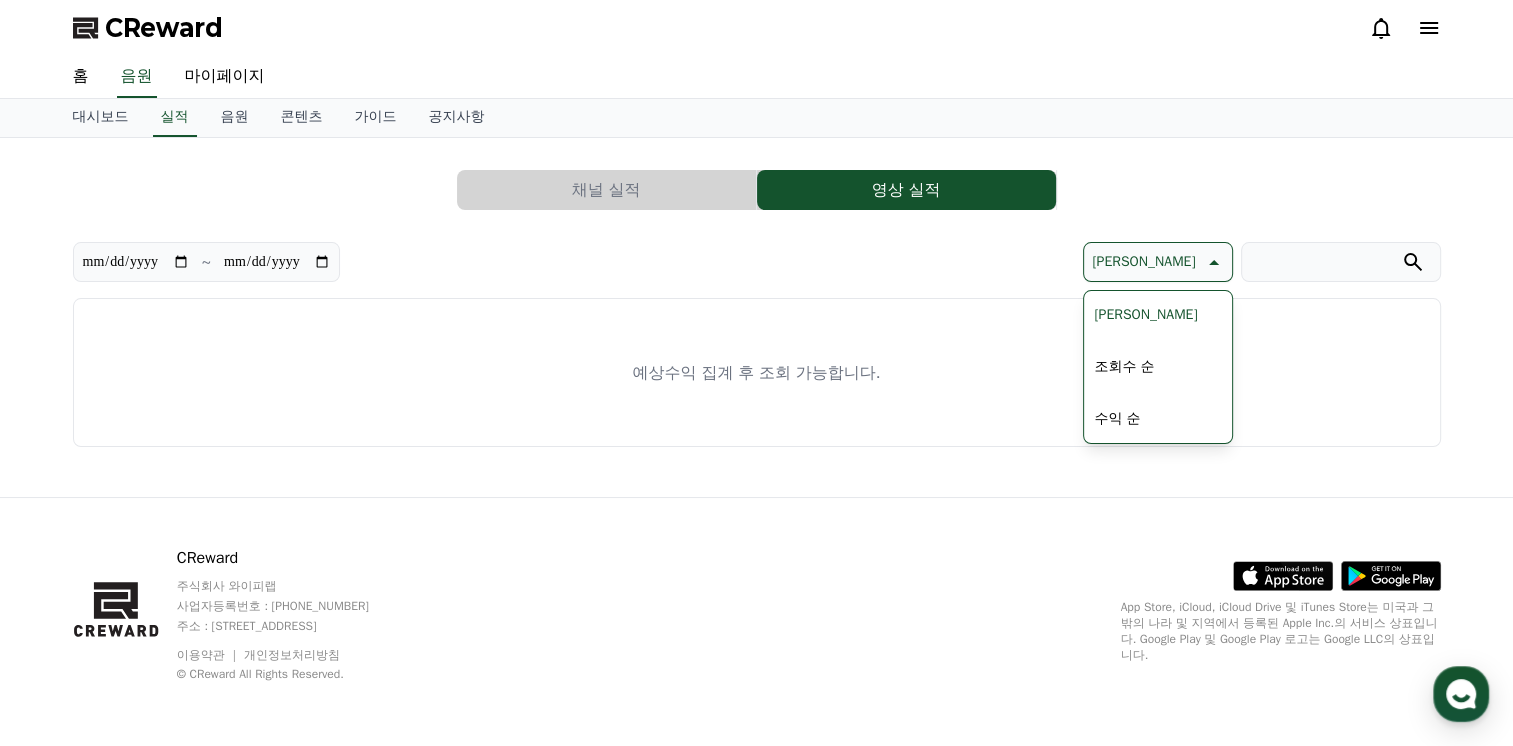 click on "조회수 순" at bounding box center [1124, 367] 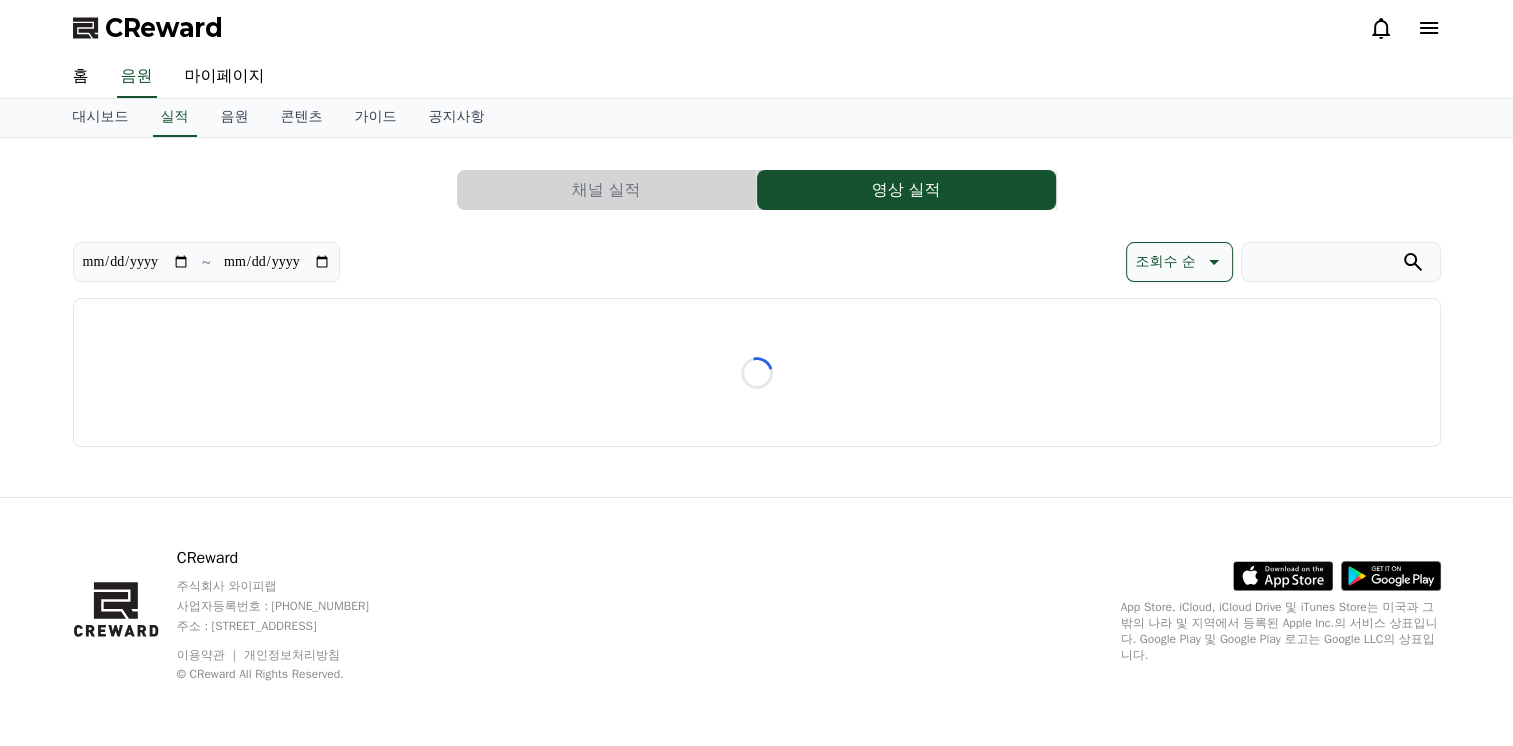 scroll, scrollTop: 0, scrollLeft: 0, axis: both 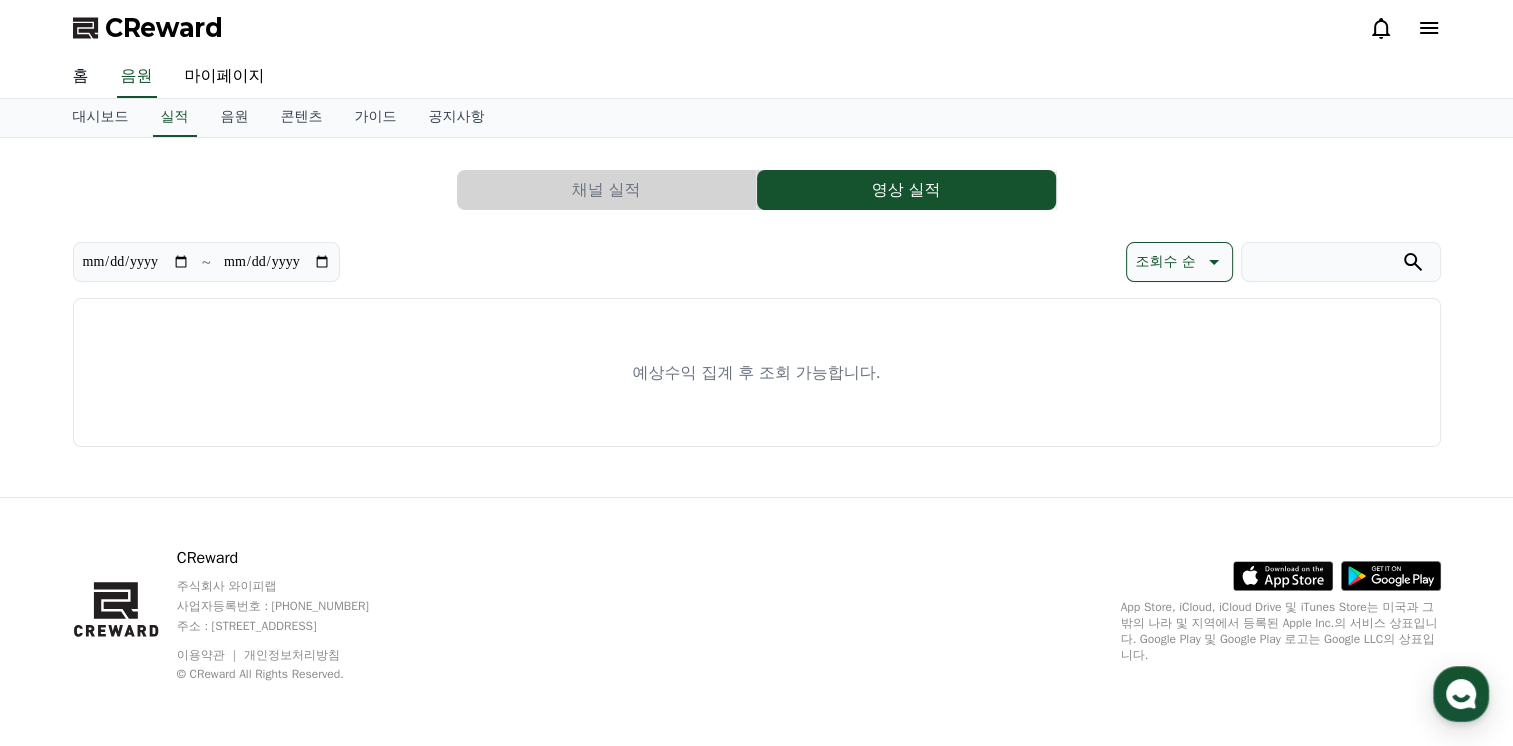 click on "홈" at bounding box center (81, 77) 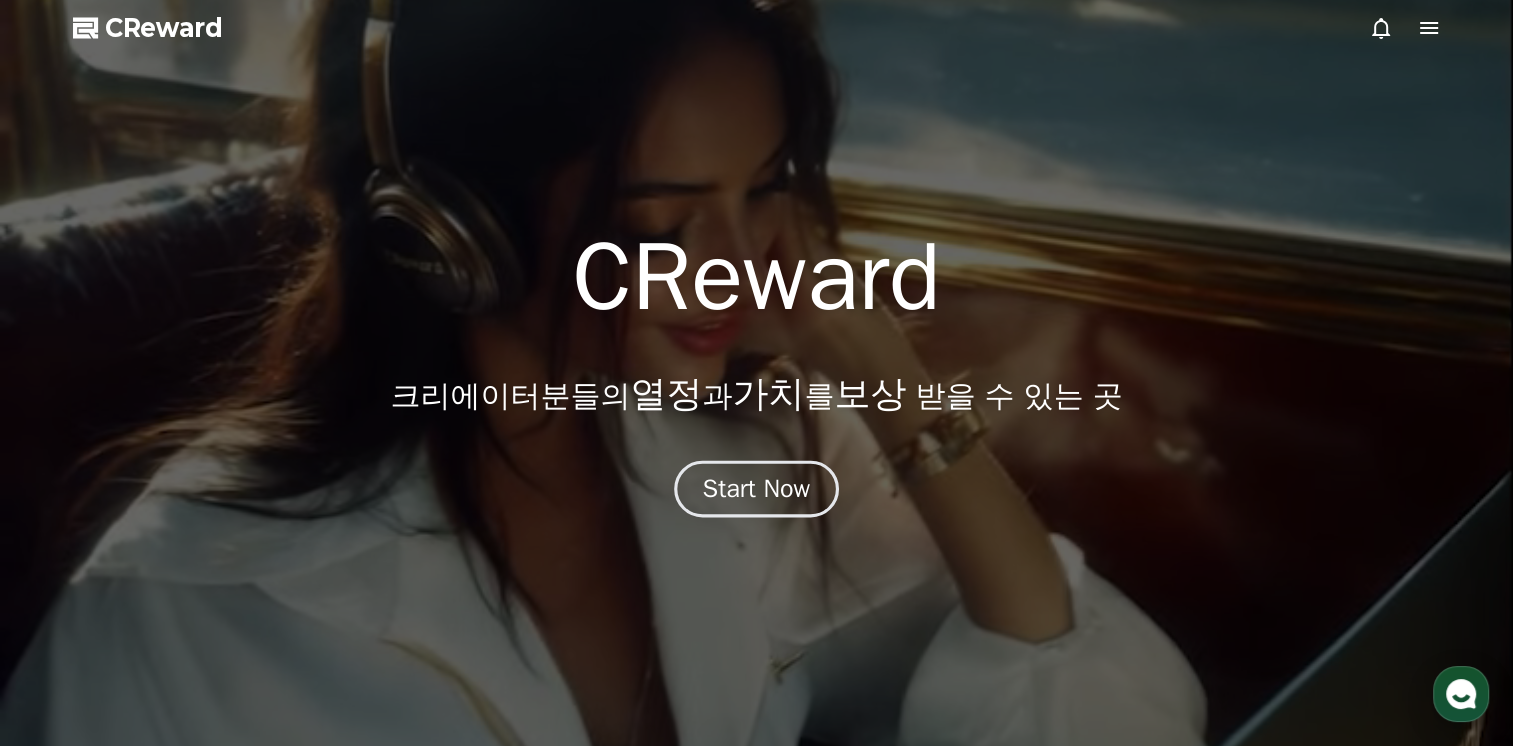 click on "Start Now" at bounding box center [757, 489] 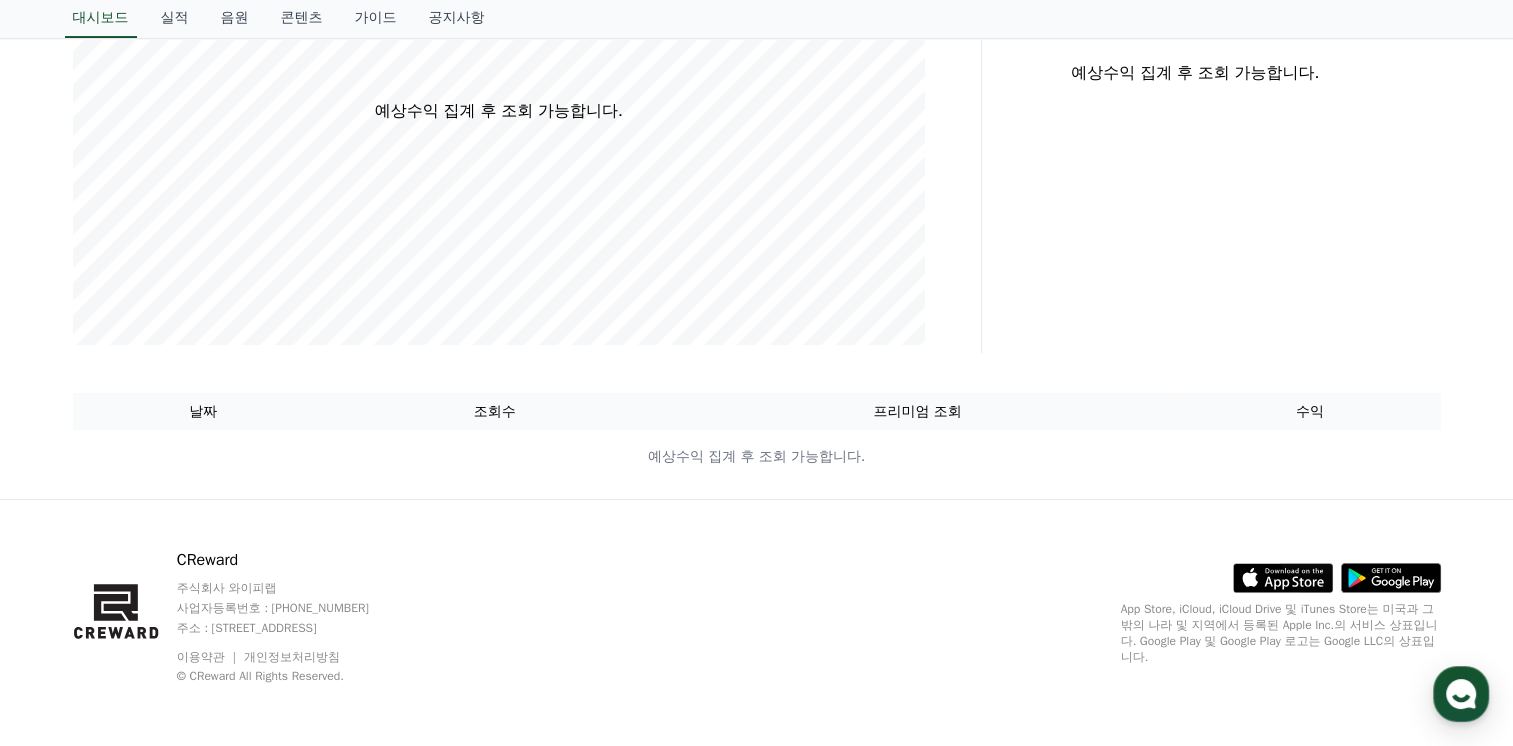 scroll, scrollTop: 0, scrollLeft: 0, axis: both 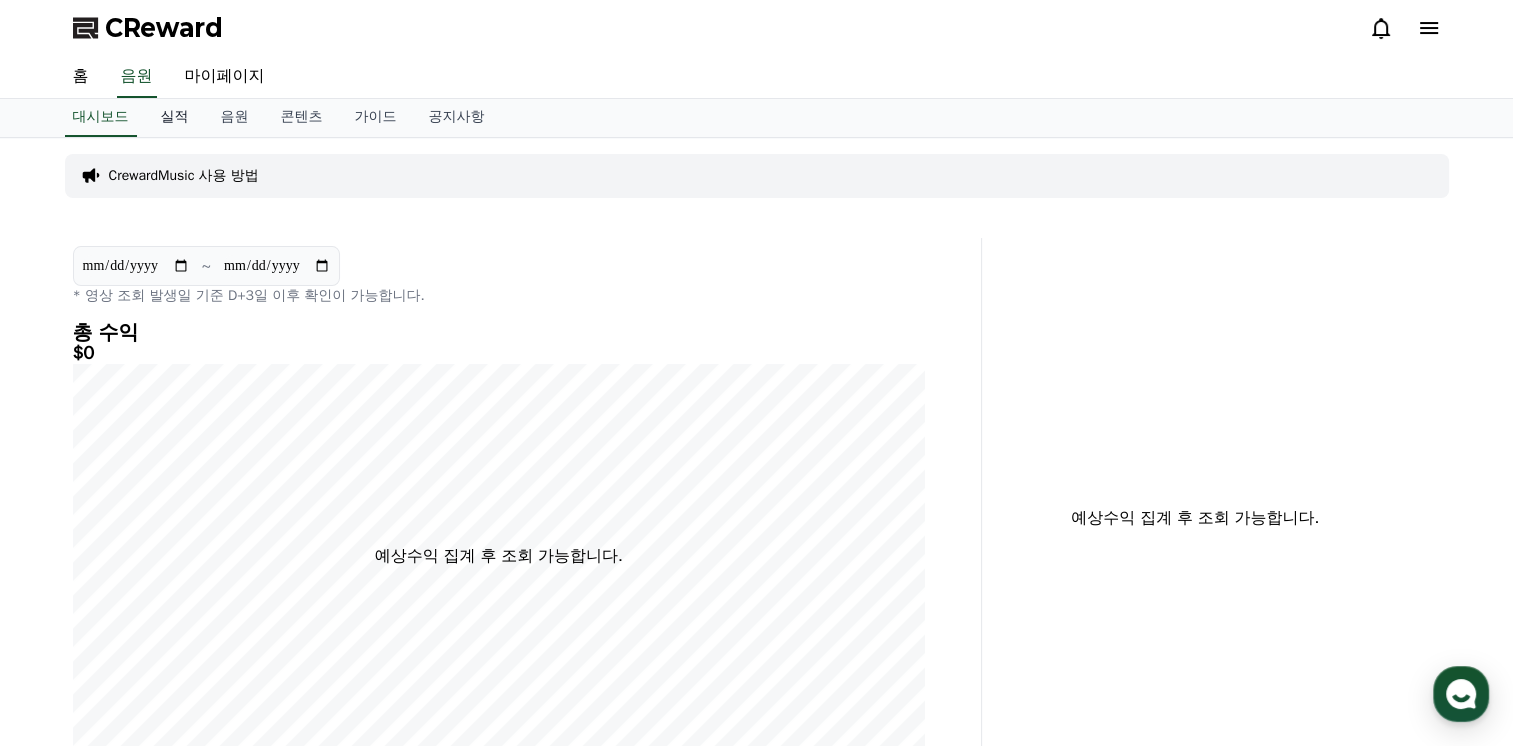 click on "실적" at bounding box center [175, 118] 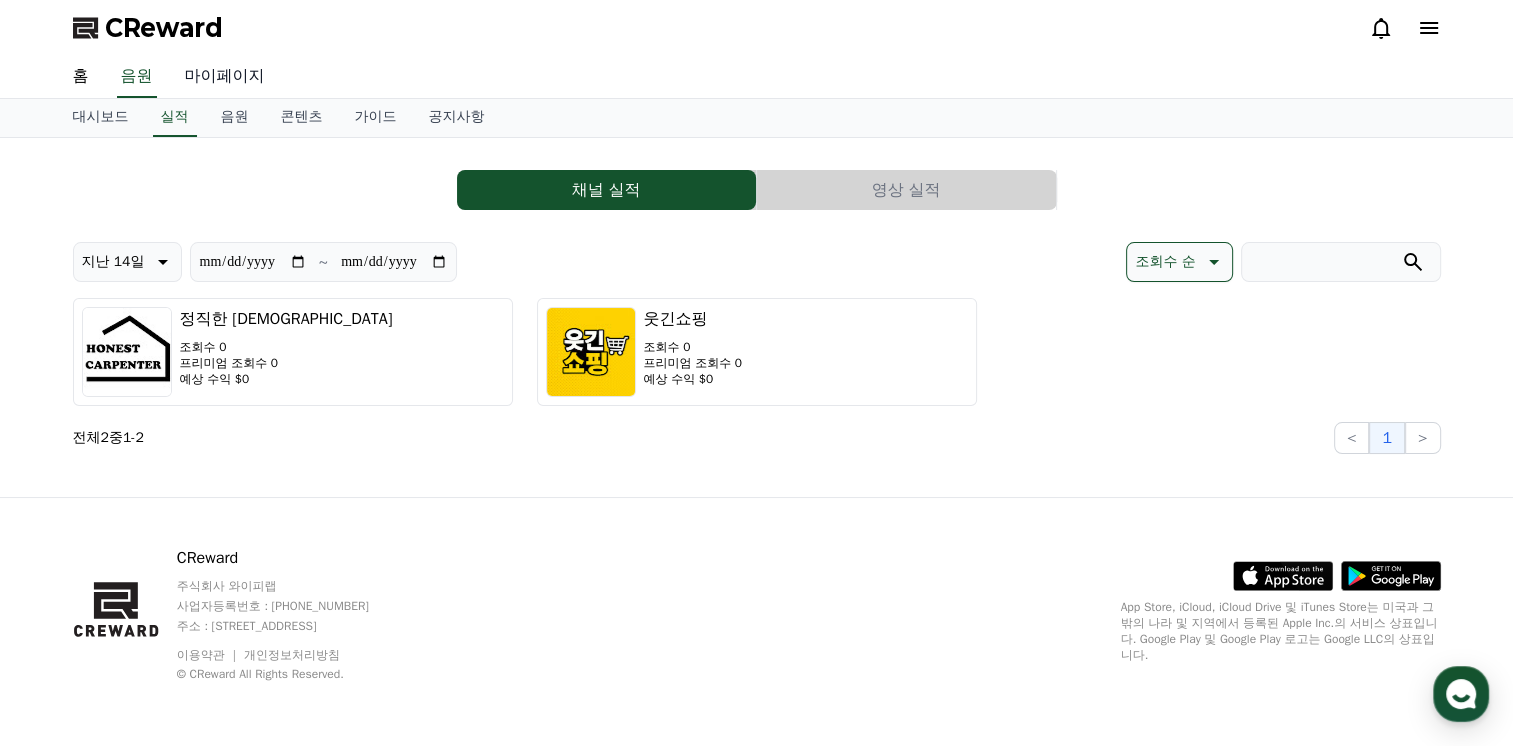 click on "마이페이지" at bounding box center (225, 77) 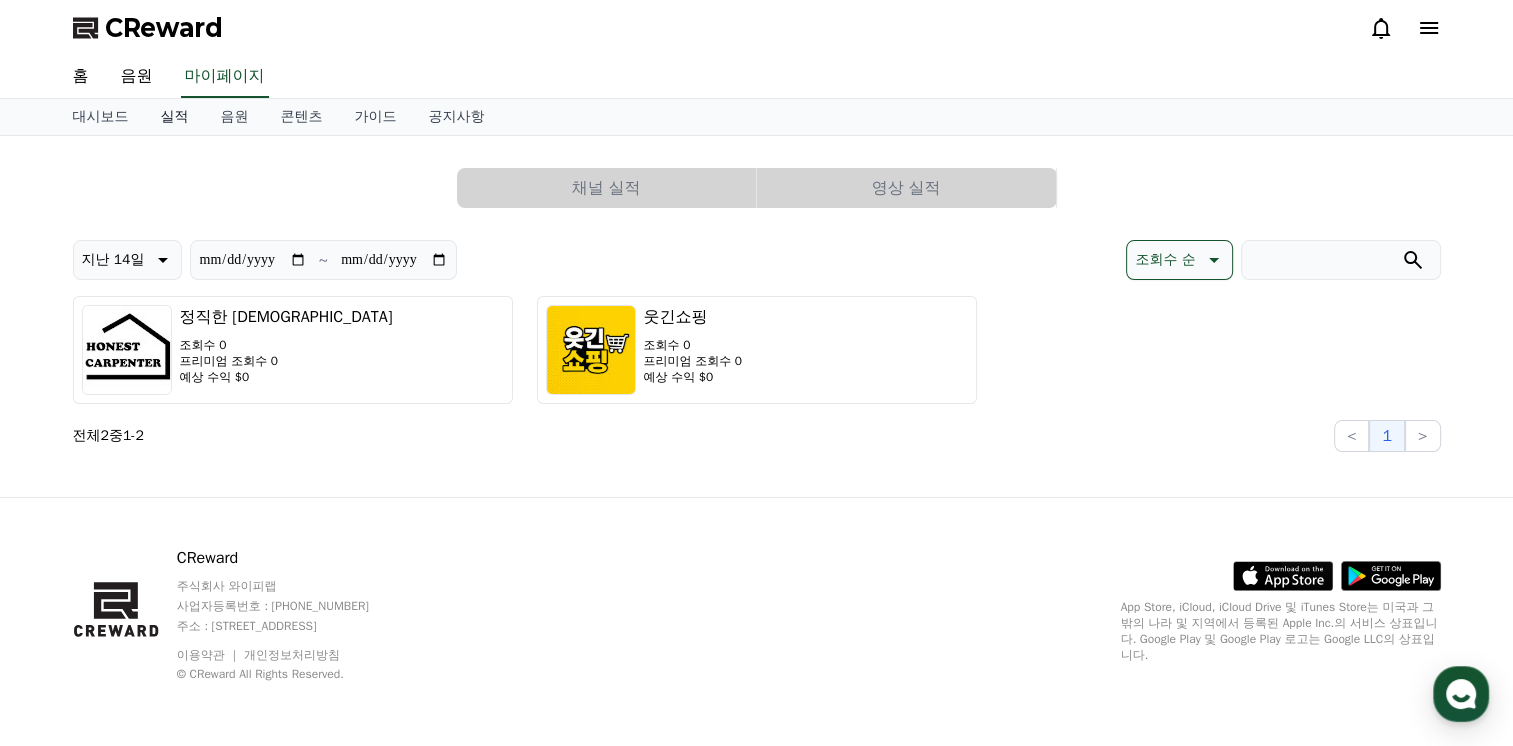 select on "**********" 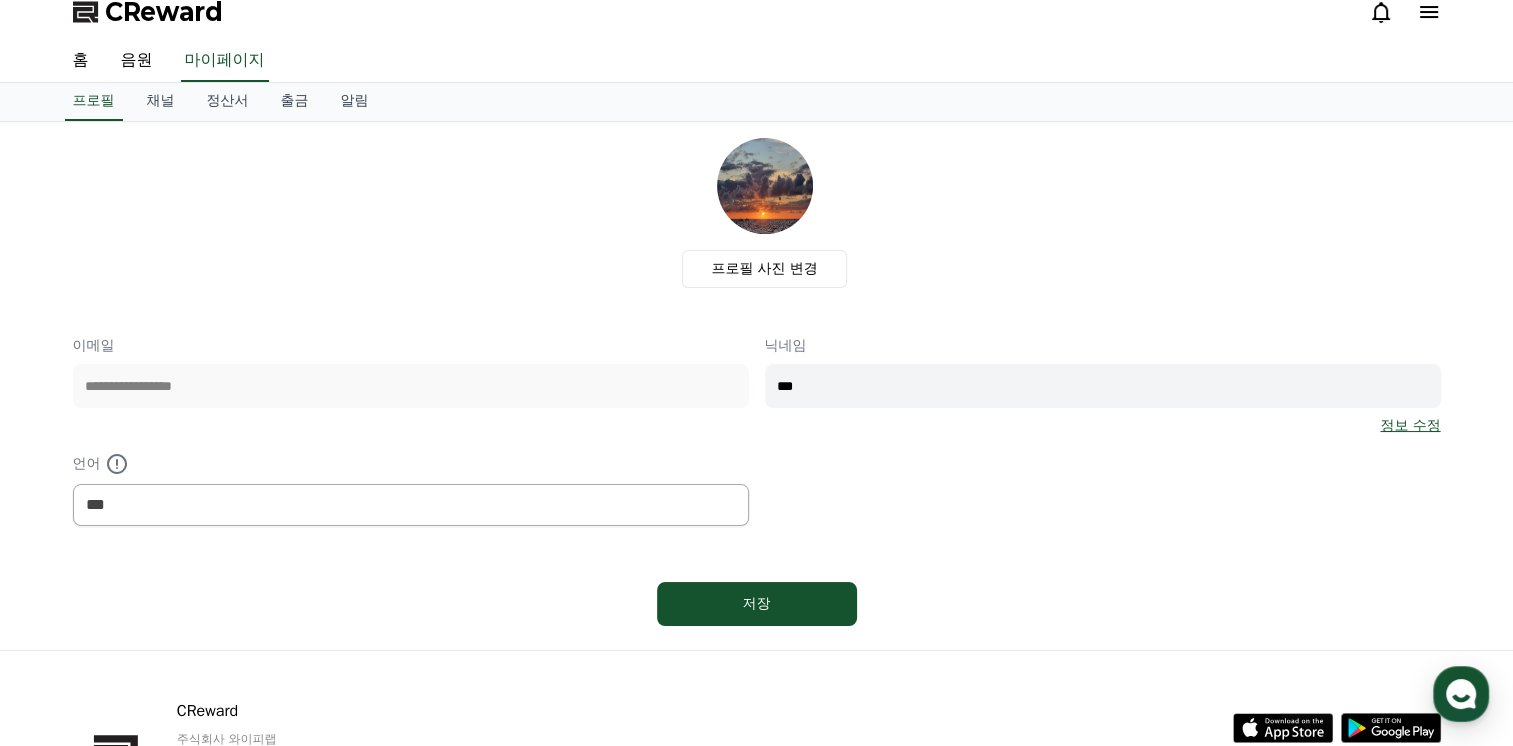 scroll, scrollTop: 0, scrollLeft: 0, axis: both 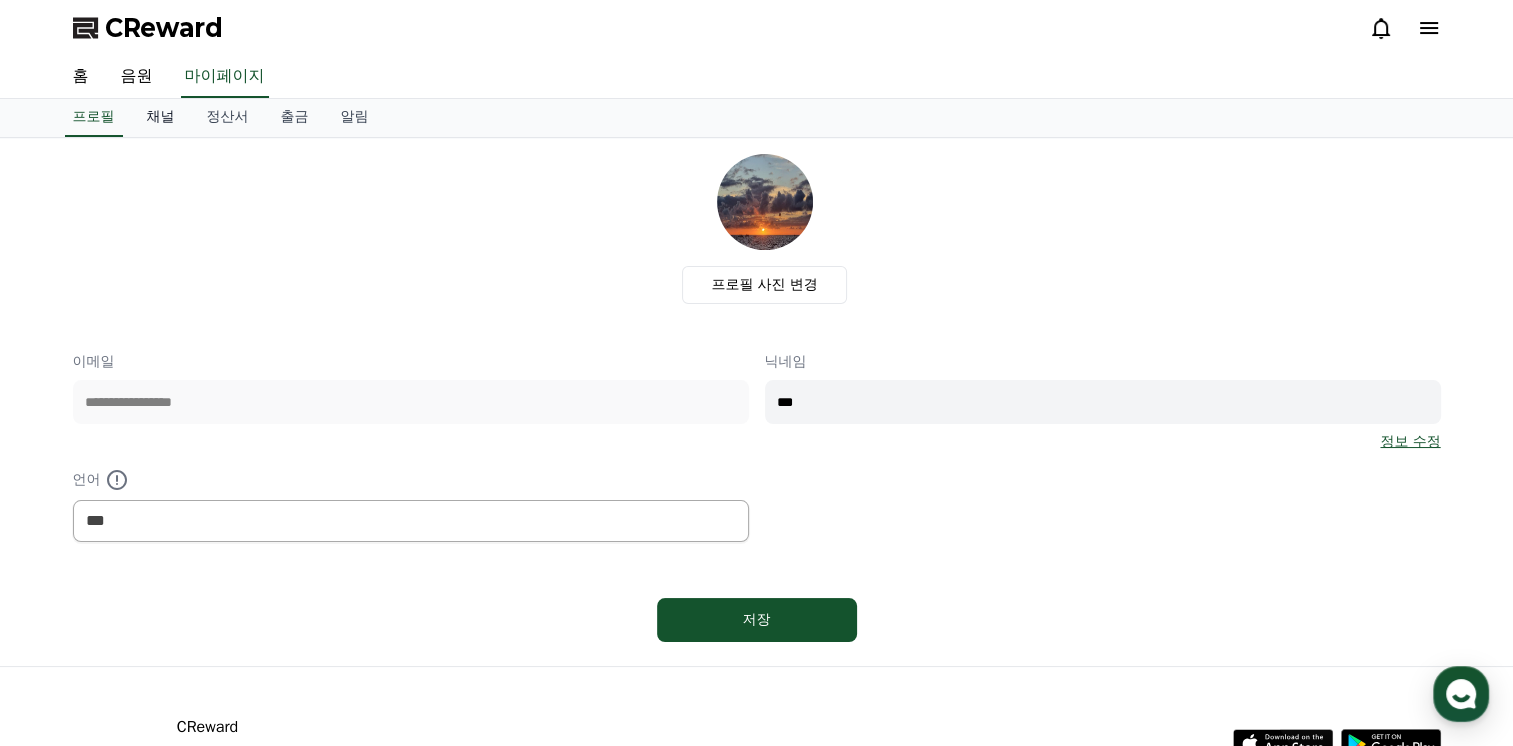 click on "채널" at bounding box center [161, 118] 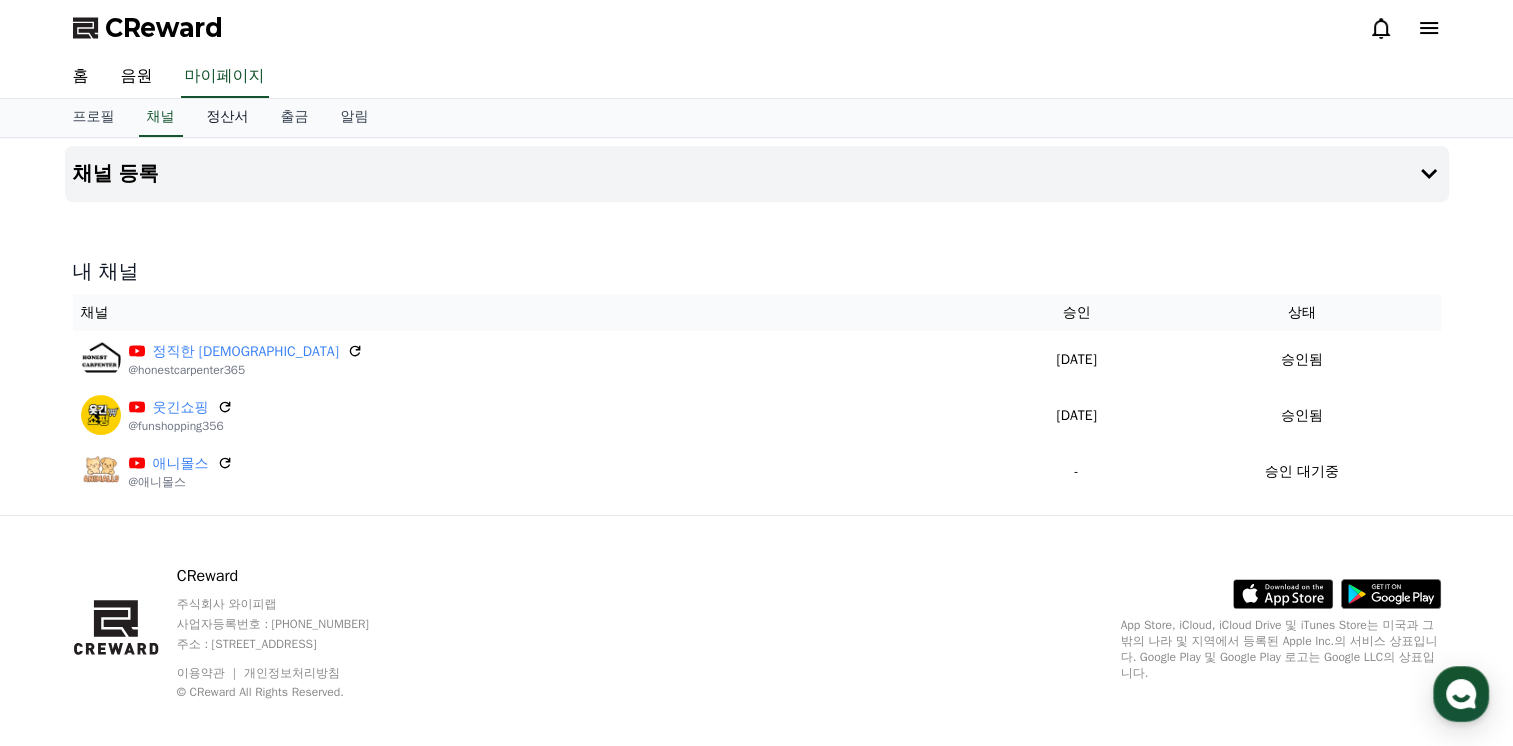 click on "정산서" at bounding box center [228, 118] 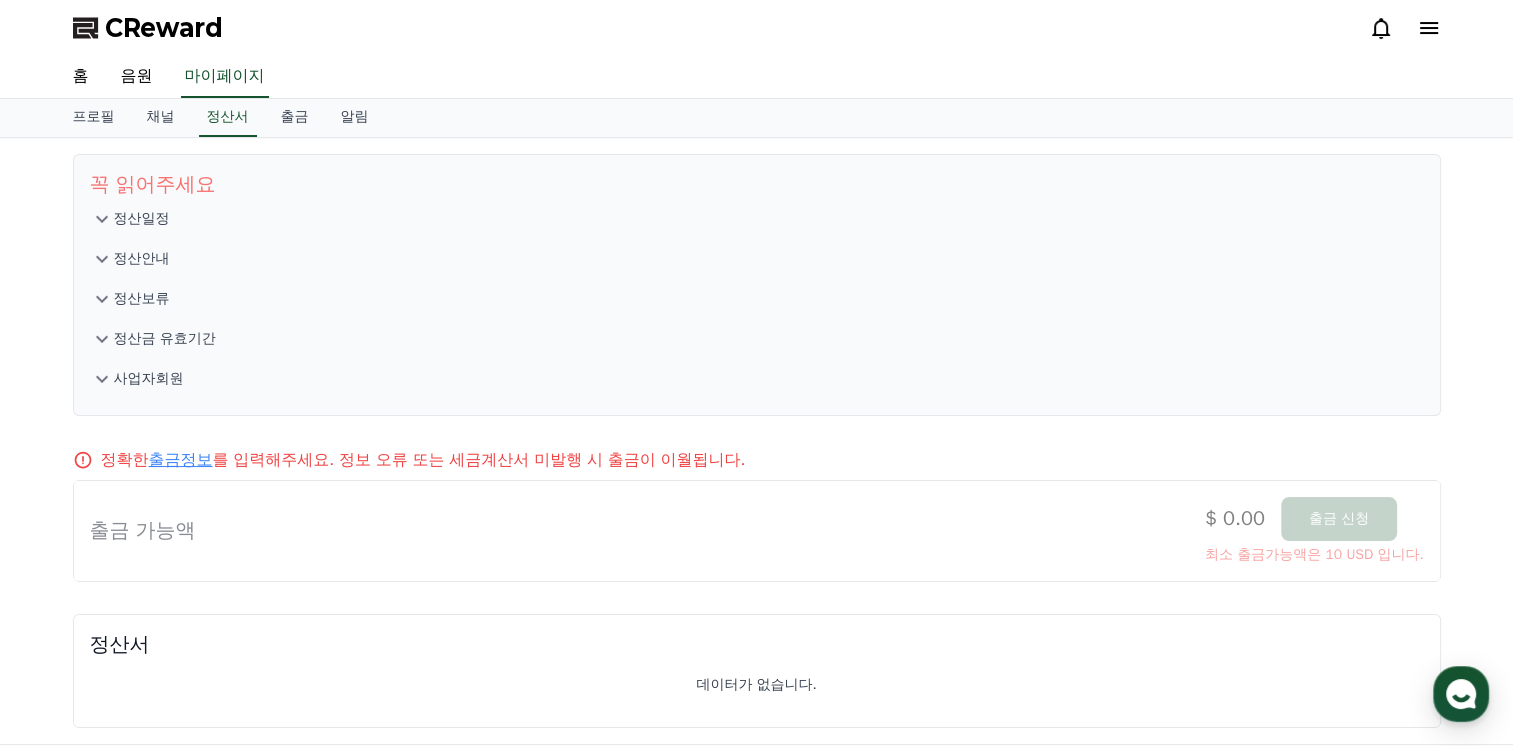 scroll, scrollTop: 0, scrollLeft: 0, axis: both 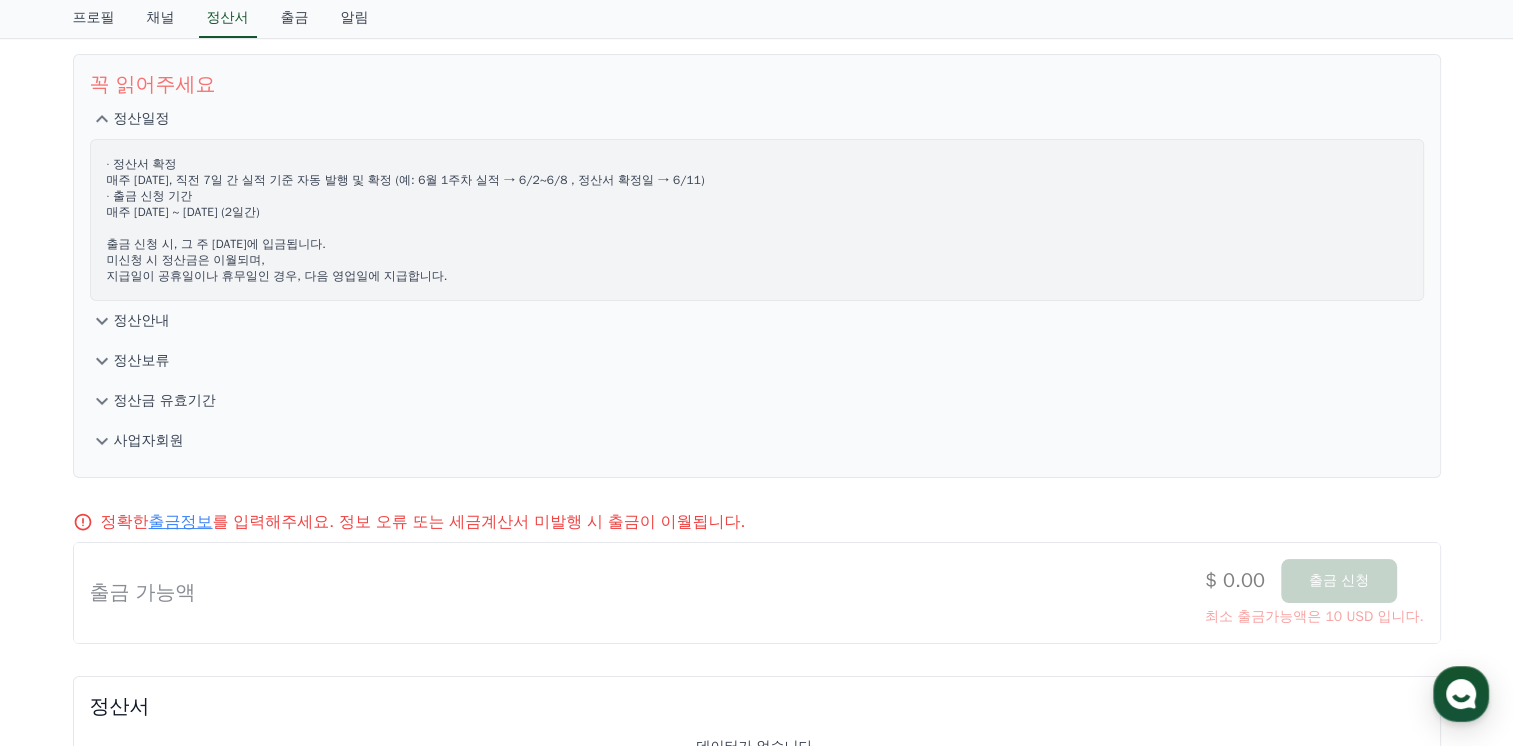 click on "정산안내" at bounding box center (142, 321) 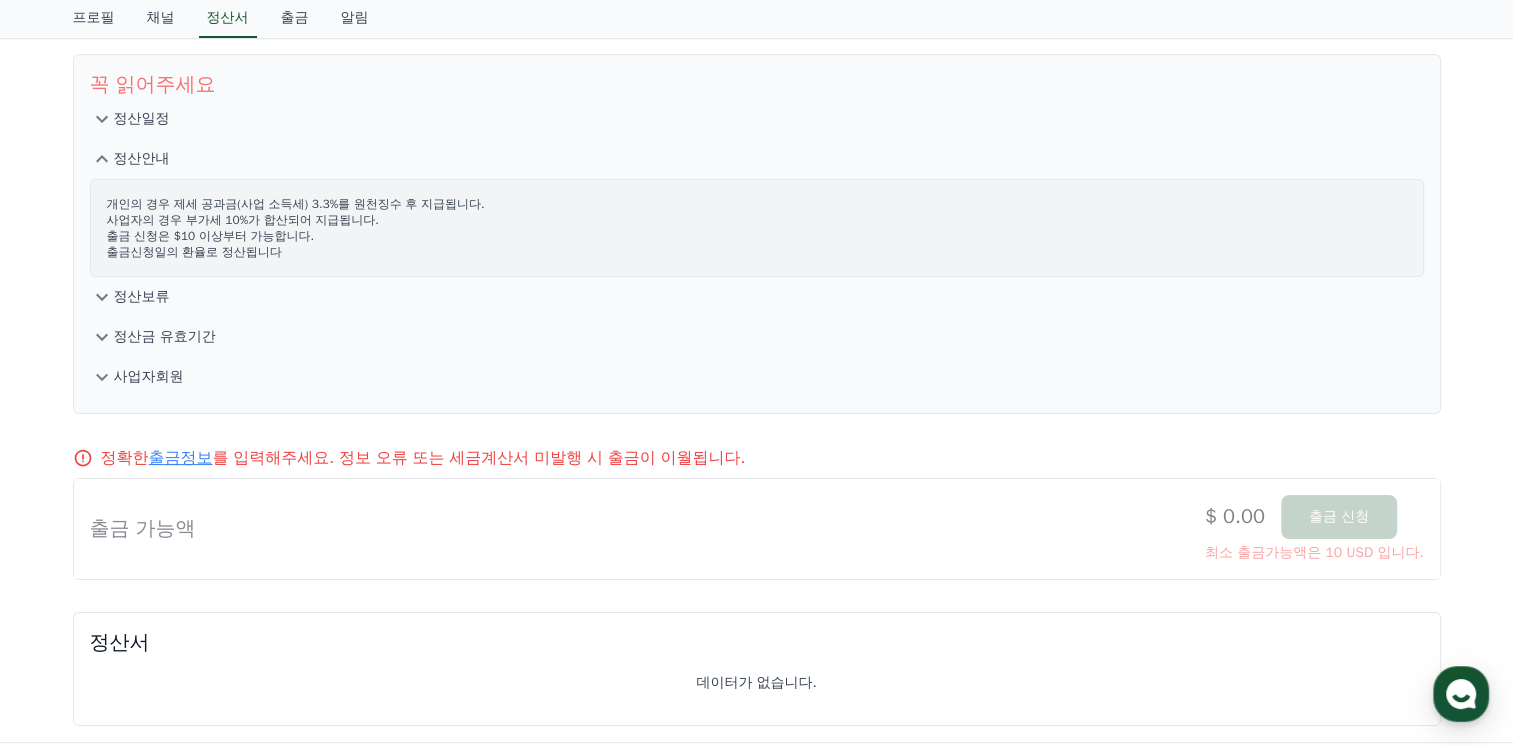 click on "정산보류" at bounding box center (142, 297) 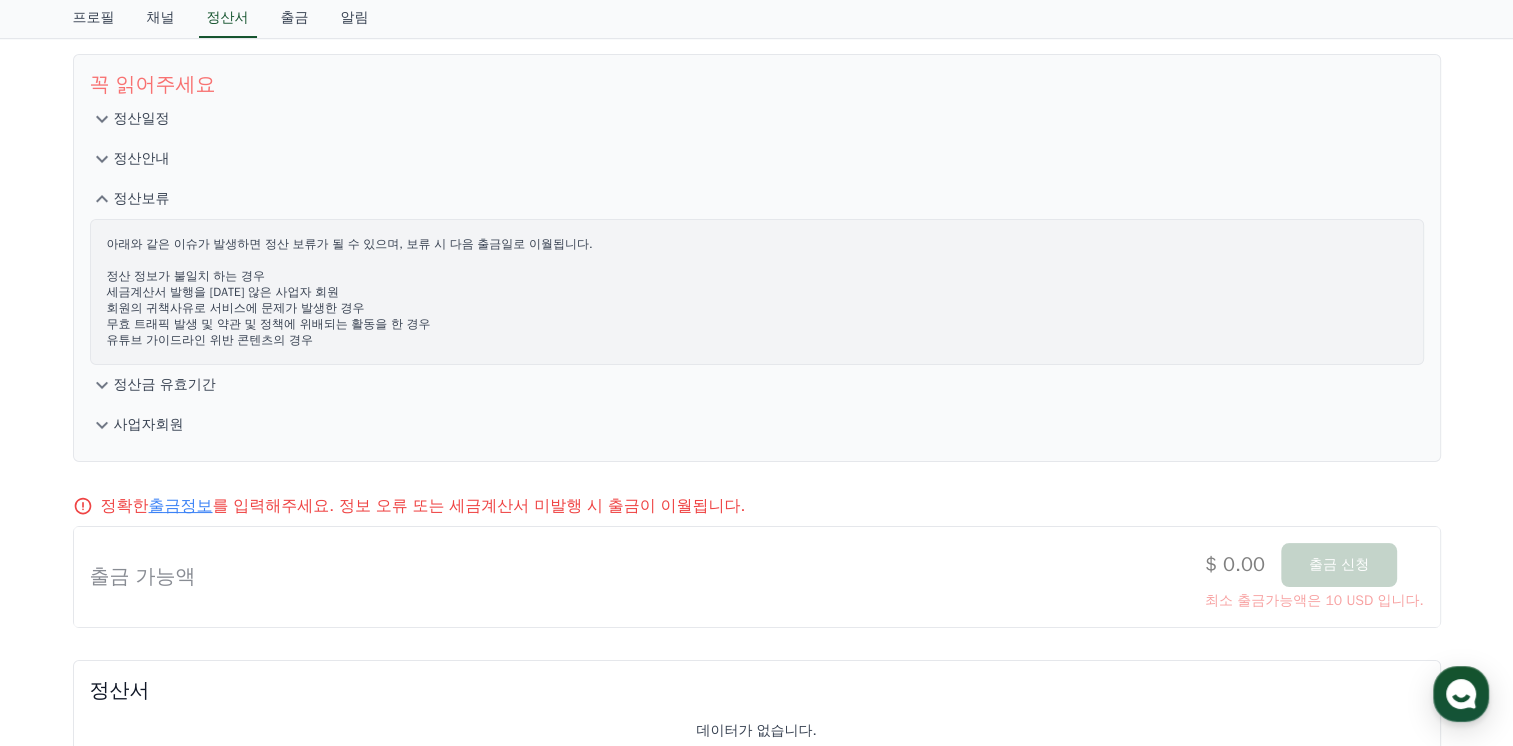 click on "정산금 유효기간" at bounding box center (165, 385) 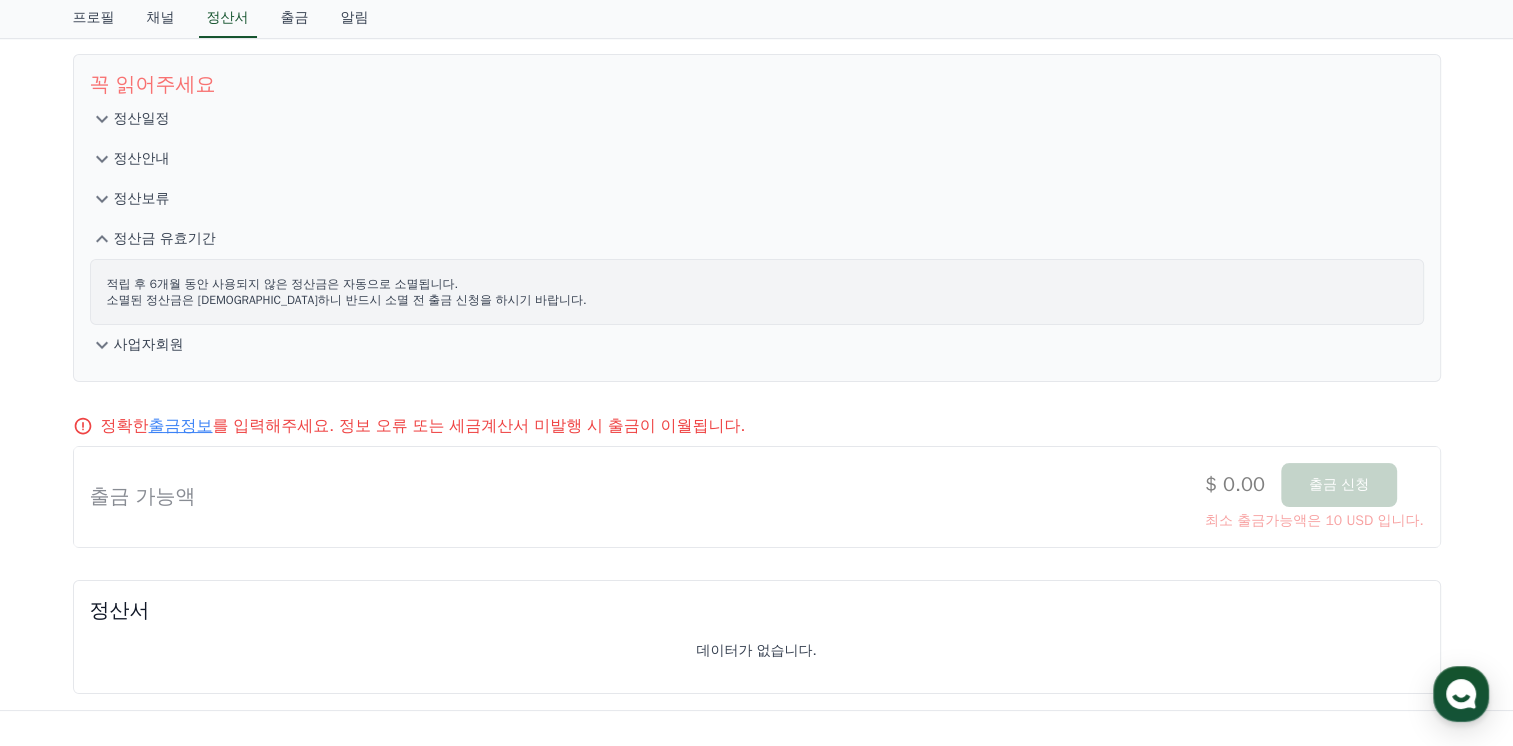click on "사업자회원" at bounding box center [149, 345] 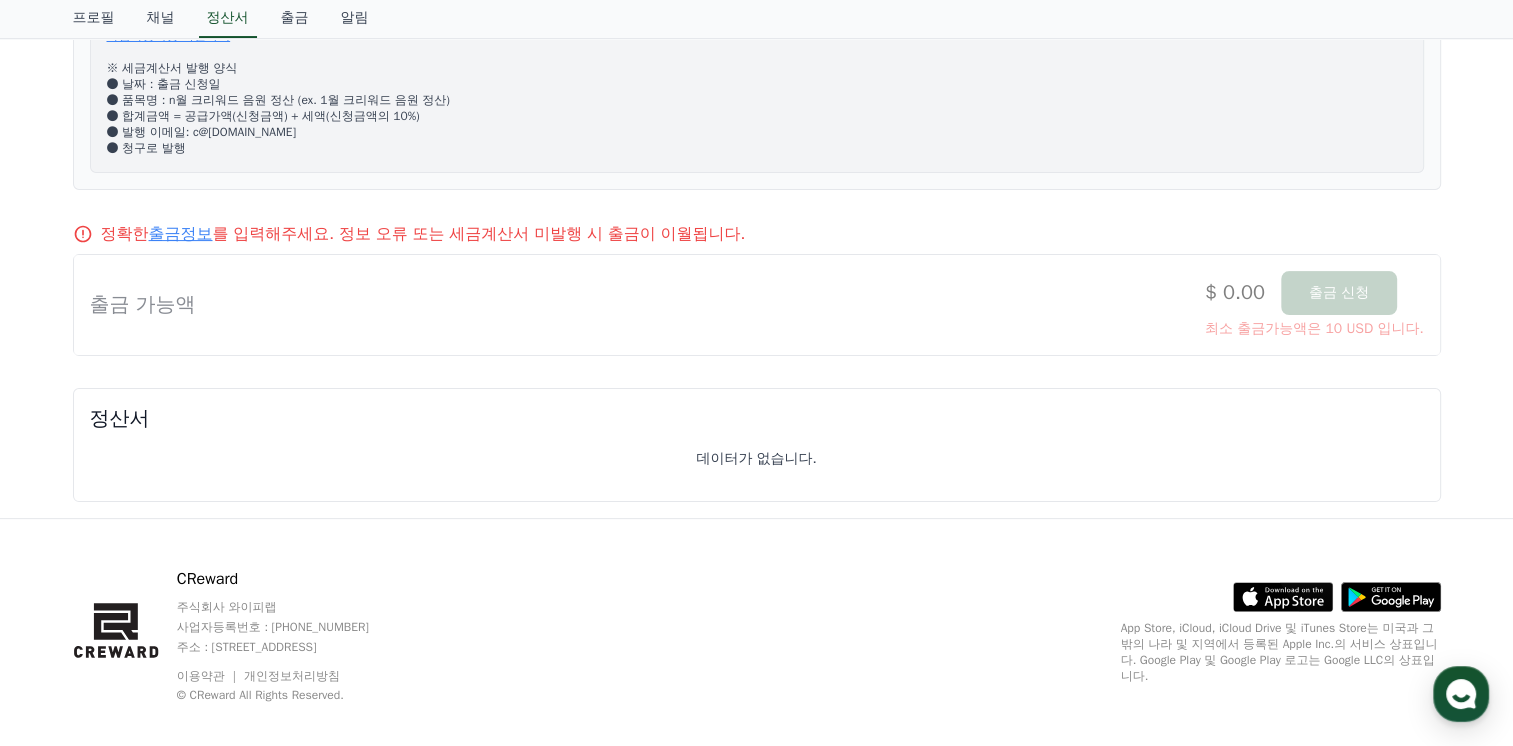 scroll, scrollTop: 453, scrollLeft: 0, axis: vertical 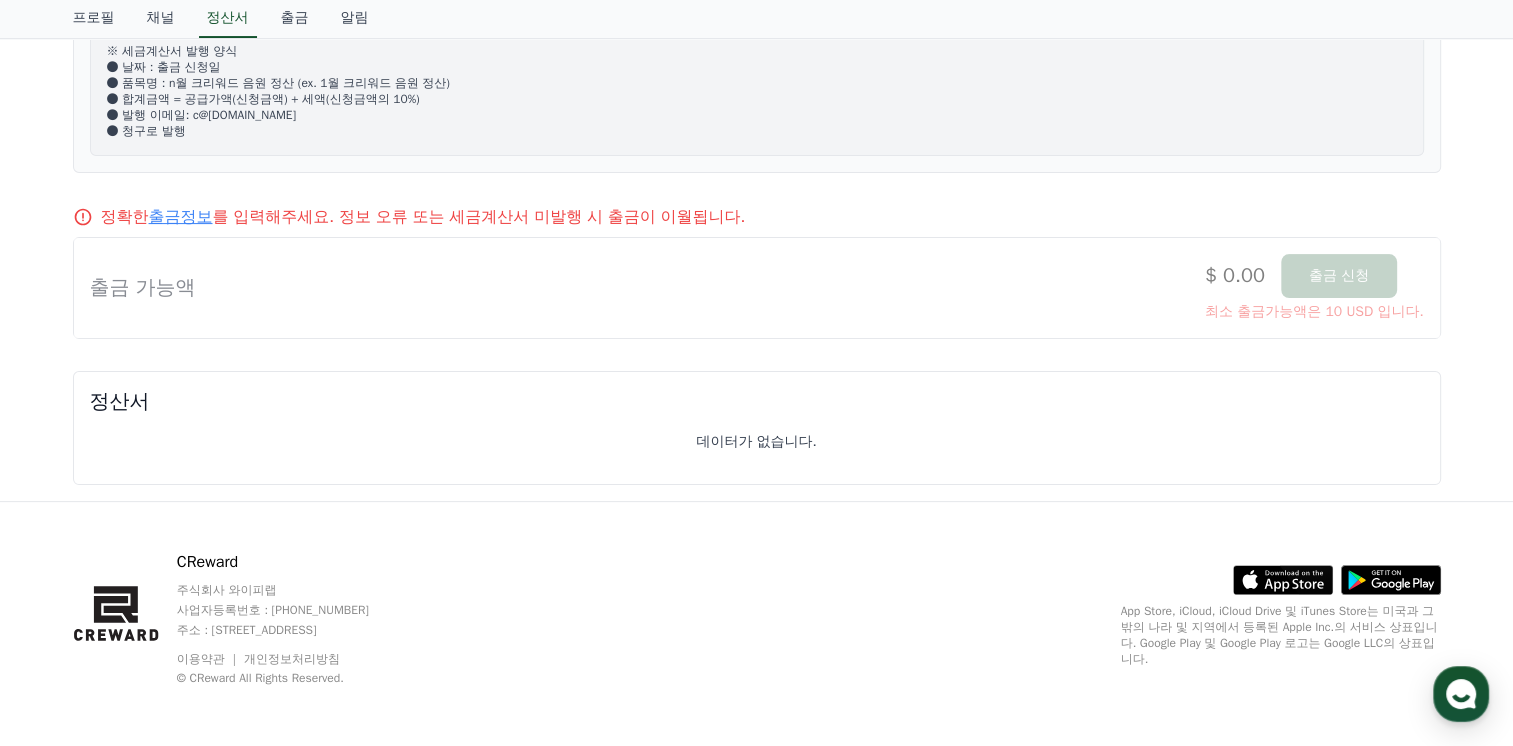click on "출금정보" at bounding box center (181, 217) 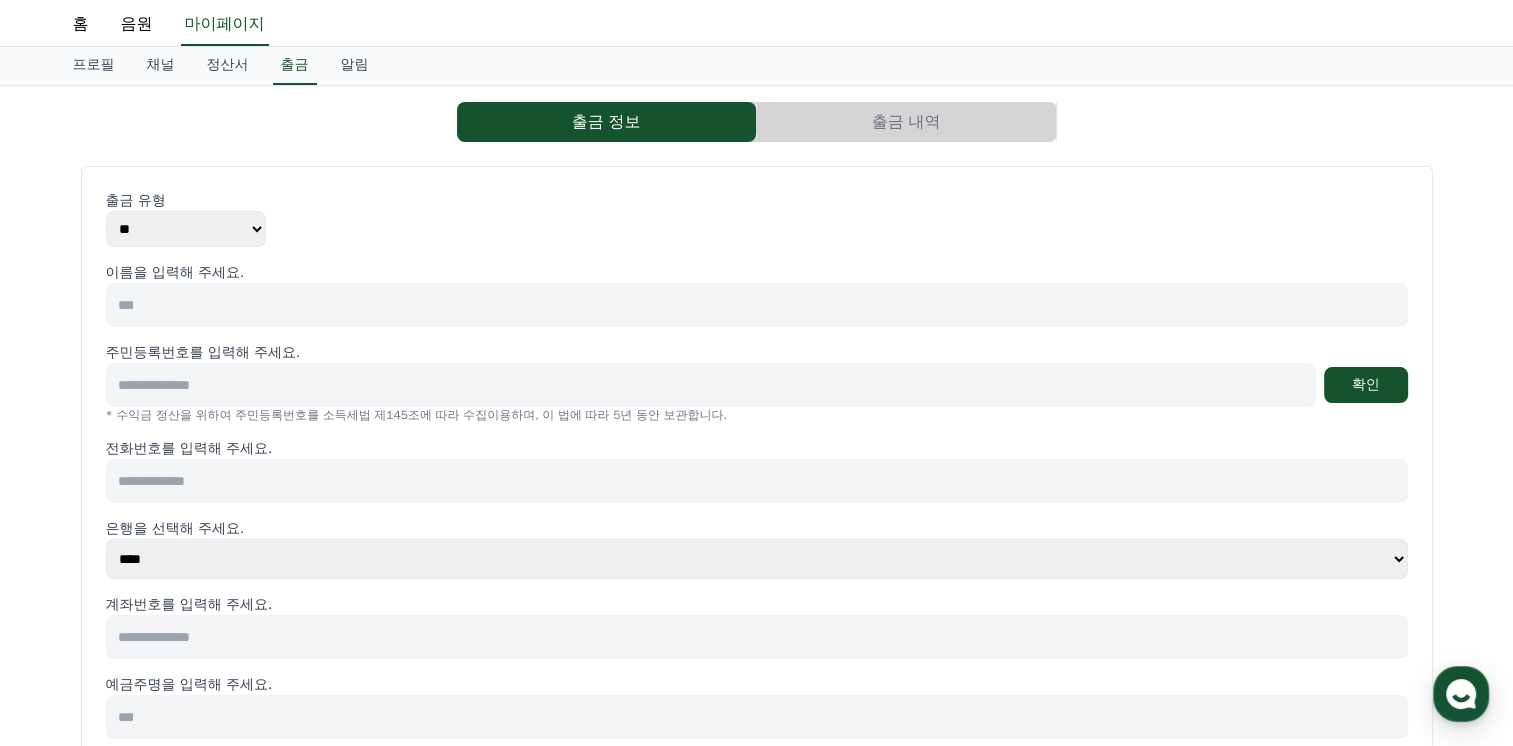 scroll, scrollTop: 100, scrollLeft: 0, axis: vertical 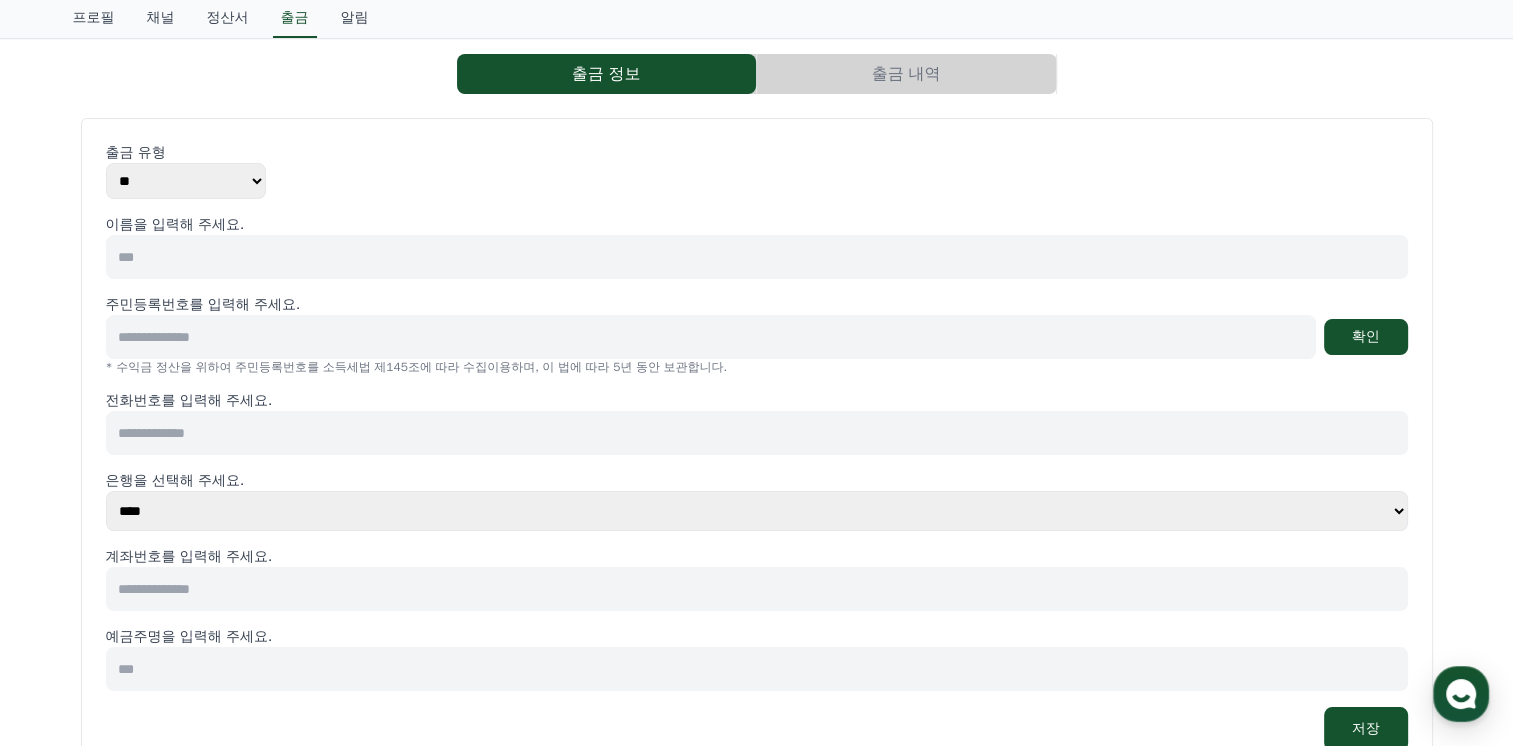 click on "** ***" at bounding box center (186, 181) 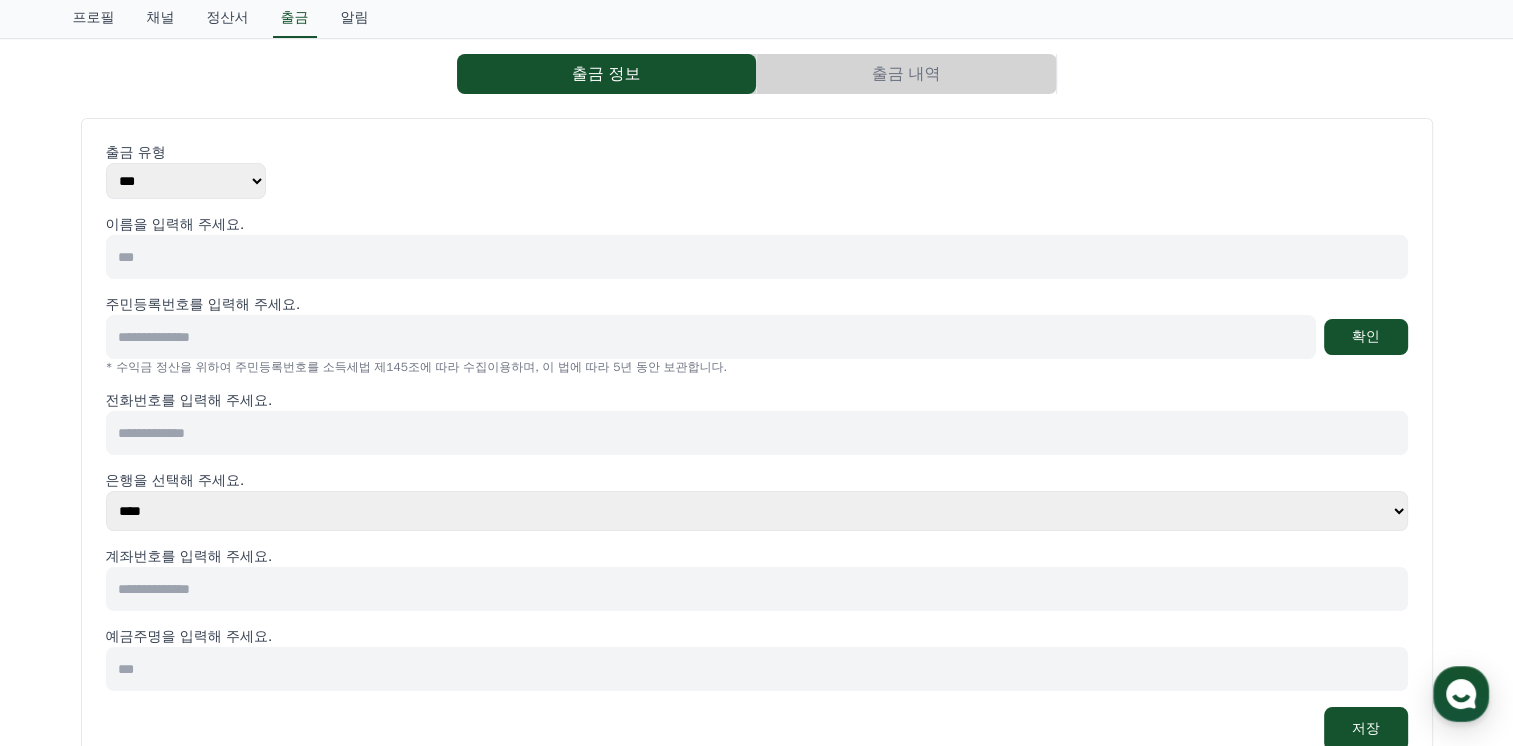 click on "** ***" at bounding box center [186, 181] 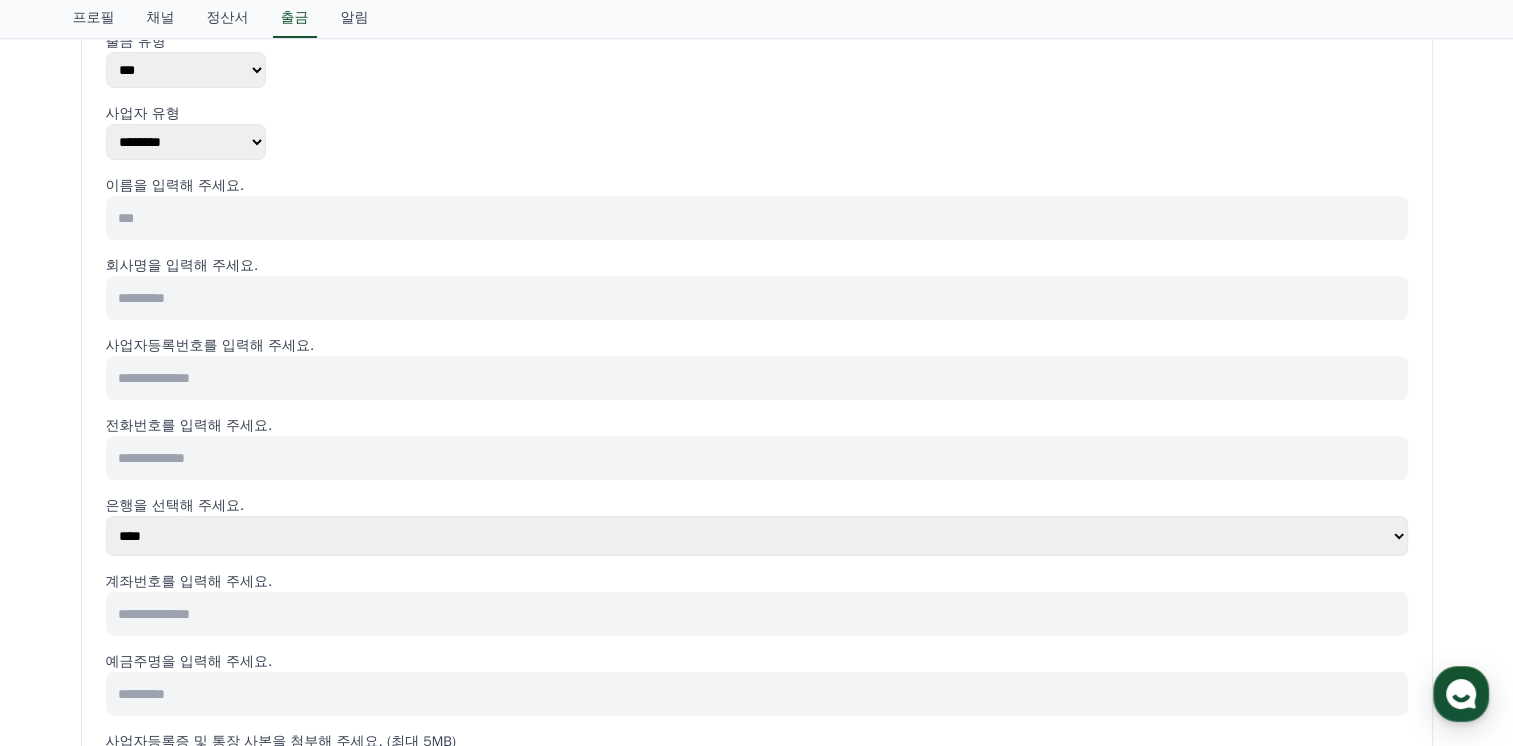 scroll, scrollTop: 200, scrollLeft: 0, axis: vertical 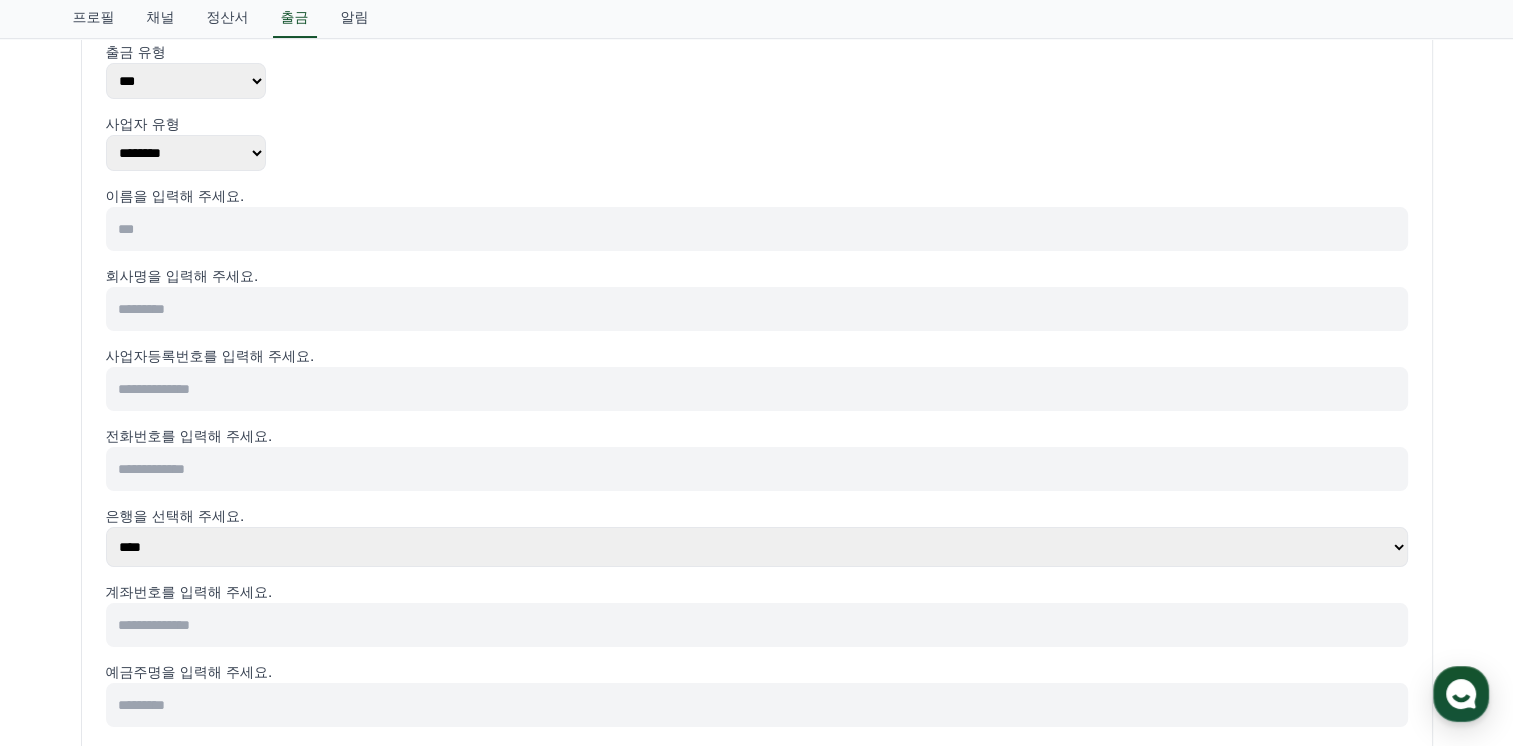 click on "******** ******** ********" at bounding box center (186, 153) 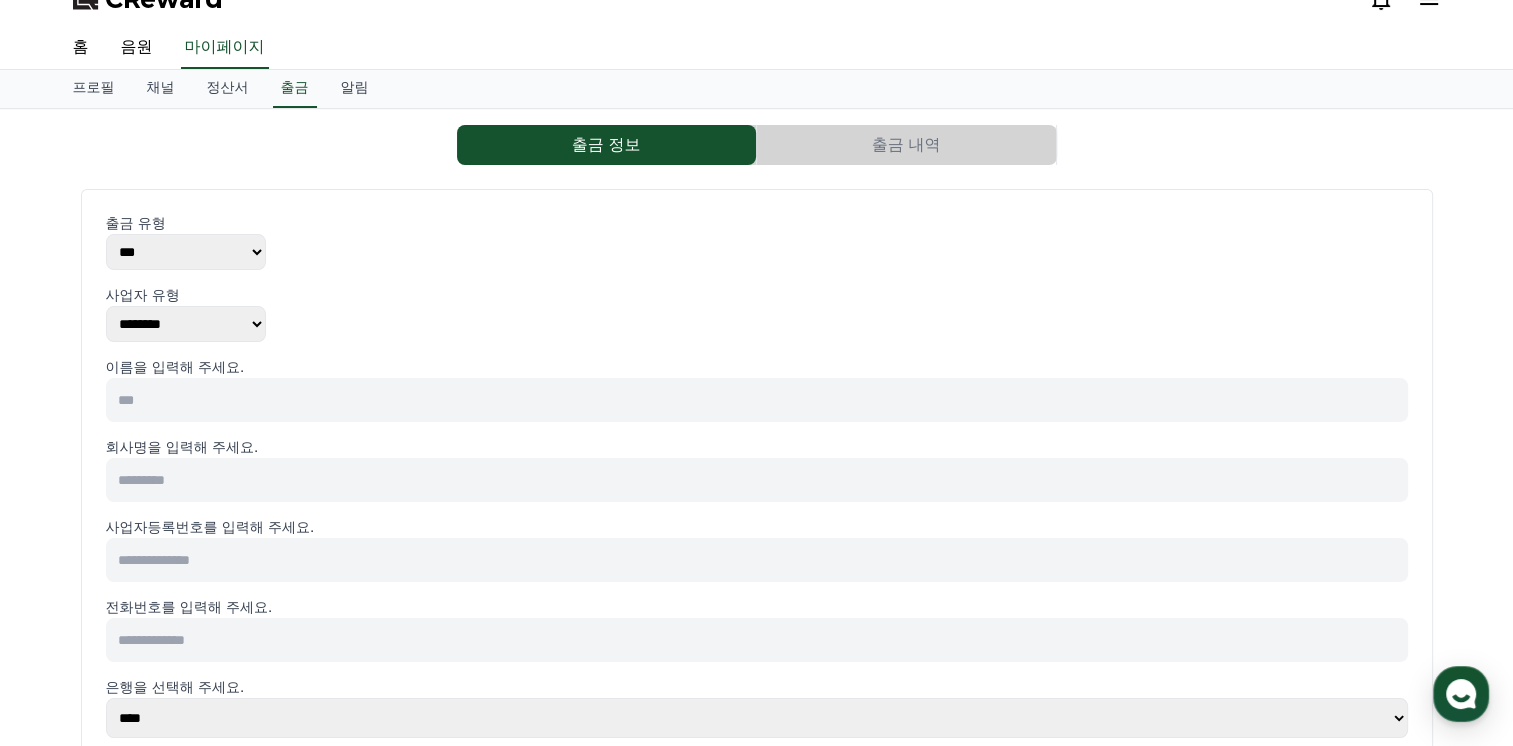 scroll, scrollTop: 0, scrollLeft: 0, axis: both 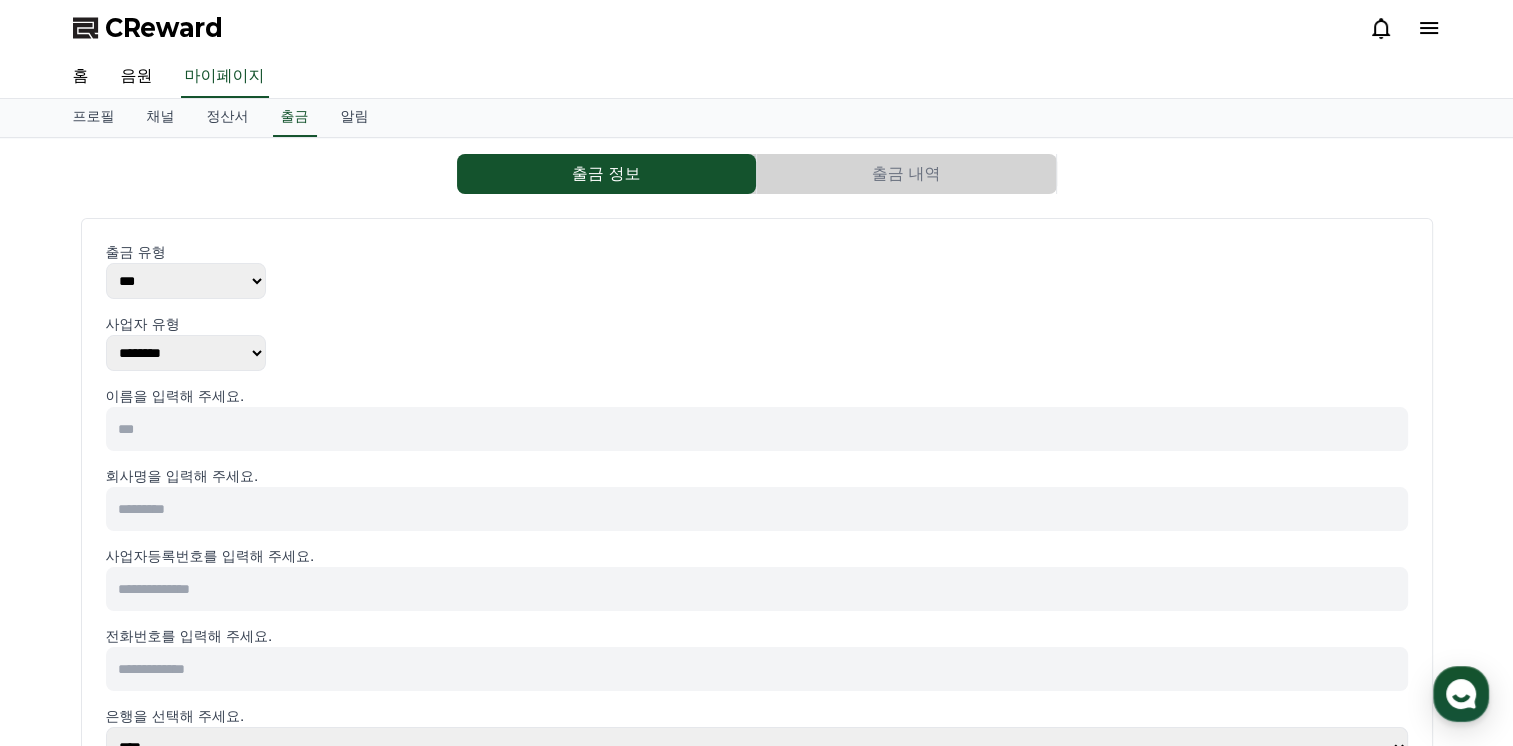 click on "** ***" at bounding box center (186, 281) 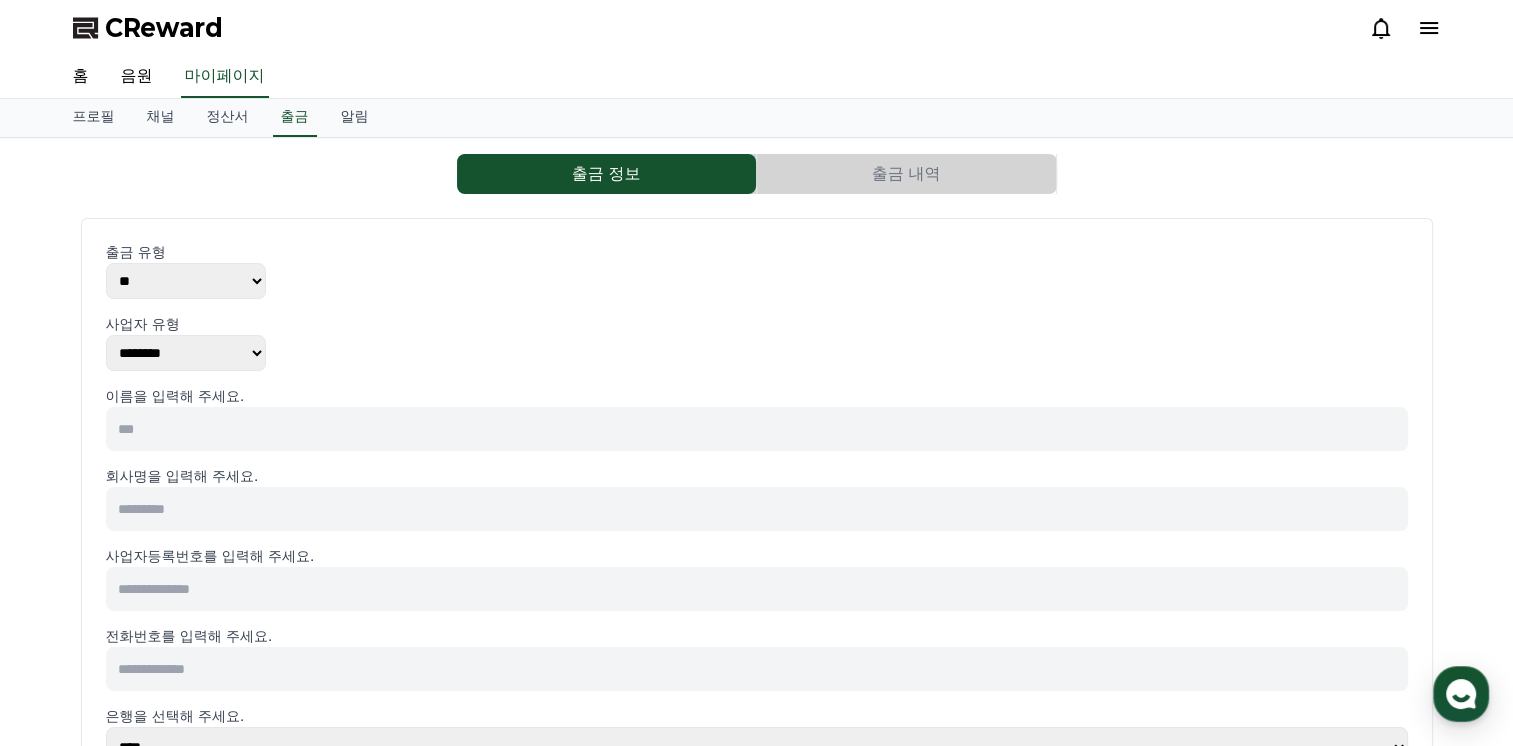 click on "** ***" at bounding box center (186, 281) 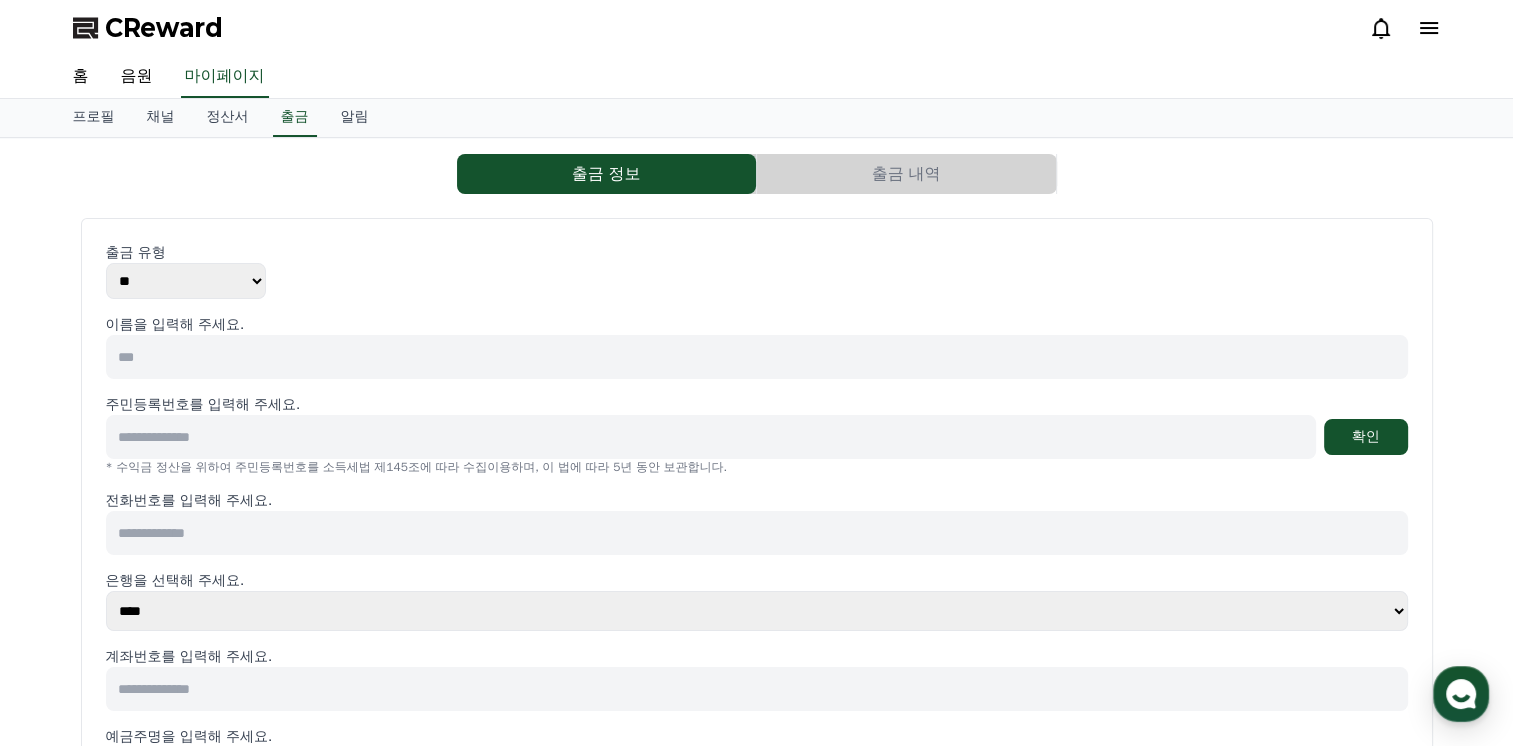 click at bounding box center [757, 357] 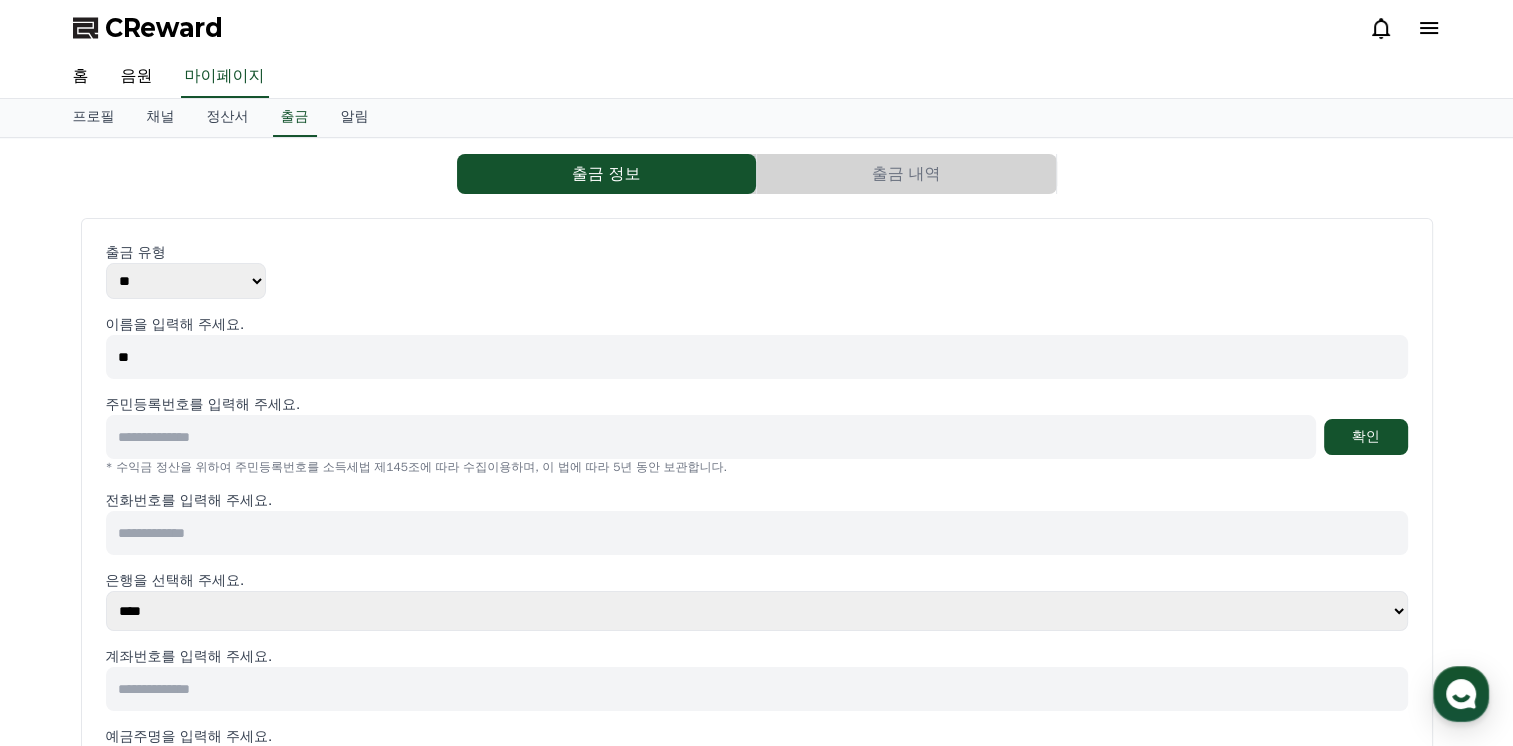 type on "*" 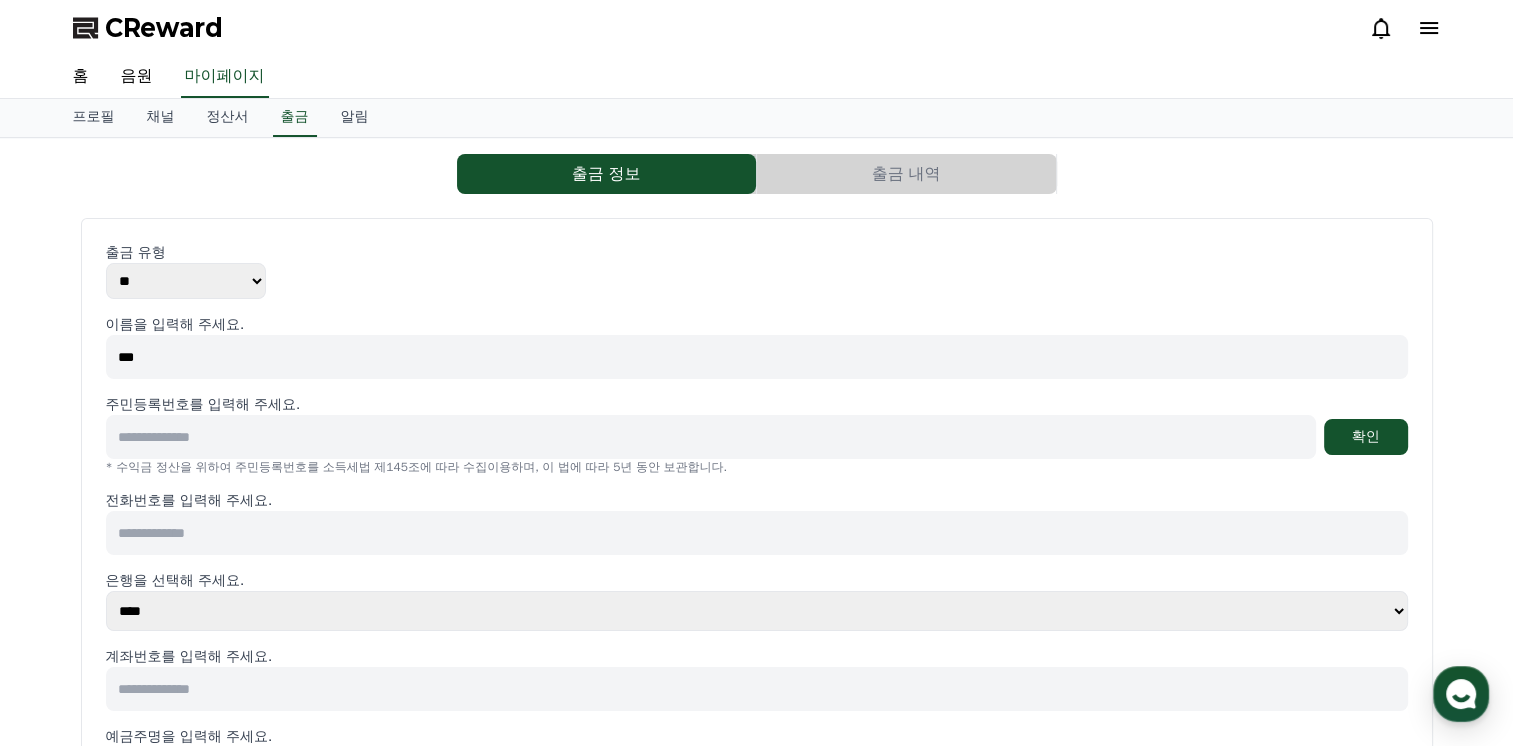 type on "***" 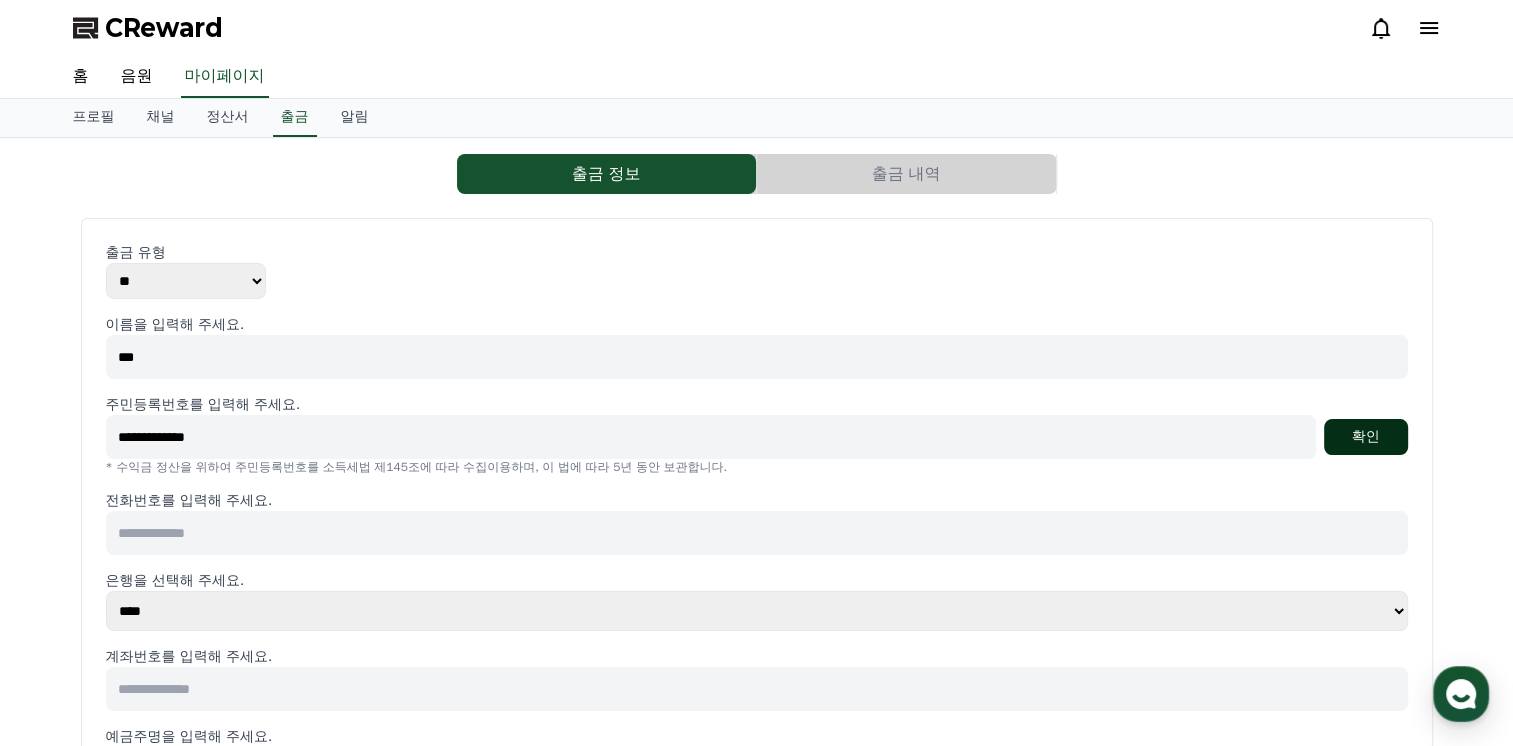 type on "**********" 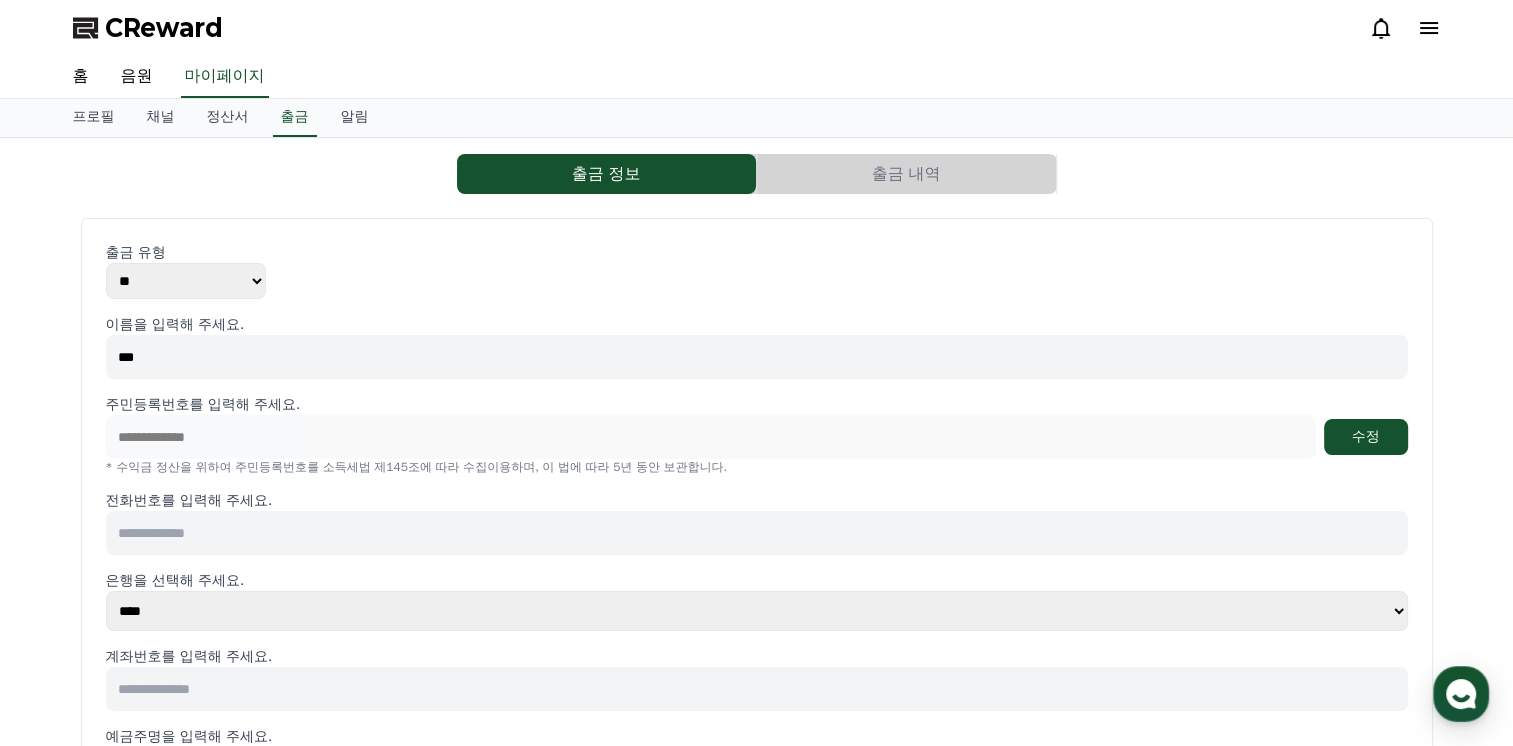 click at bounding box center [757, 533] 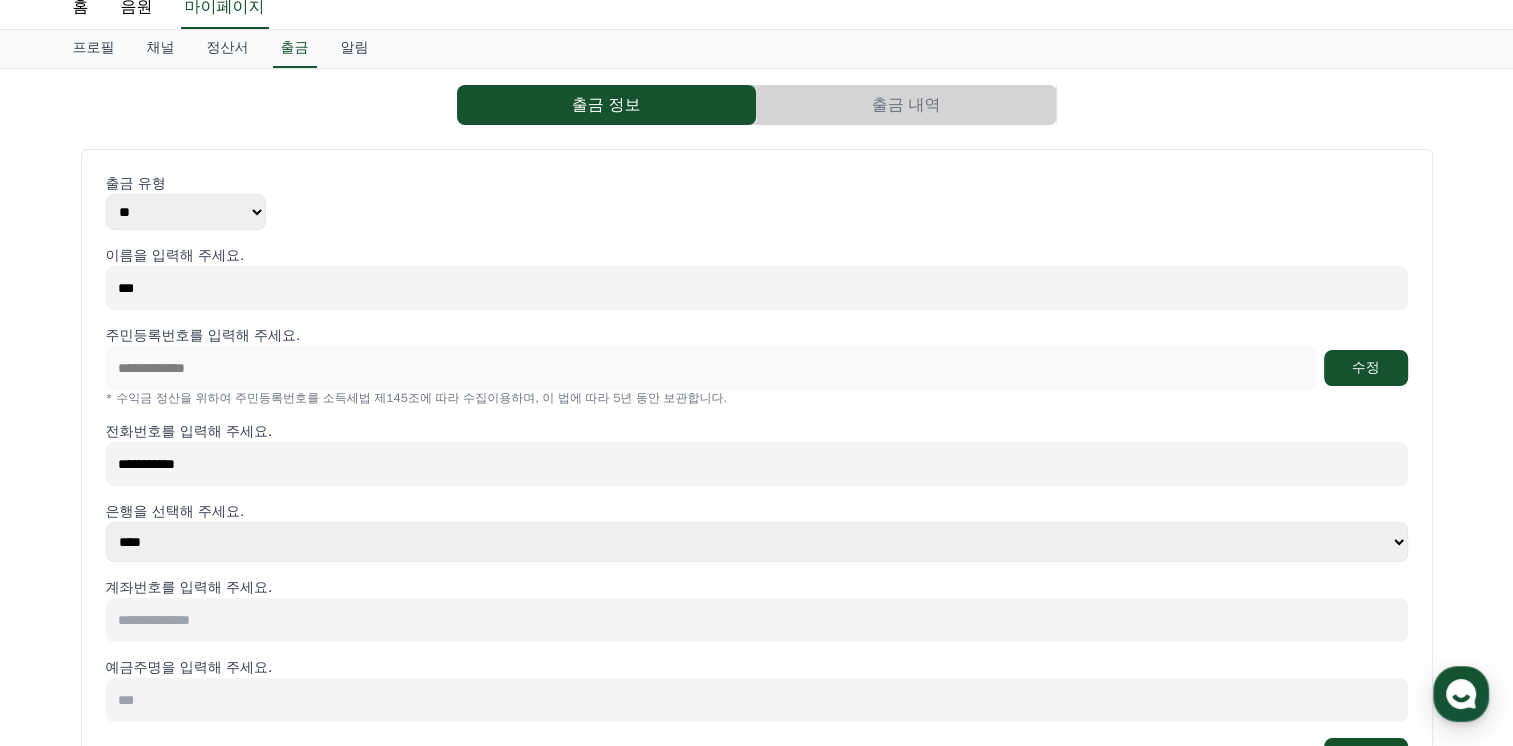 scroll, scrollTop: 100, scrollLeft: 0, axis: vertical 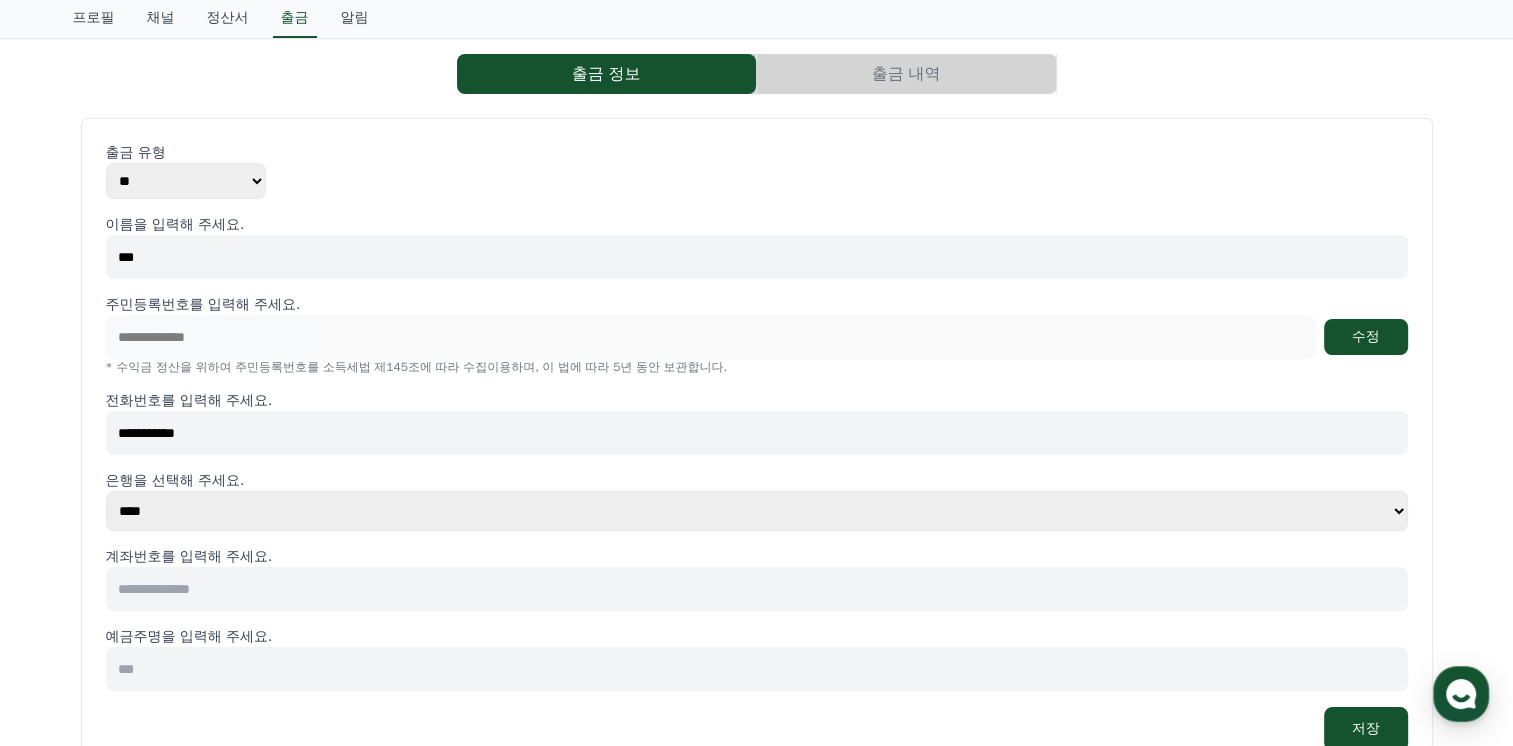 type on "**********" 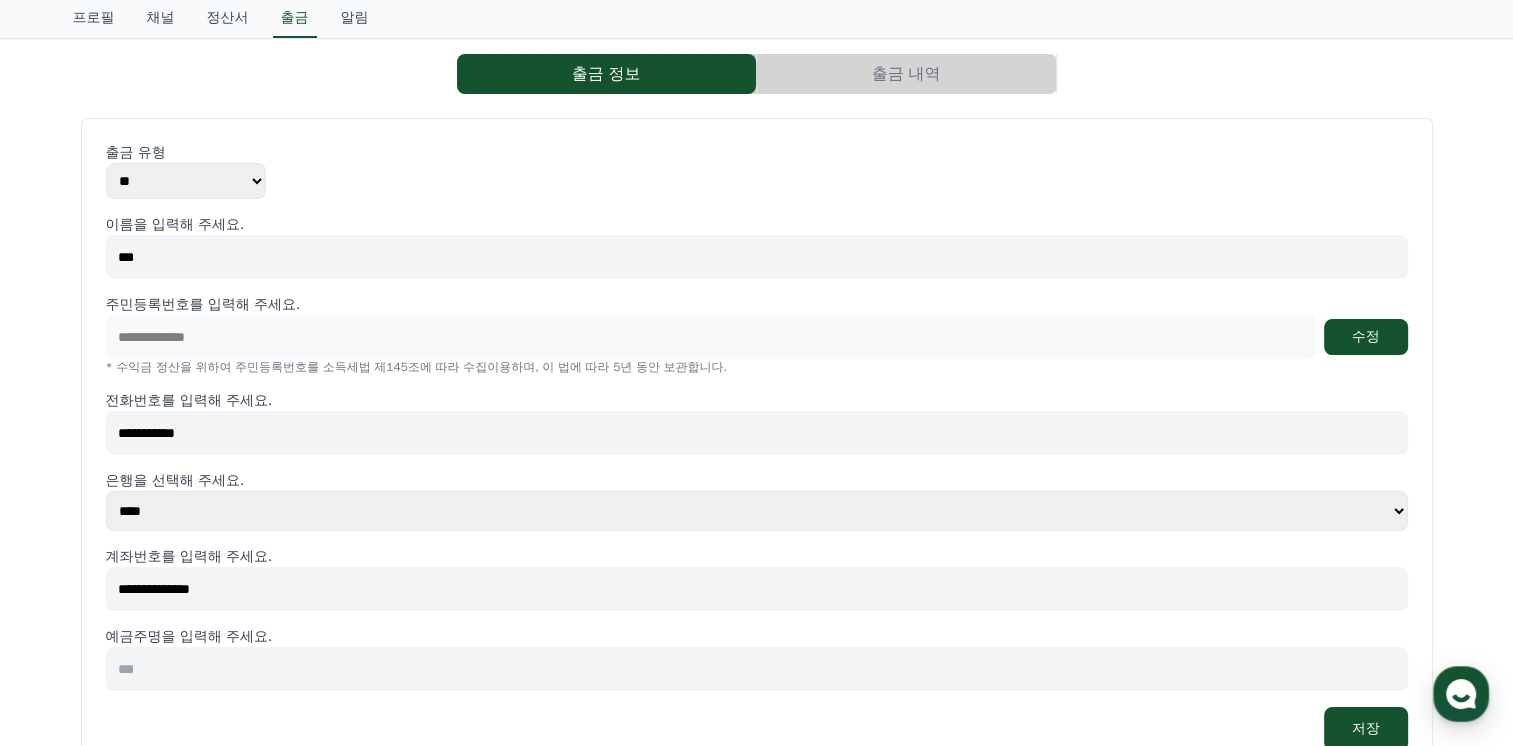 type on "**********" 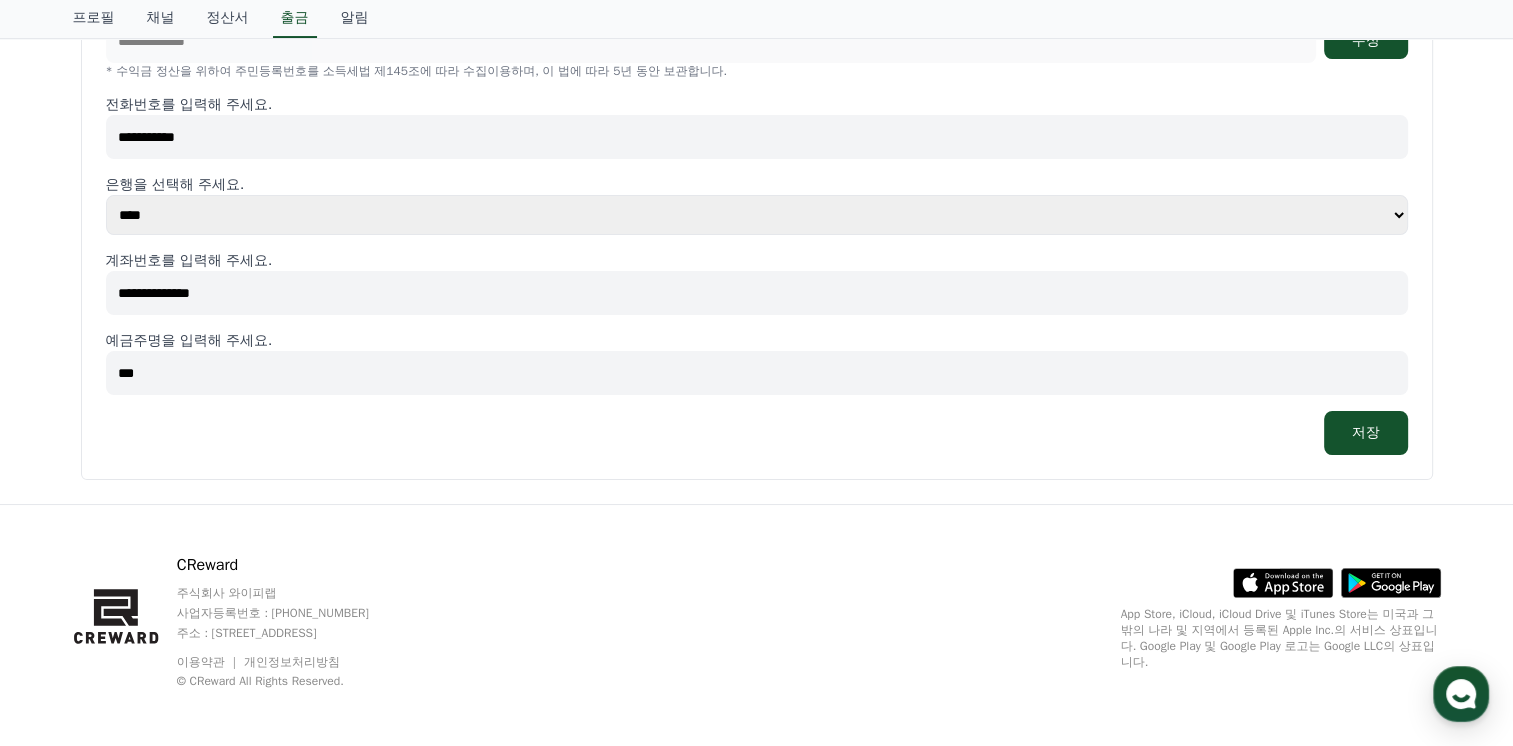 scroll, scrollTop: 400, scrollLeft: 0, axis: vertical 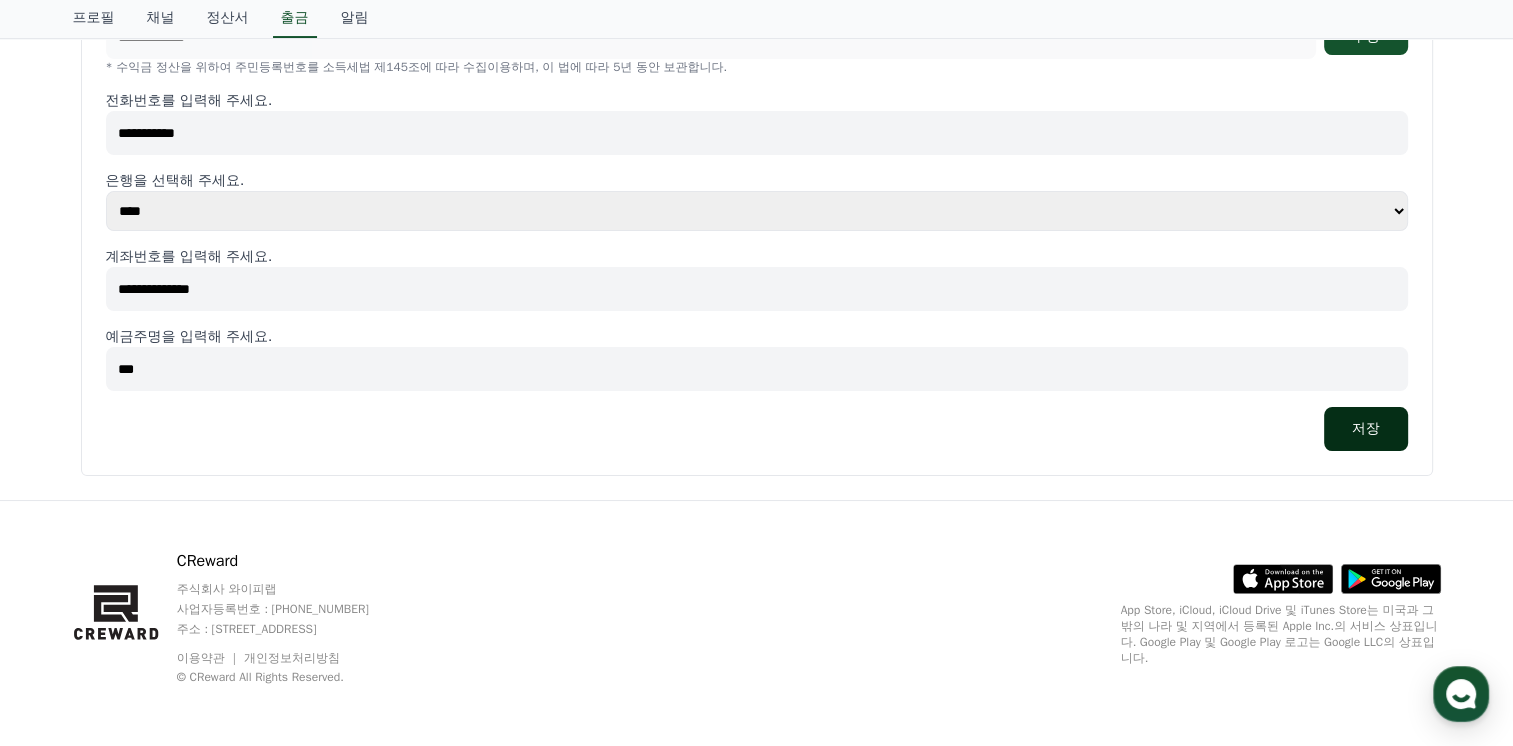 type on "***" 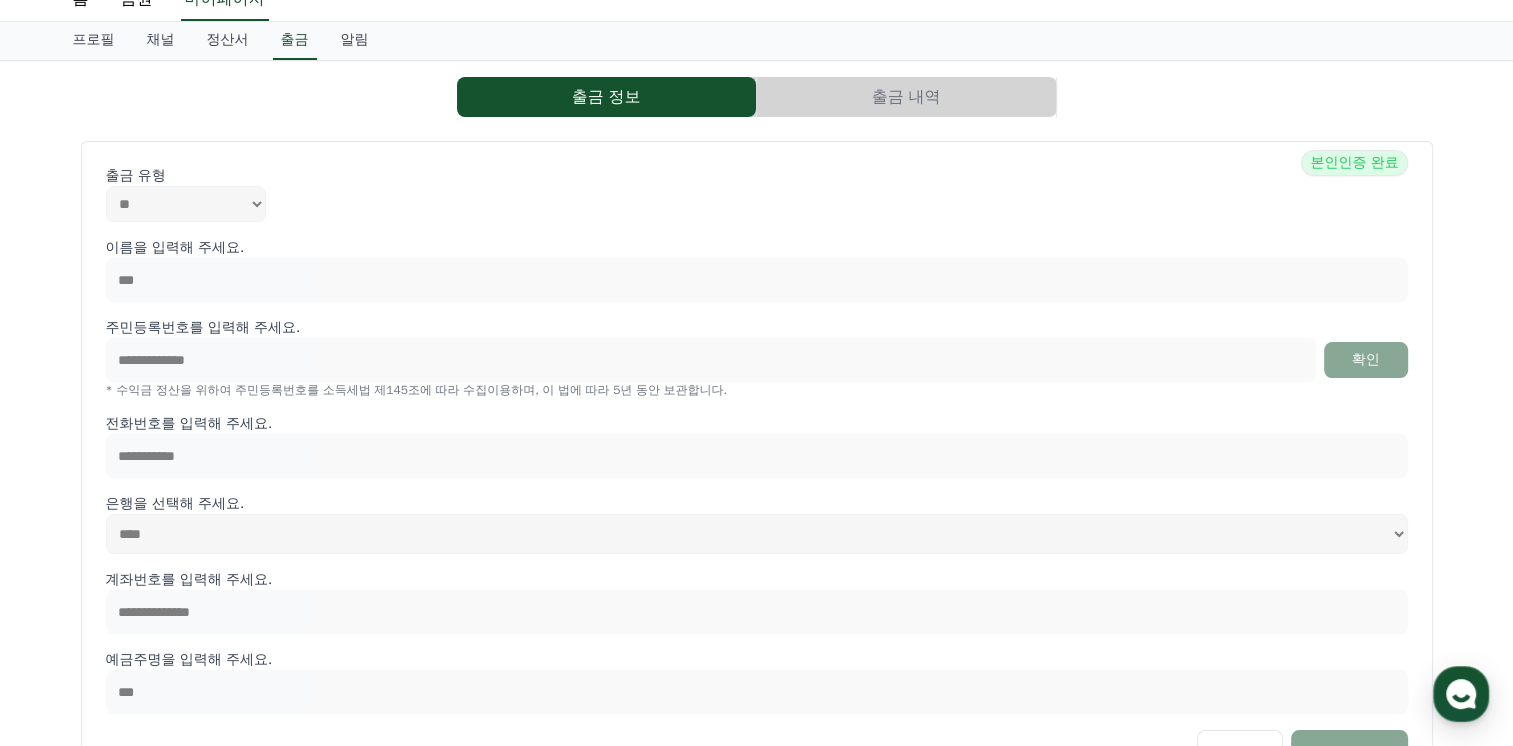 scroll, scrollTop: 0, scrollLeft: 0, axis: both 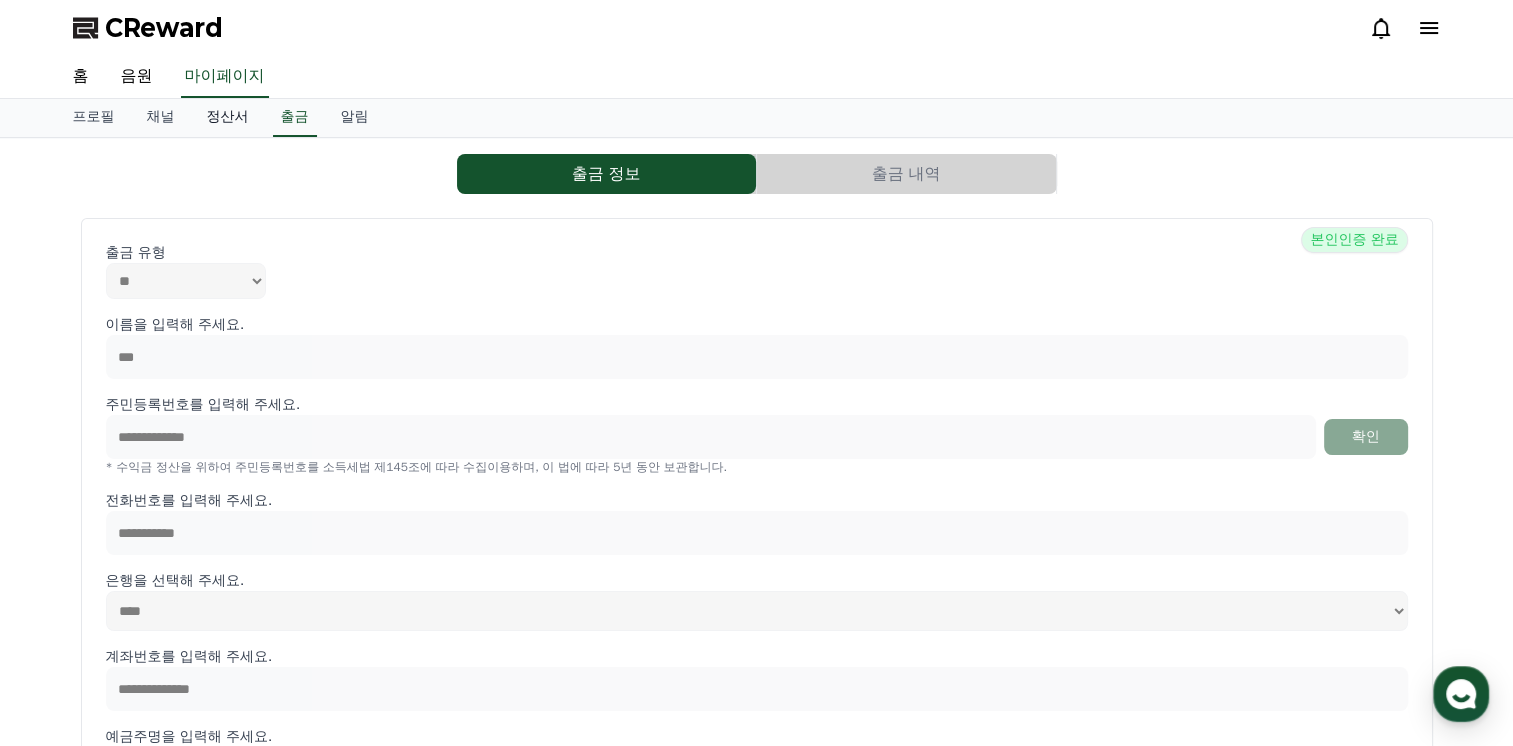 click on "정산서" at bounding box center [228, 118] 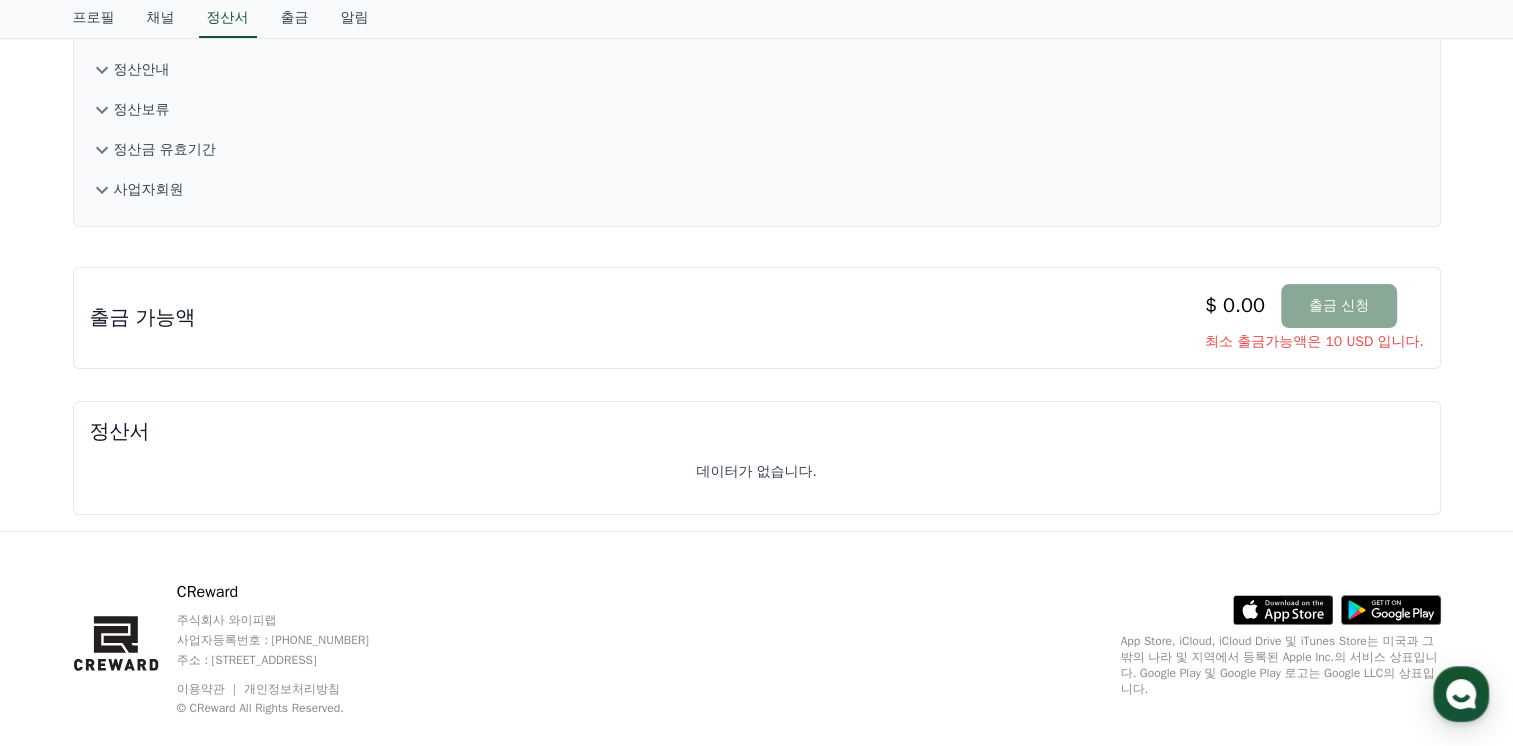 scroll, scrollTop: 220, scrollLeft: 0, axis: vertical 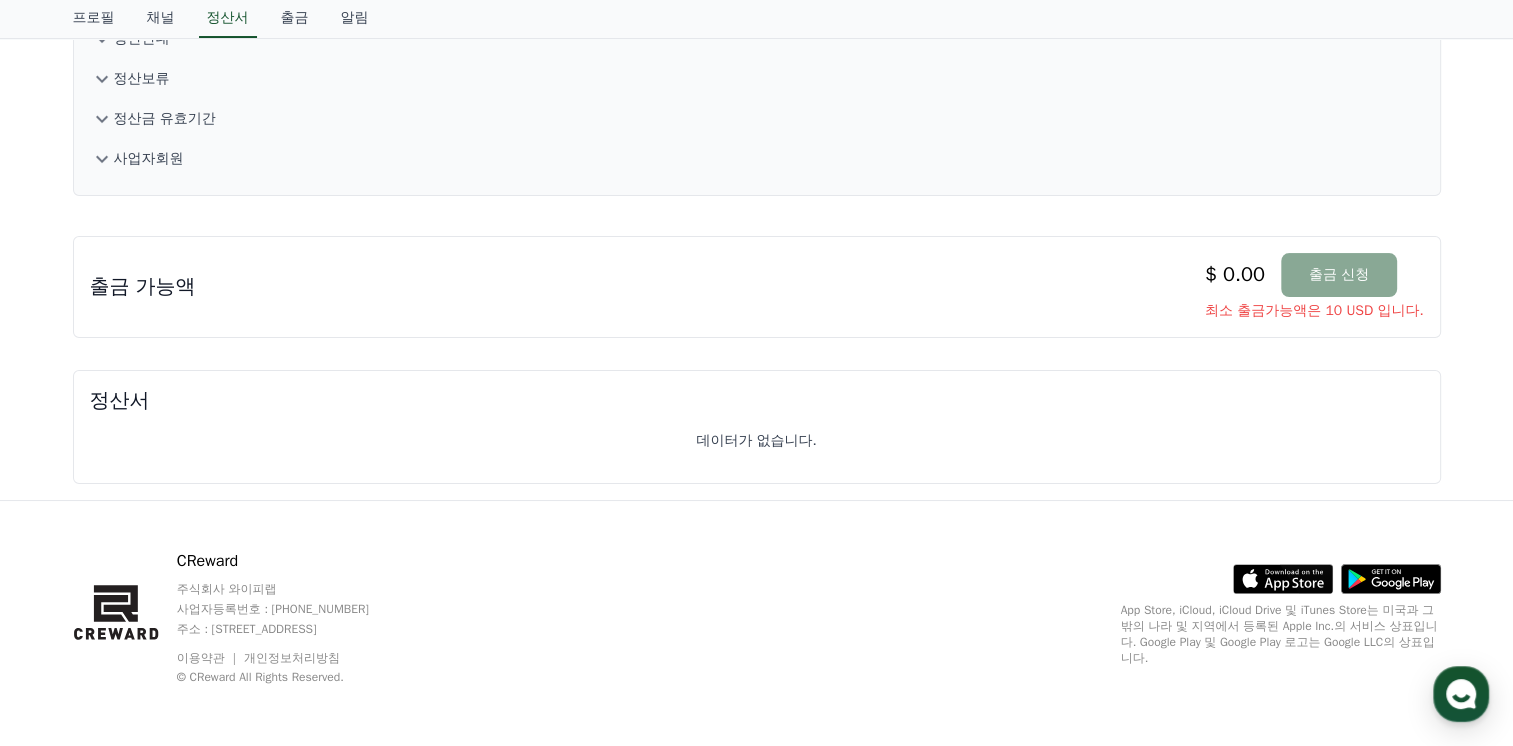 click on "데이터가 없습니다." at bounding box center [756, 441] 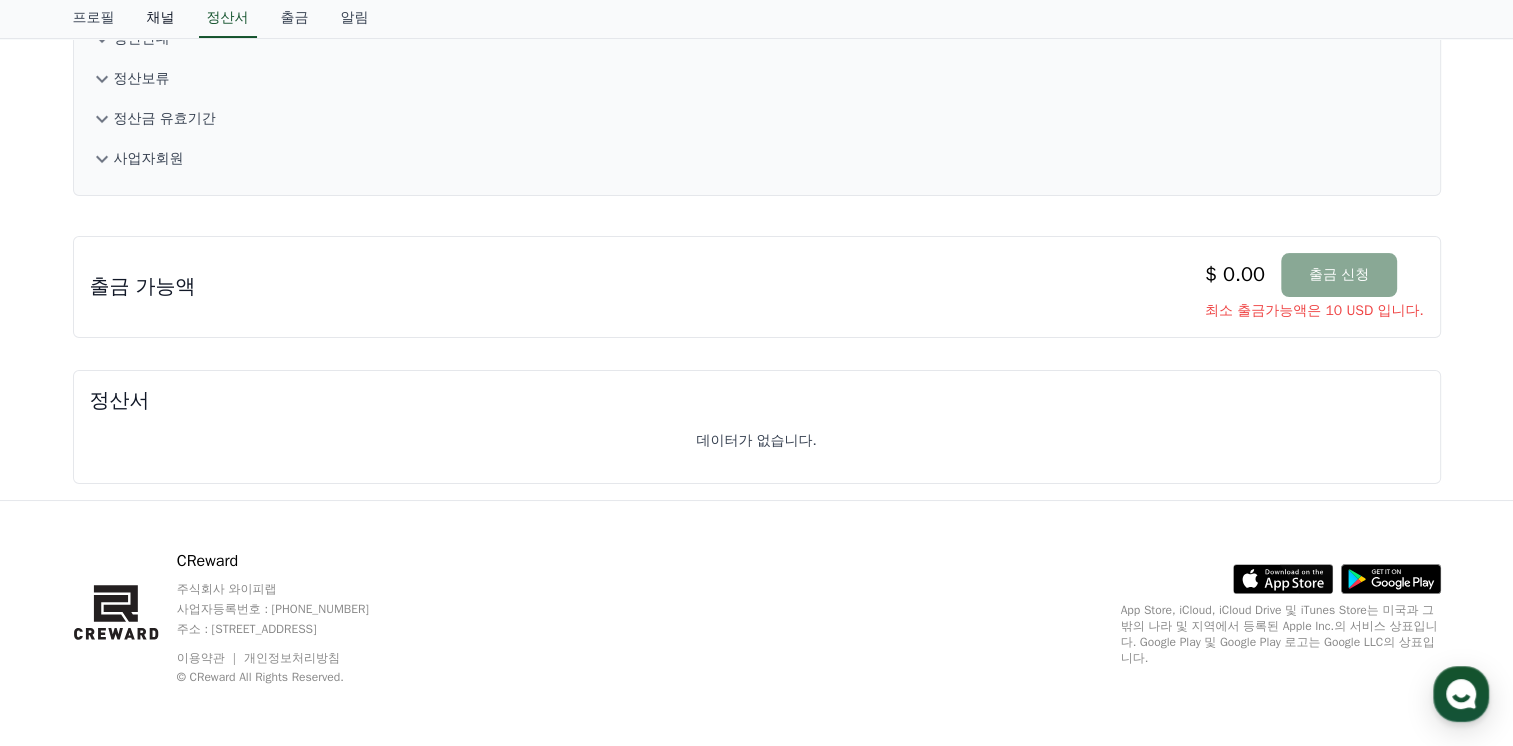 click on "채널" at bounding box center [161, 19] 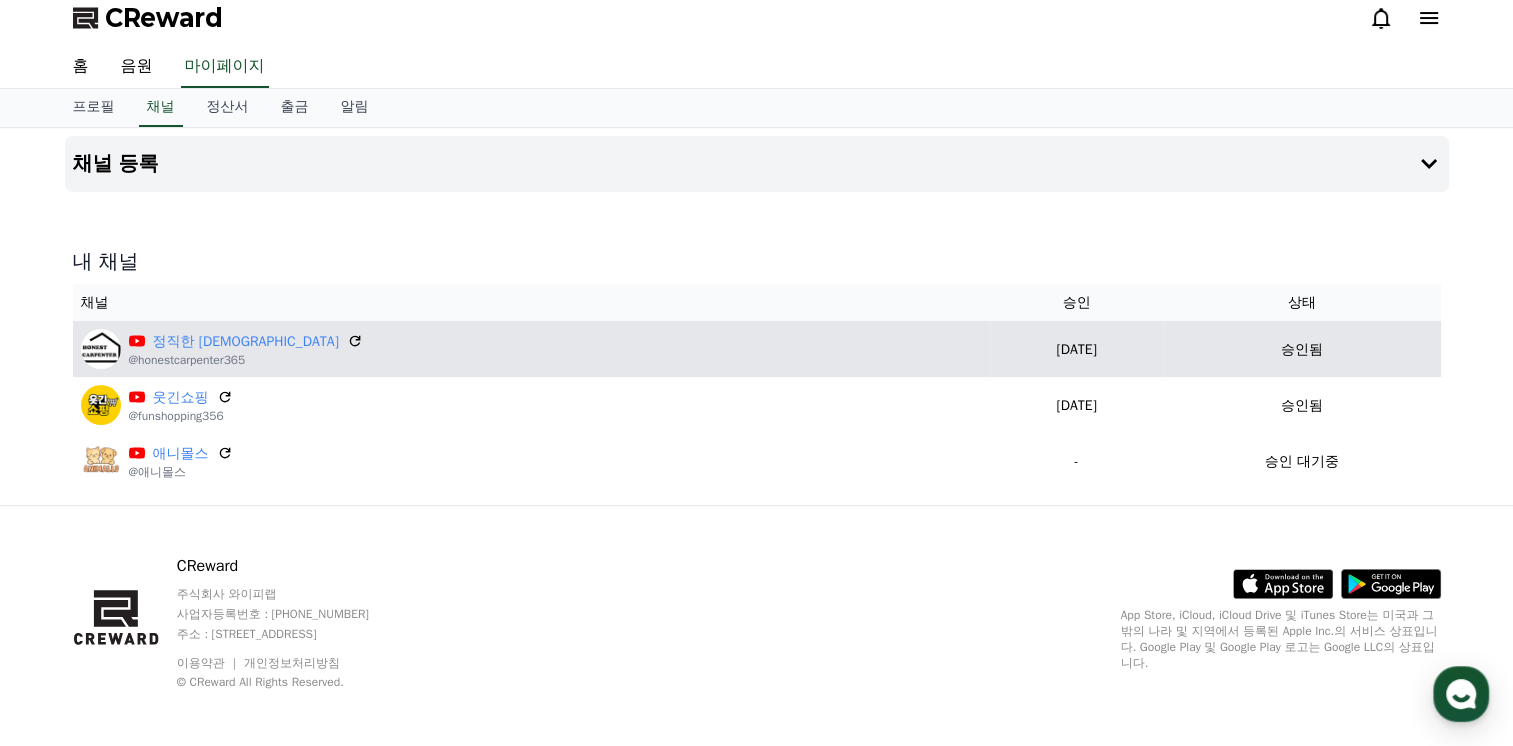 scroll, scrollTop: 16, scrollLeft: 0, axis: vertical 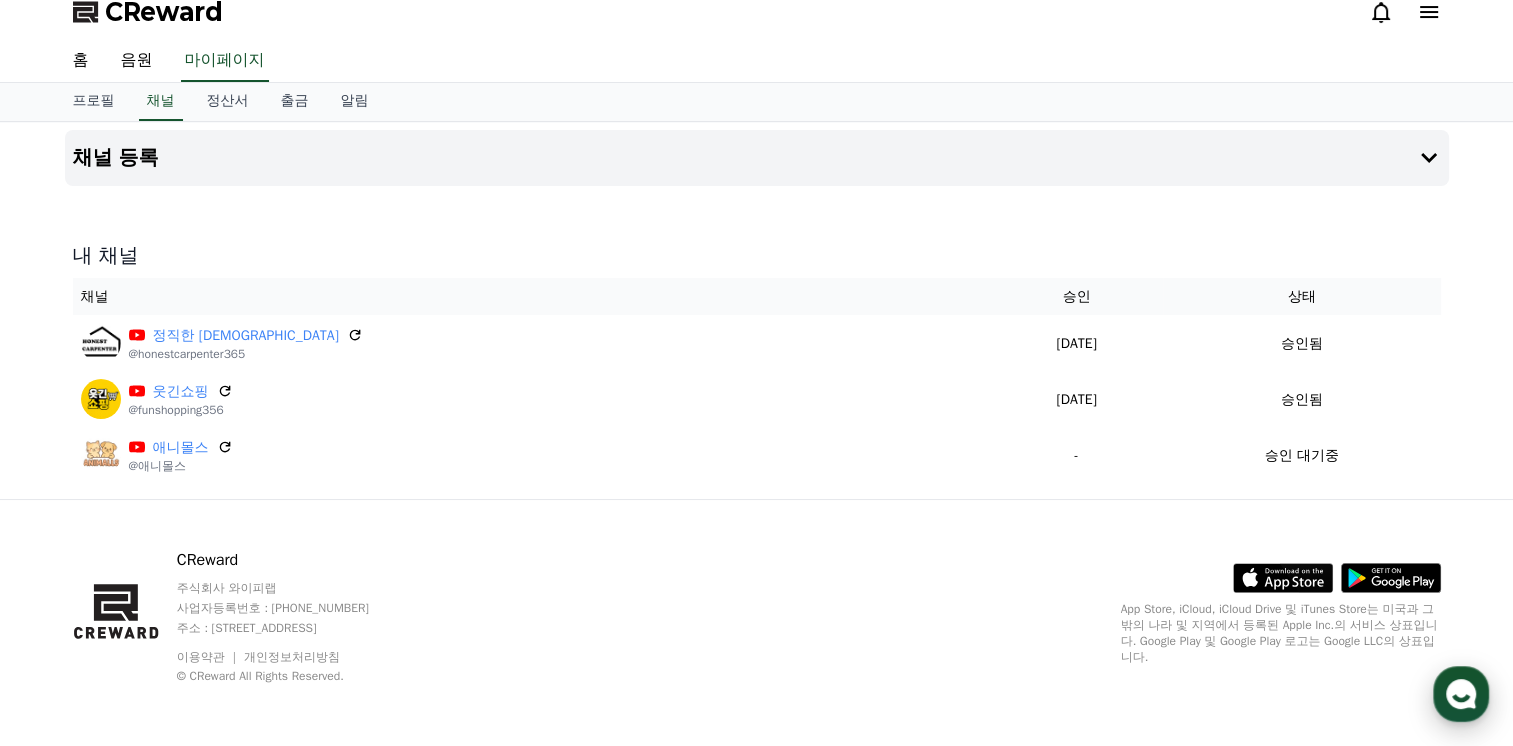 click 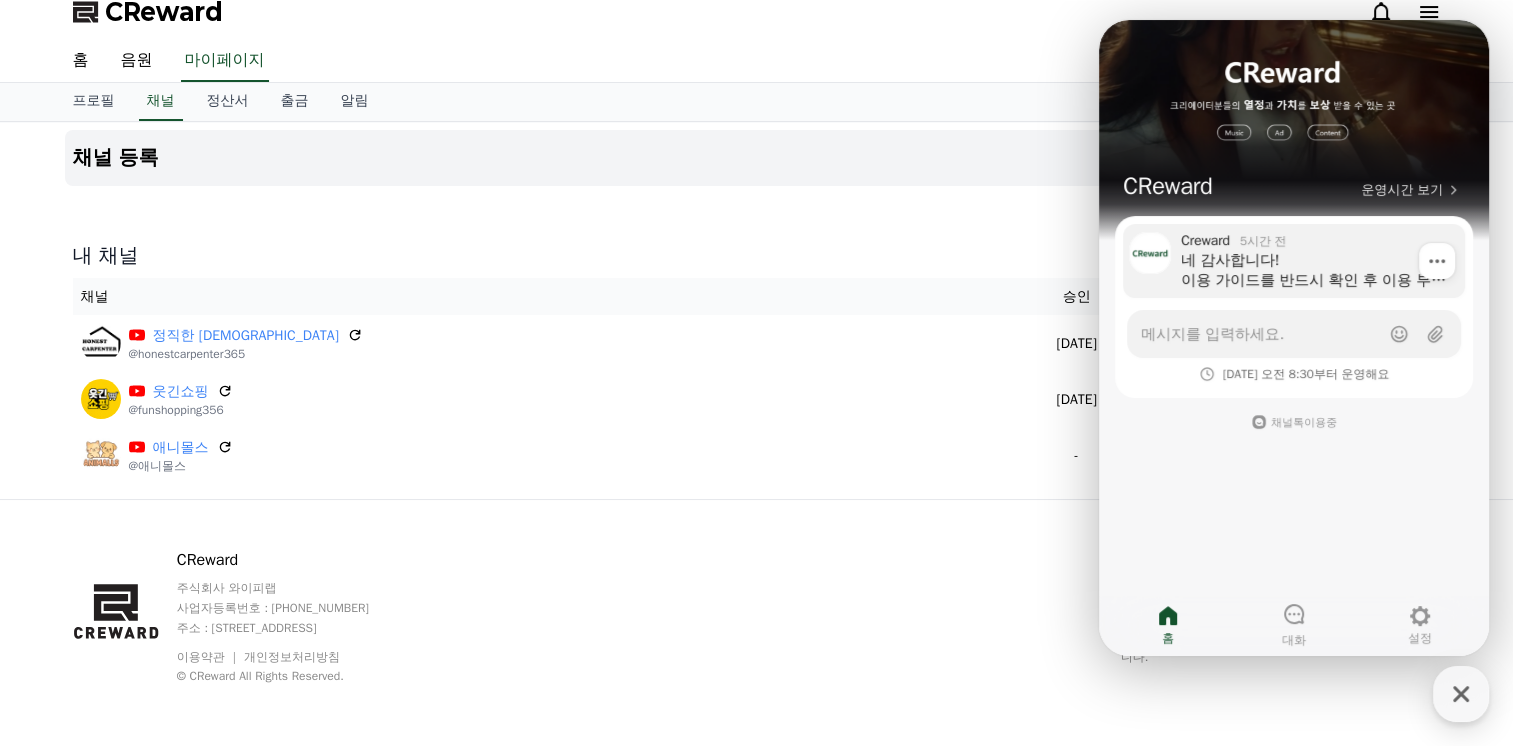 click on "네 감사합니다!
이용 가이드를 반드시 확인 후 이용 부탁드립니다 :)
크리워드 이용 가이드
https://creward.net/music/guide/android
자주 묻는 질문
https://creward.net/music/notice/faq
*크리워드 앱 설치 시 실시간 실적 알림을 받으실 수 있어요!" at bounding box center [1316, 270] 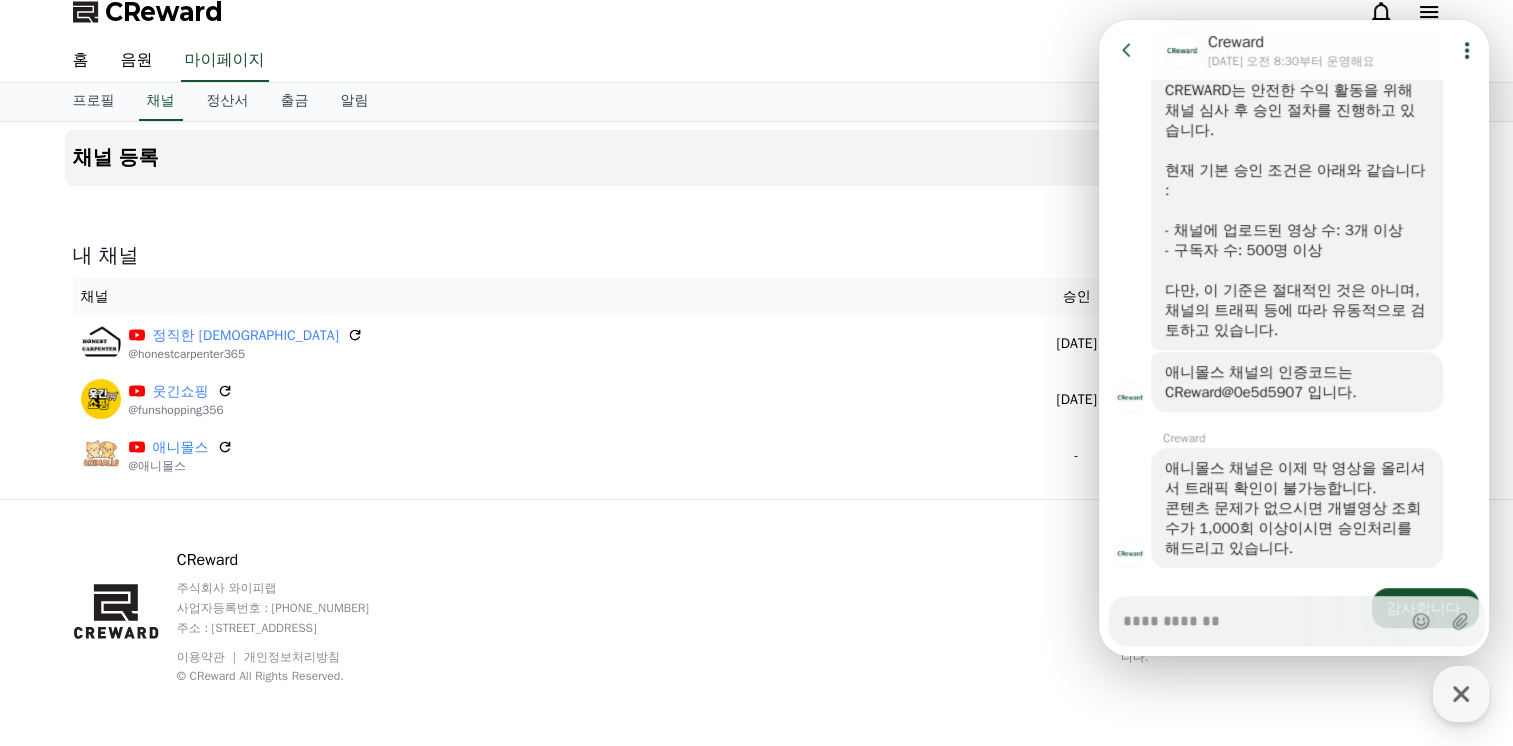 scroll, scrollTop: 900, scrollLeft: 0, axis: vertical 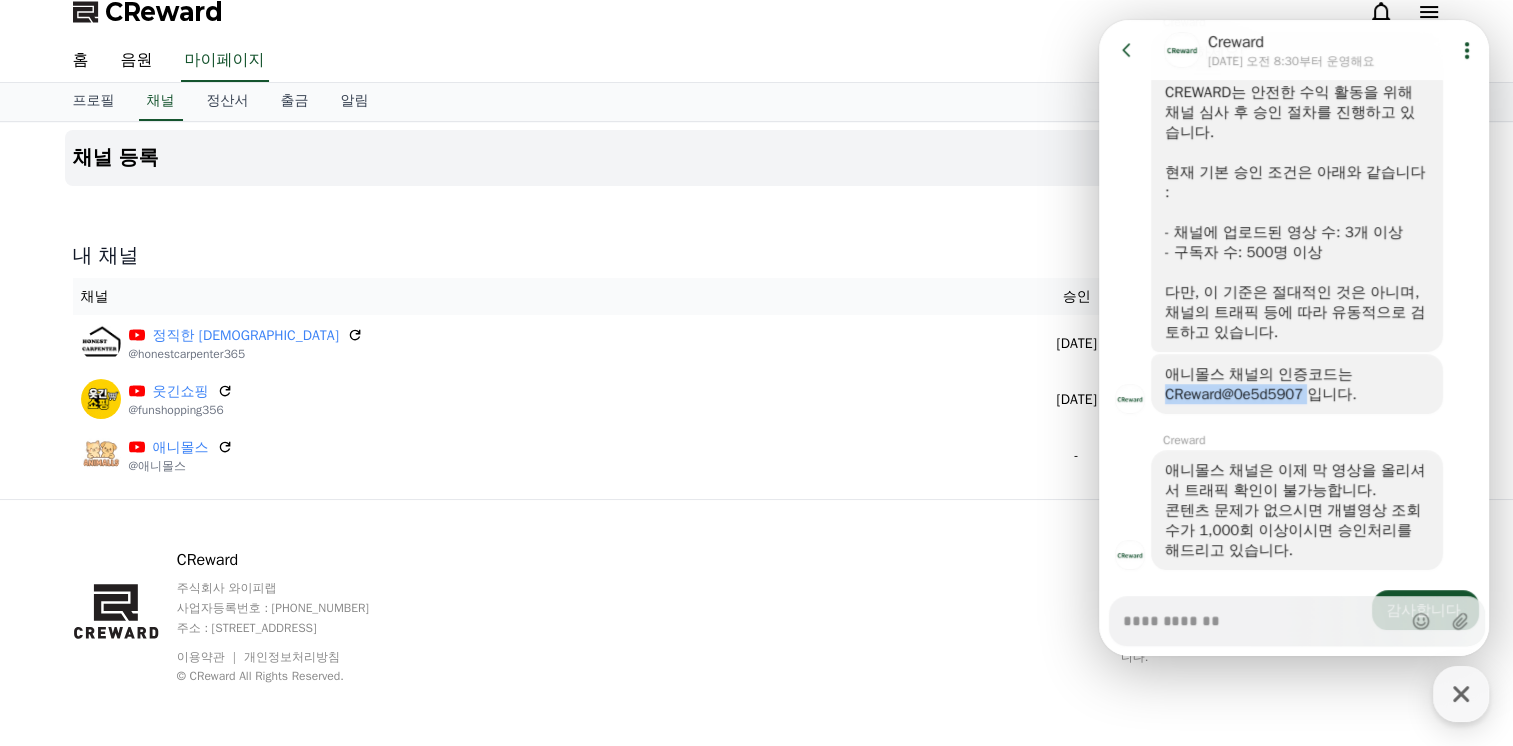 drag, startPoint x: 1309, startPoint y: 410, endPoint x: 1158, endPoint y: 406, distance: 151.05296 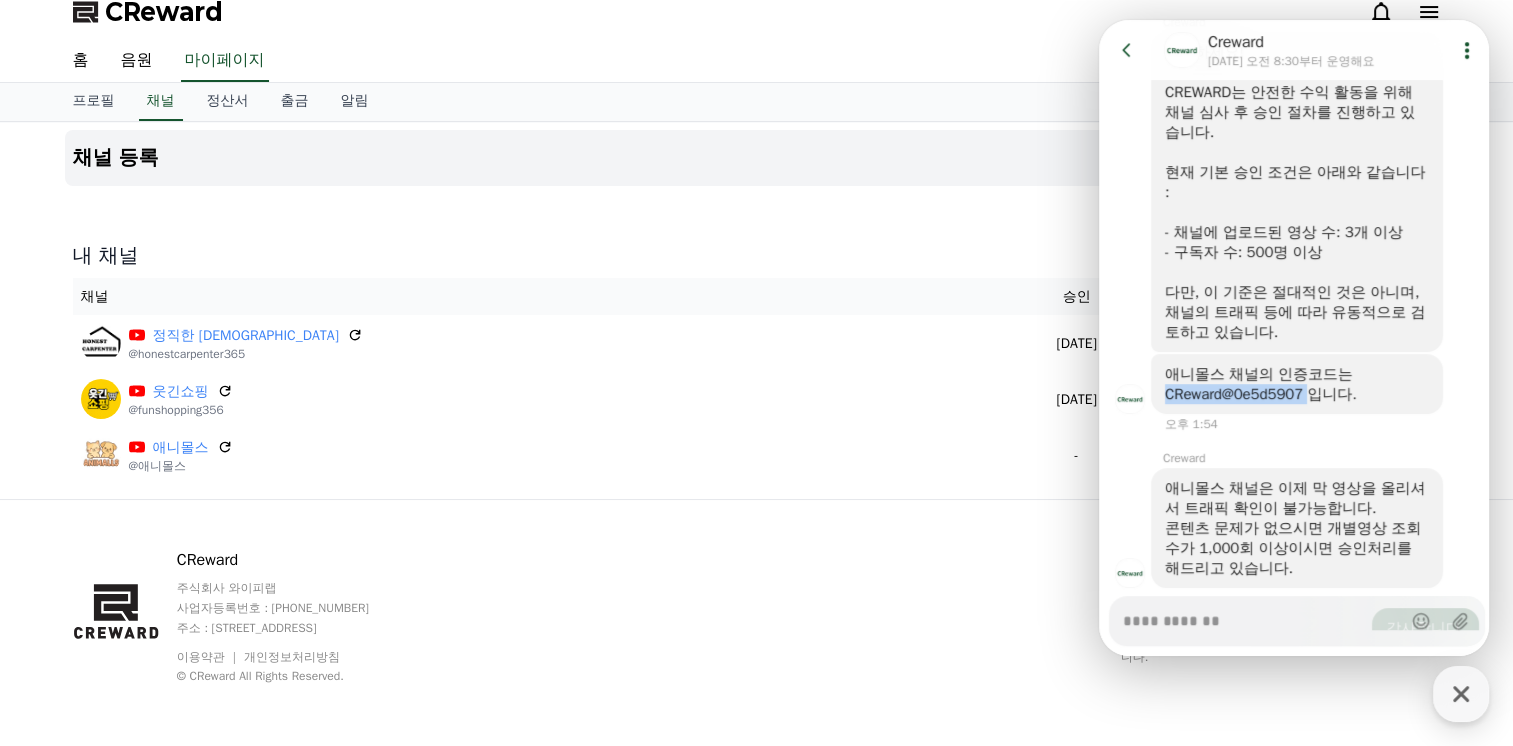 copy on "CReward@0e5d5907" 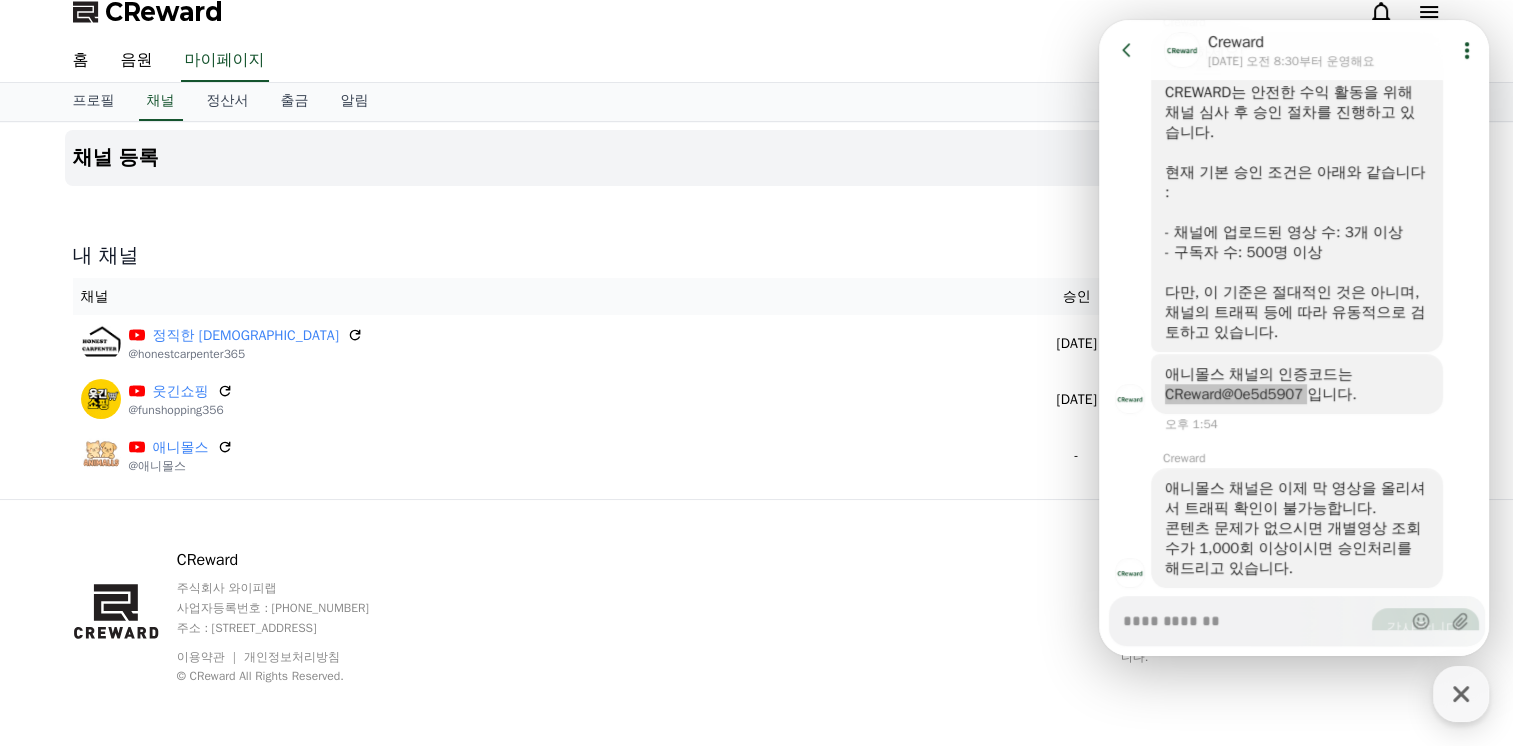click on "CReward   주식회사 와이피랩   사업자등록번호 : 655-81-03655   주소 : 경기도 김포시 양촌읍 양곡로 495, 3층 305-비이16호   이용약관   개인정보처리방침   © CReward All Rights Reserved.
.st0 {
fill: #a6a6a6;
}
.st1 {
stroke: #ffffff;
stroke-width: 0.2;
stroke-miterlimit: 10;
}
.st1,
.st2 {
fill: #fff;
}
.st3 {
fill: url(#SVGID_1_);
}
.st4 {
fill: url(#SVGID_2_);
}
.st5 {
fill: url(#SVGID_3_);
}
.st6 {
fill: url(#SVGID_4_);
}
.st7,
.st8,
.st9 {
opacity: 0.2;
enable-background: new;
}
.st8,
.st9 {
opacity: 0.12;
}
.st9 {
opacity: 0.25;
fill: #fff;
}
App Store, iCloud, iCloud Drive 및 iTunes Store는 미국과 그 밖의 나라 및 지역에서 등록된 Apple Inc.의 서비스 상표입니다. Google Play 및 Google Play 로고는 Google LLC의 상표입니다." at bounding box center [757, 624] 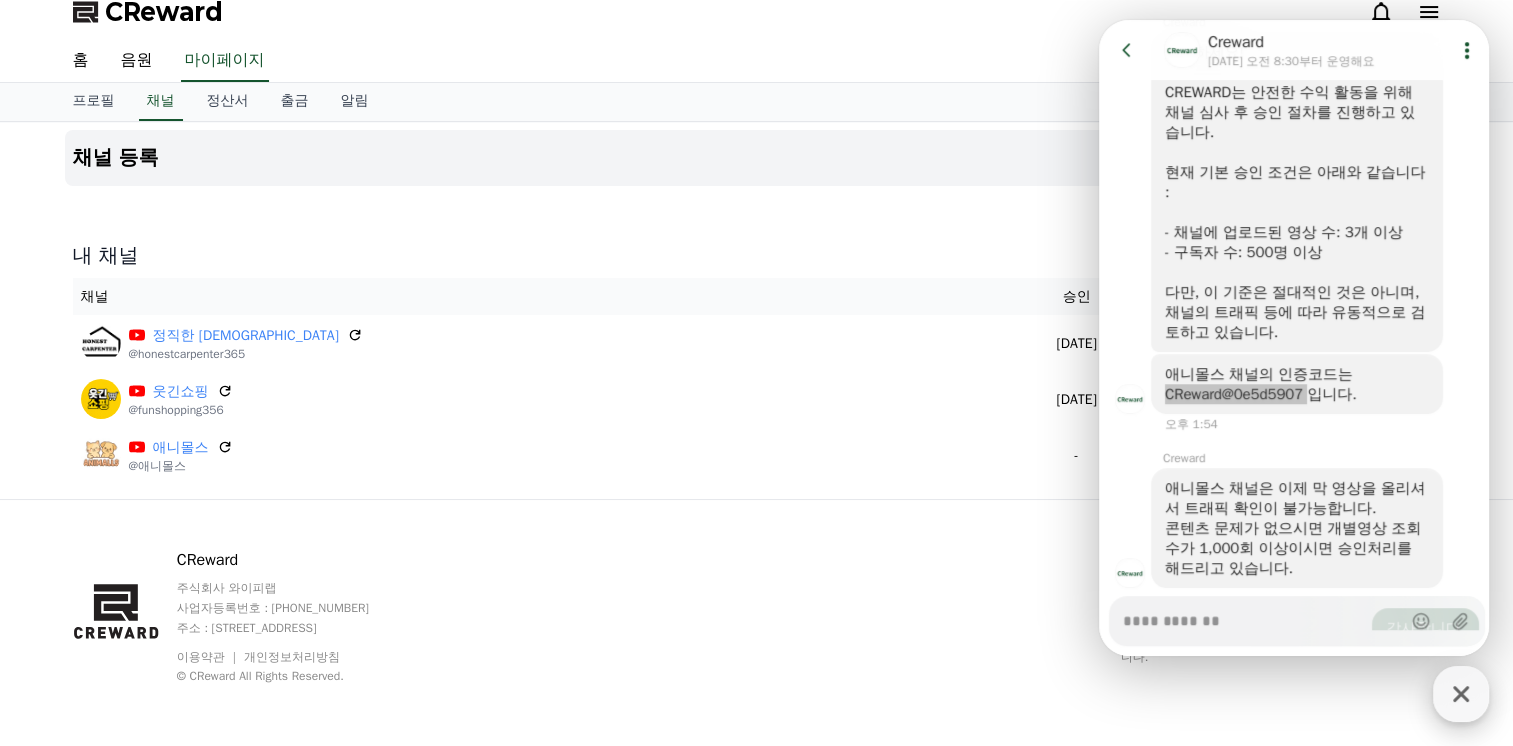 click 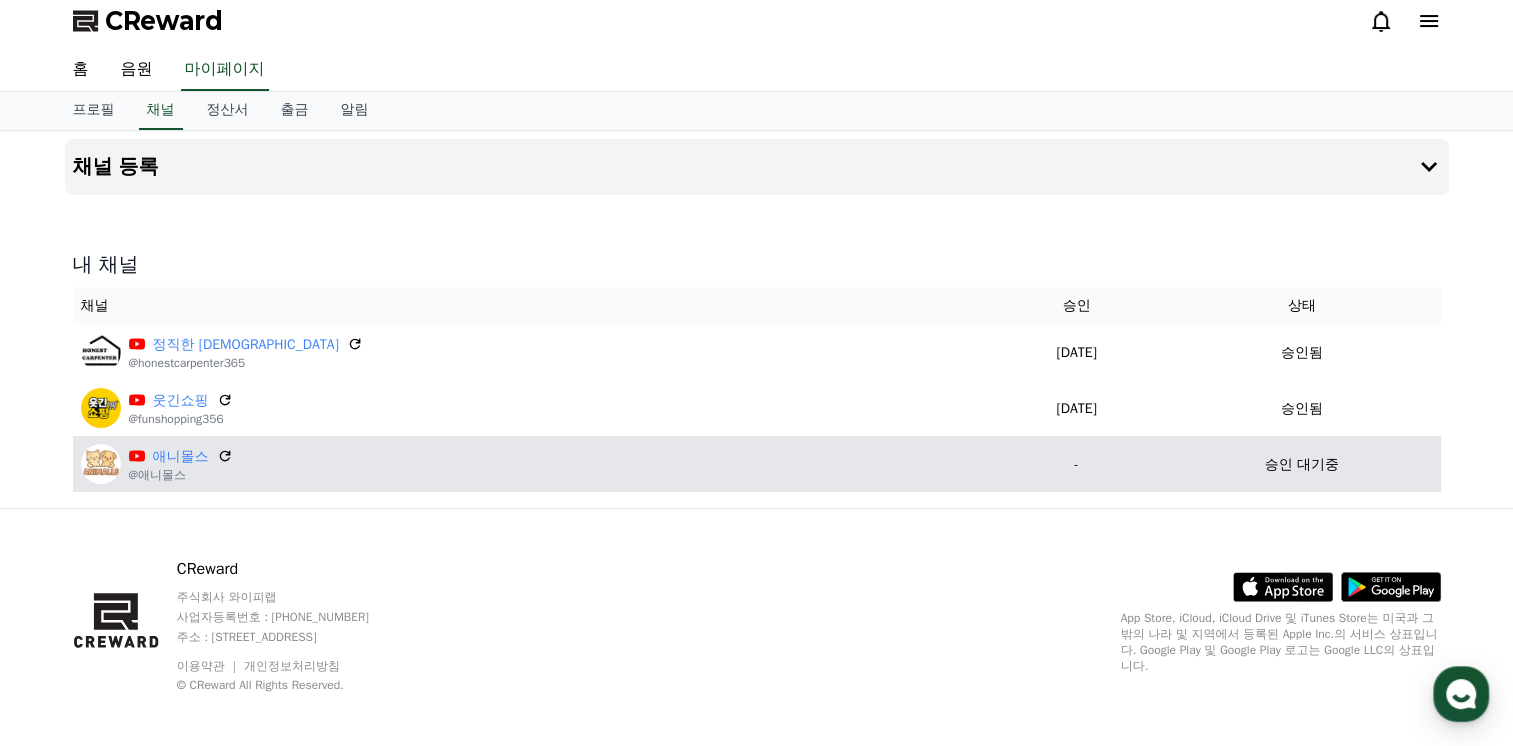 scroll, scrollTop: 0, scrollLeft: 0, axis: both 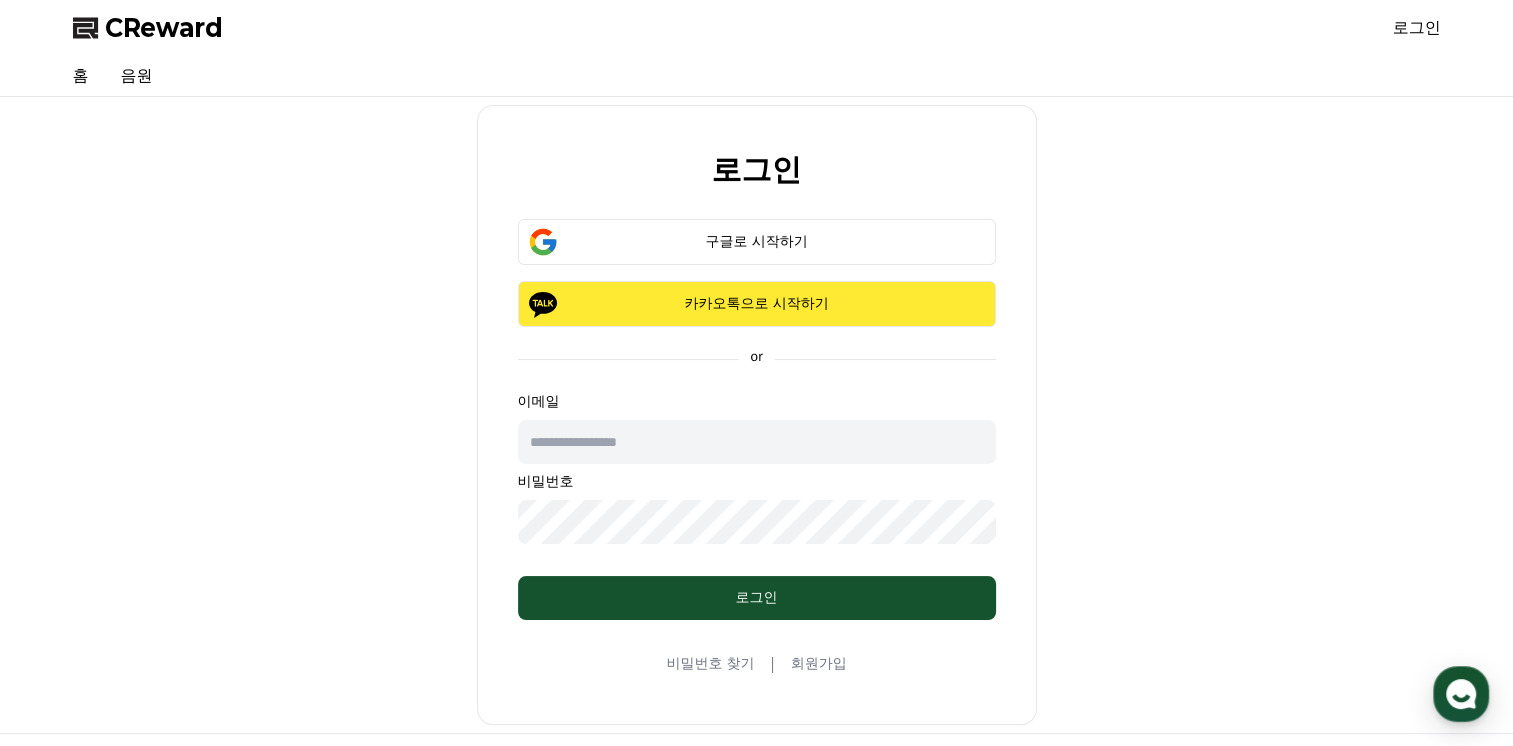 click on "카카오톡으로 시작하기" at bounding box center (757, 304) 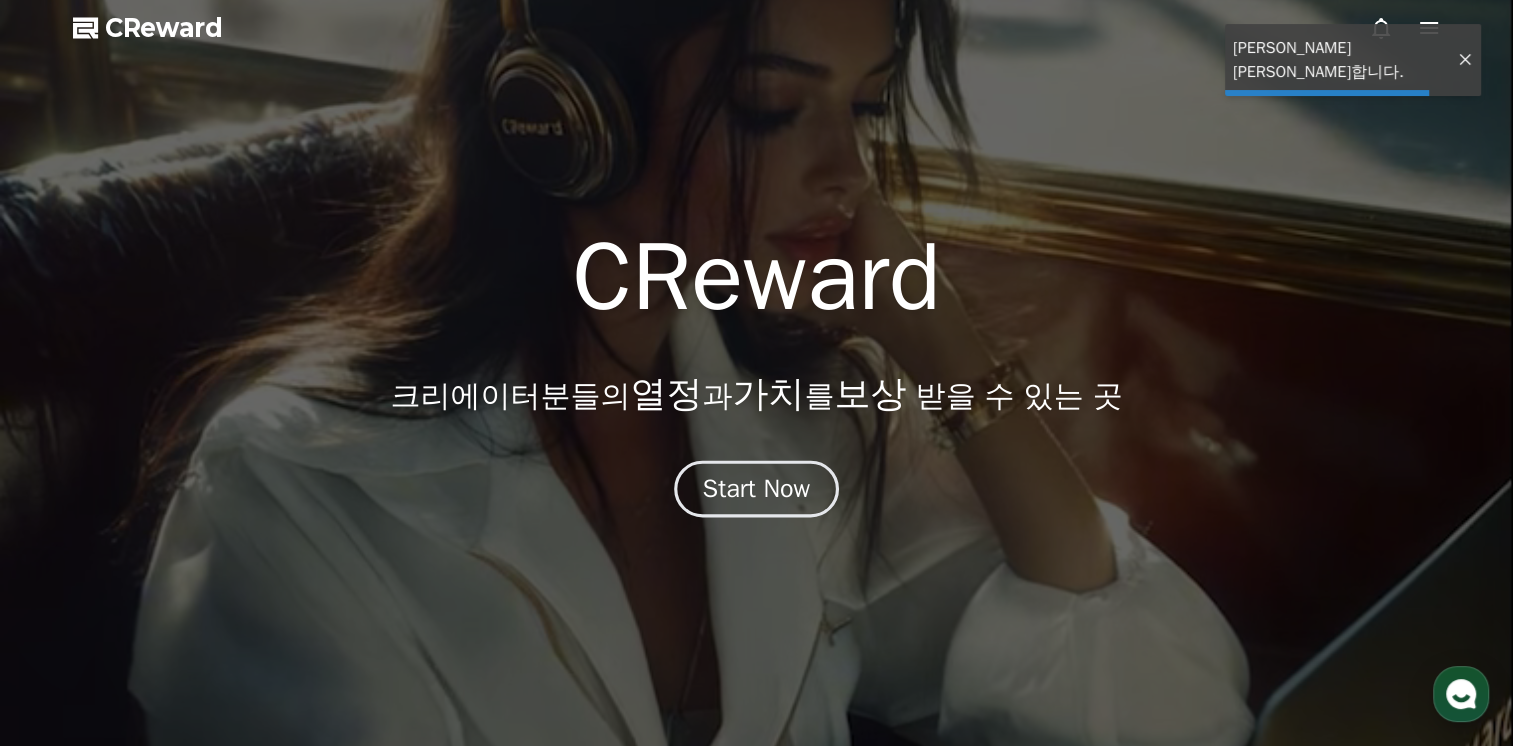 scroll, scrollTop: 0, scrollLeft: 0, axis: both 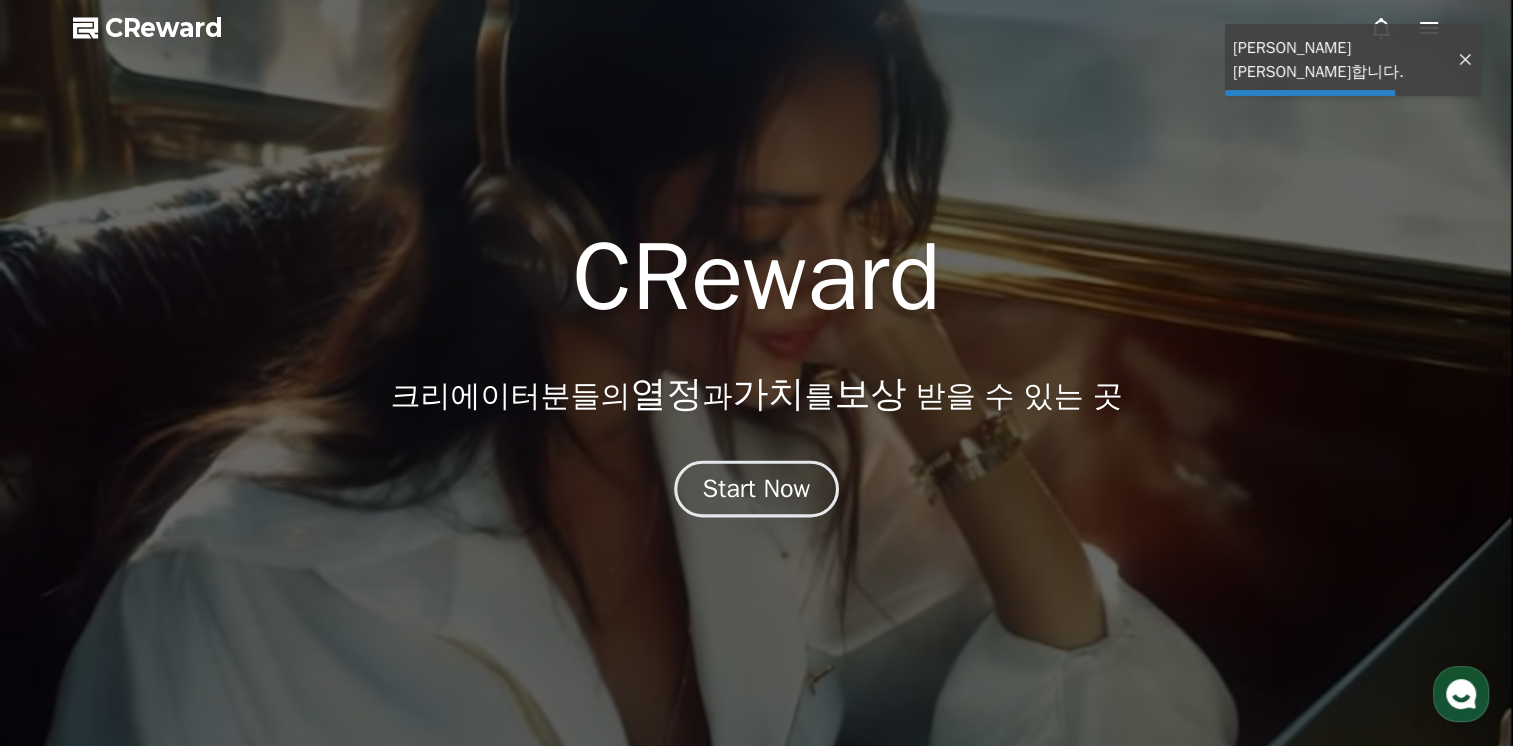 click on "Start Now" at bounding box center (756, 489) 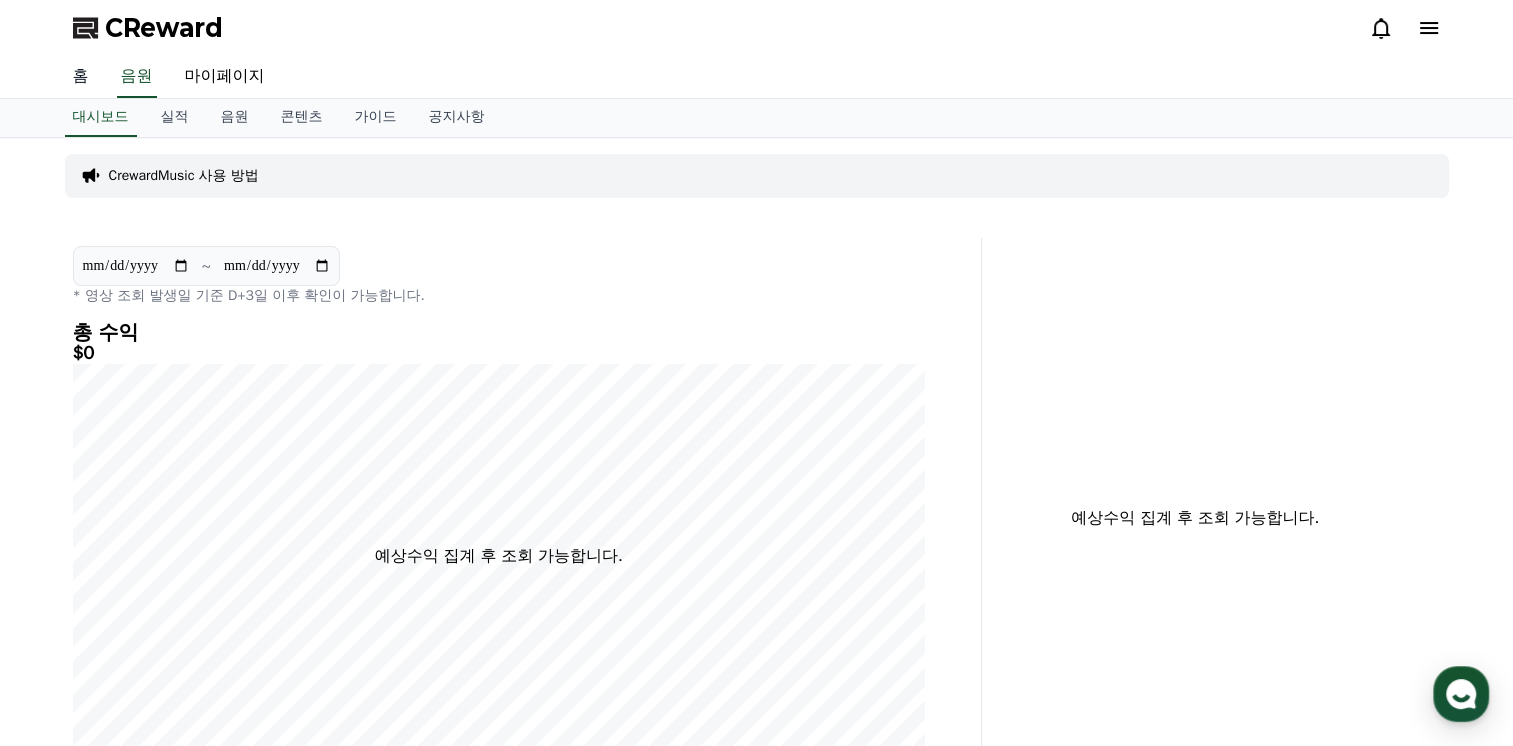 click on "홈" at bounding box center [81, 77] 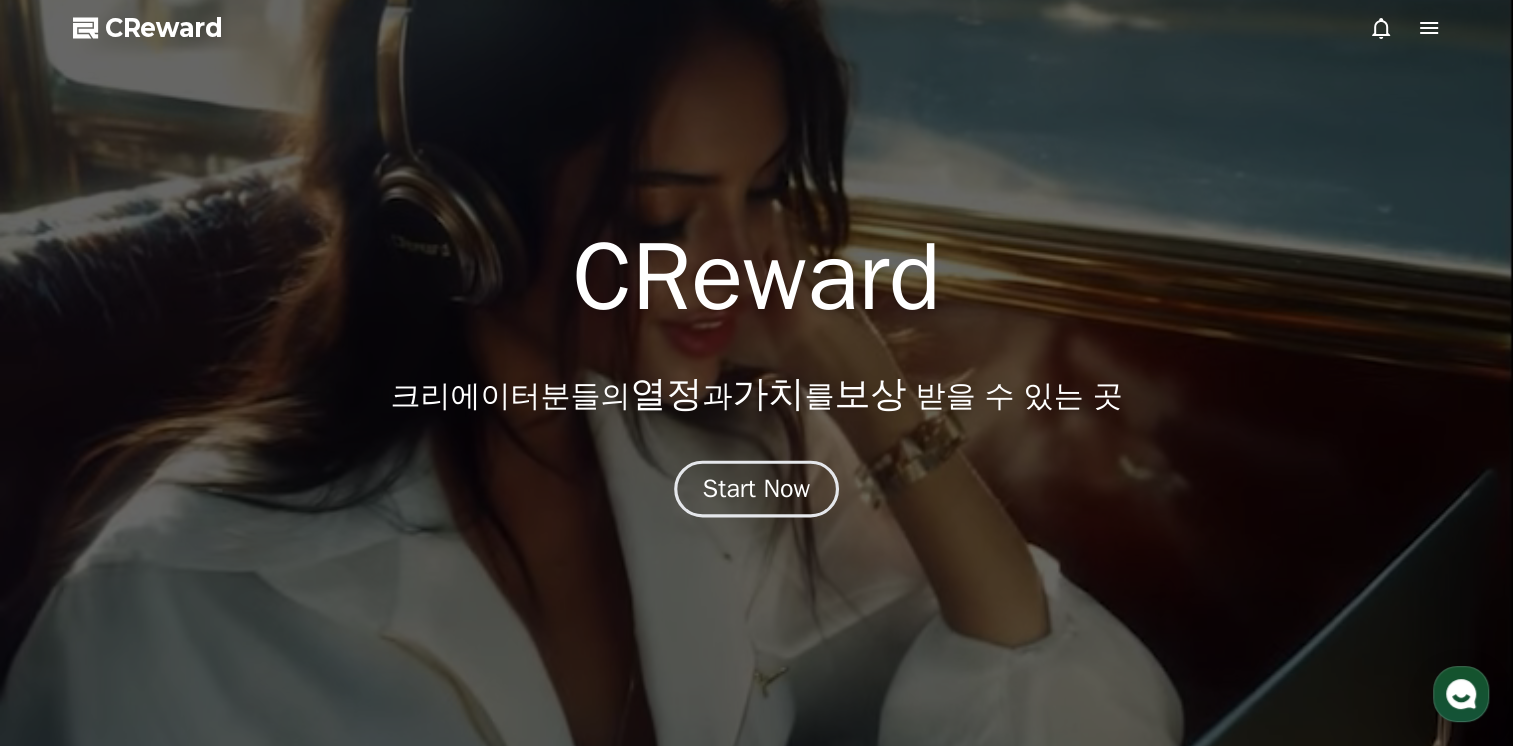 click on "Start Now" at bounding box center (757, 489) 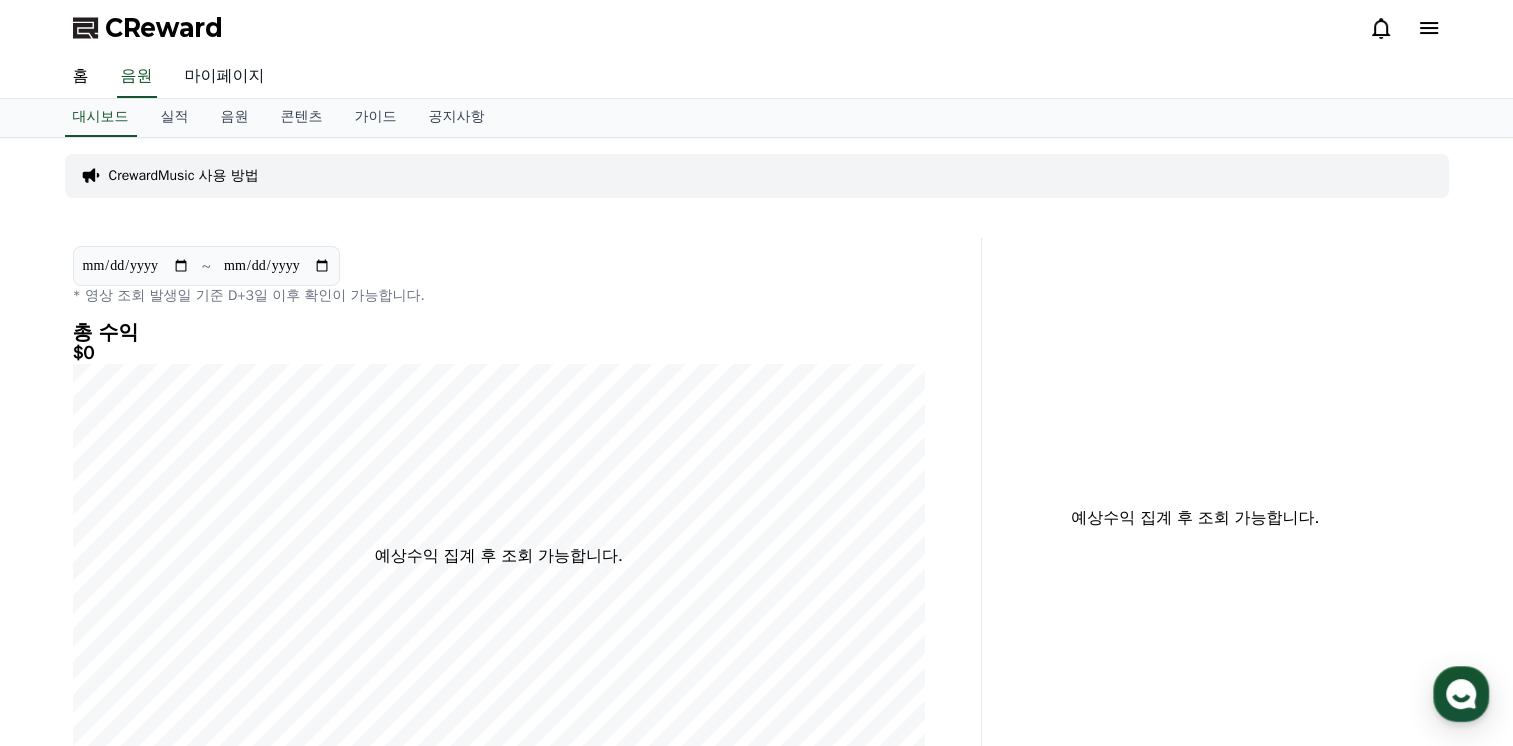 click on "마이페이지" at bounding box center (225, 77) 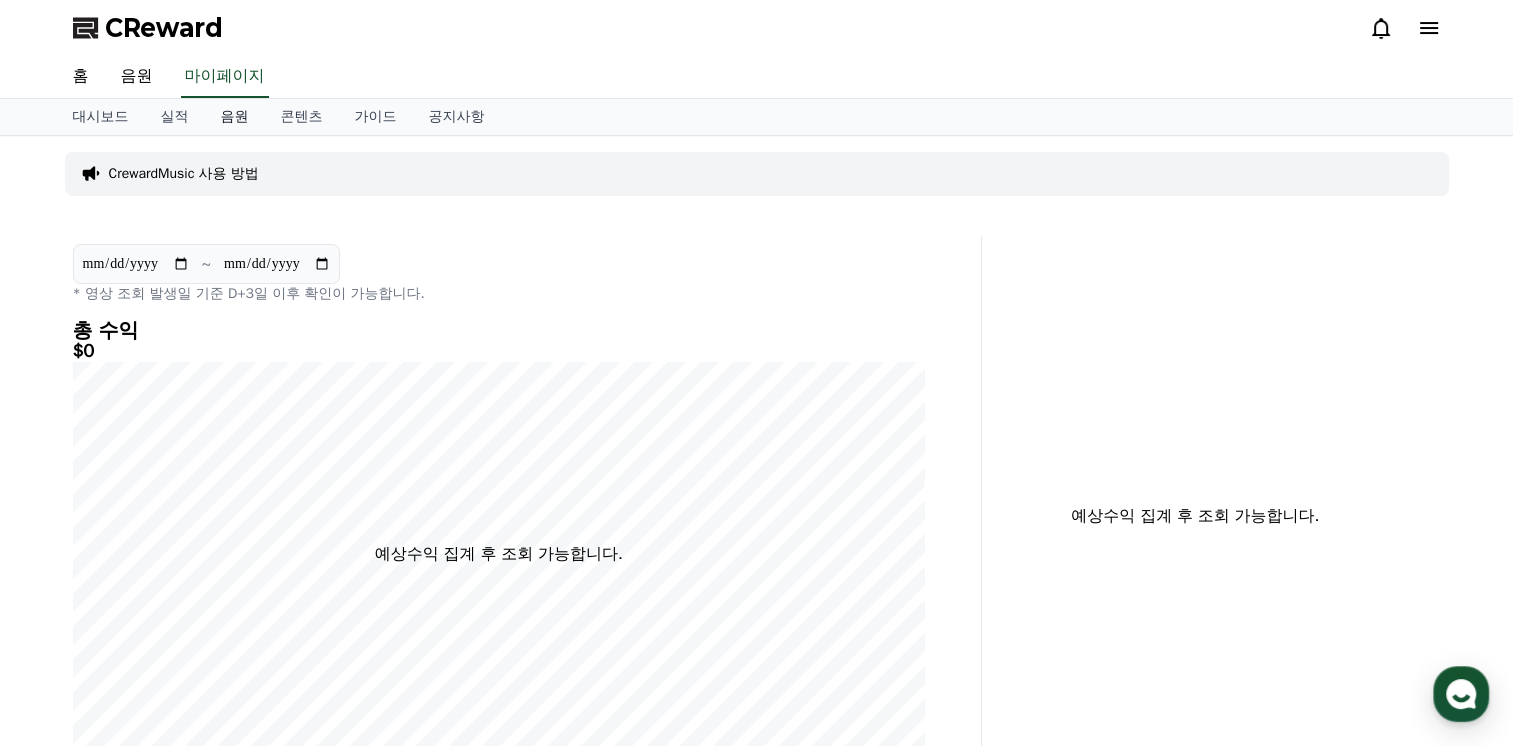 select on "**********" 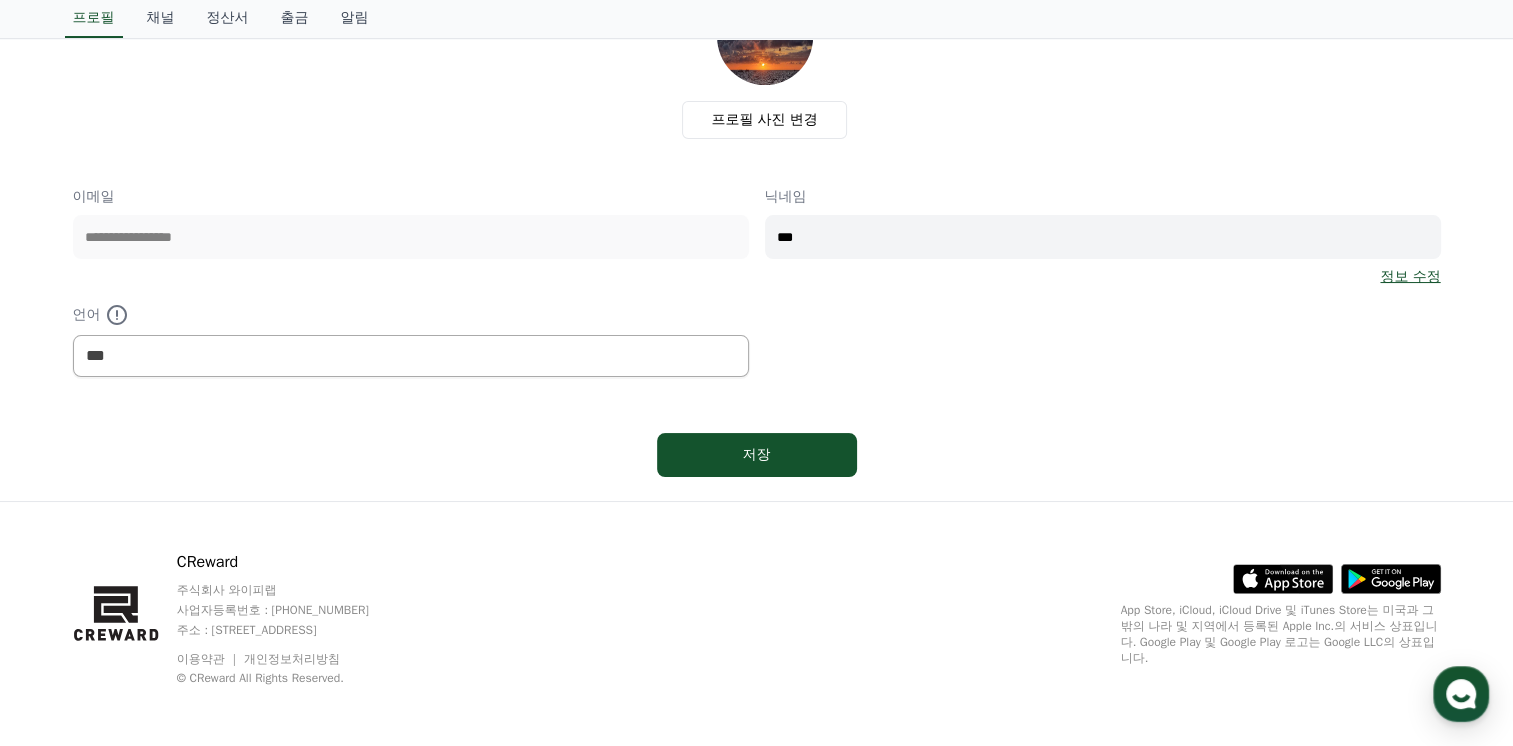 scroll, scrollTop: 166, scrollLeft: 0, axis: vertical 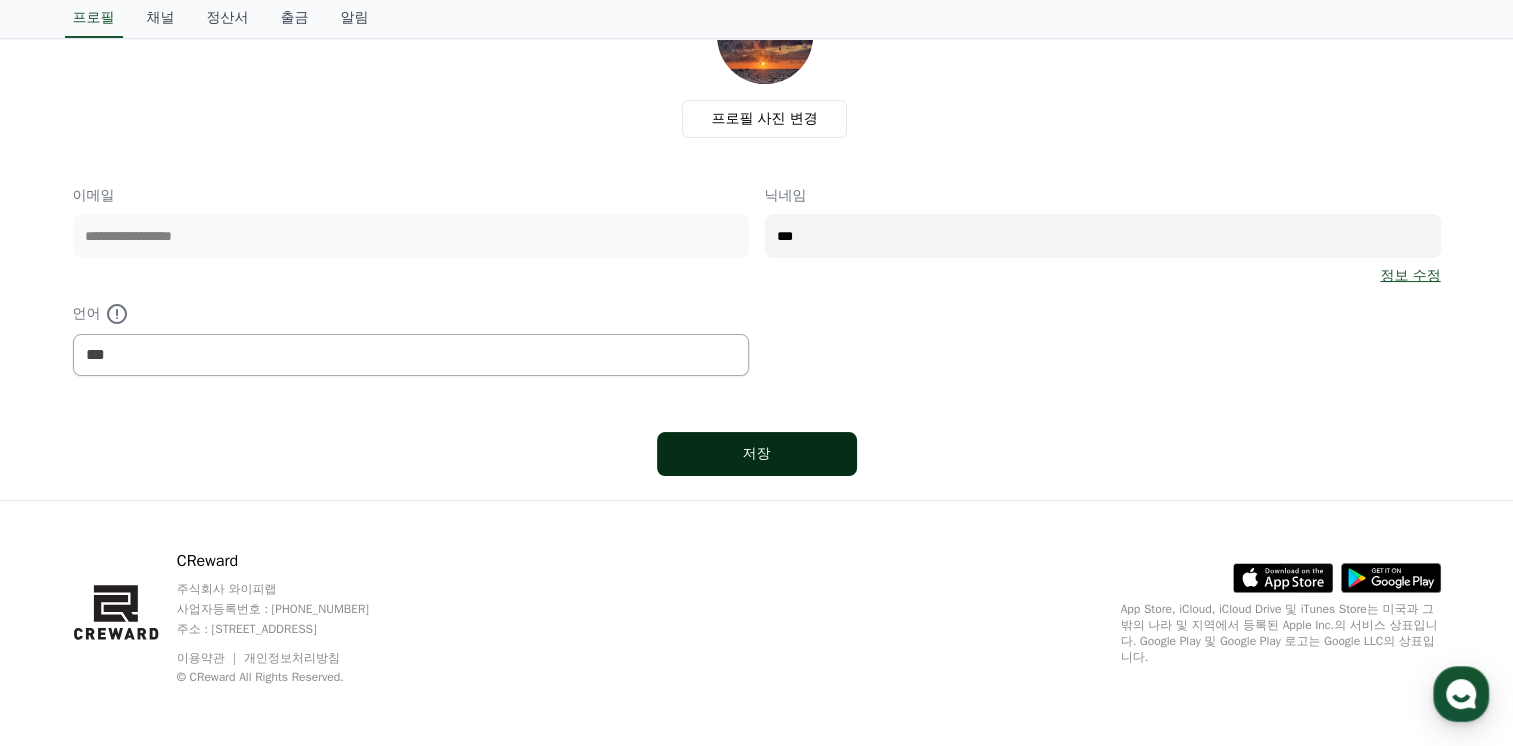 click on "저장" at bounding box center [757, 454] 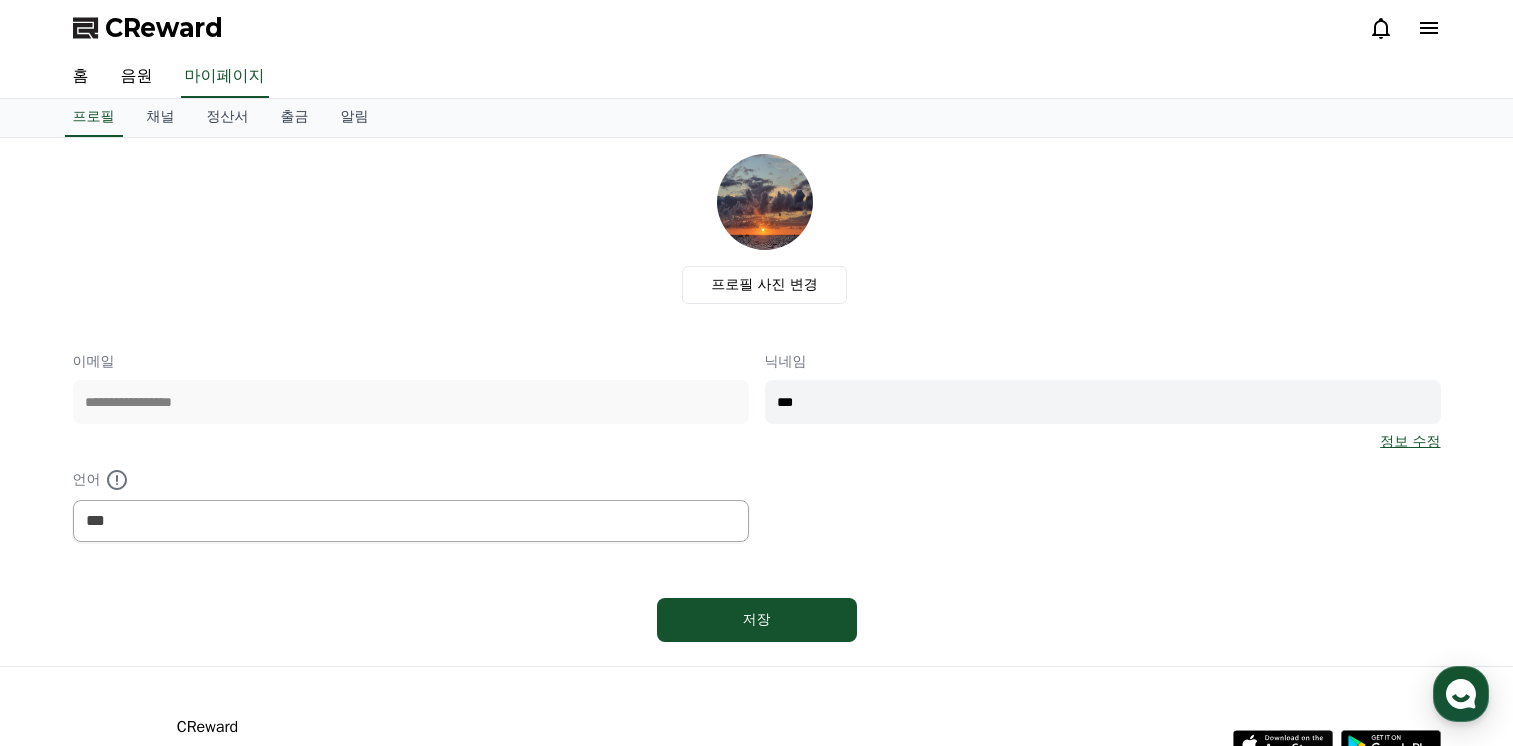 select on "**********" 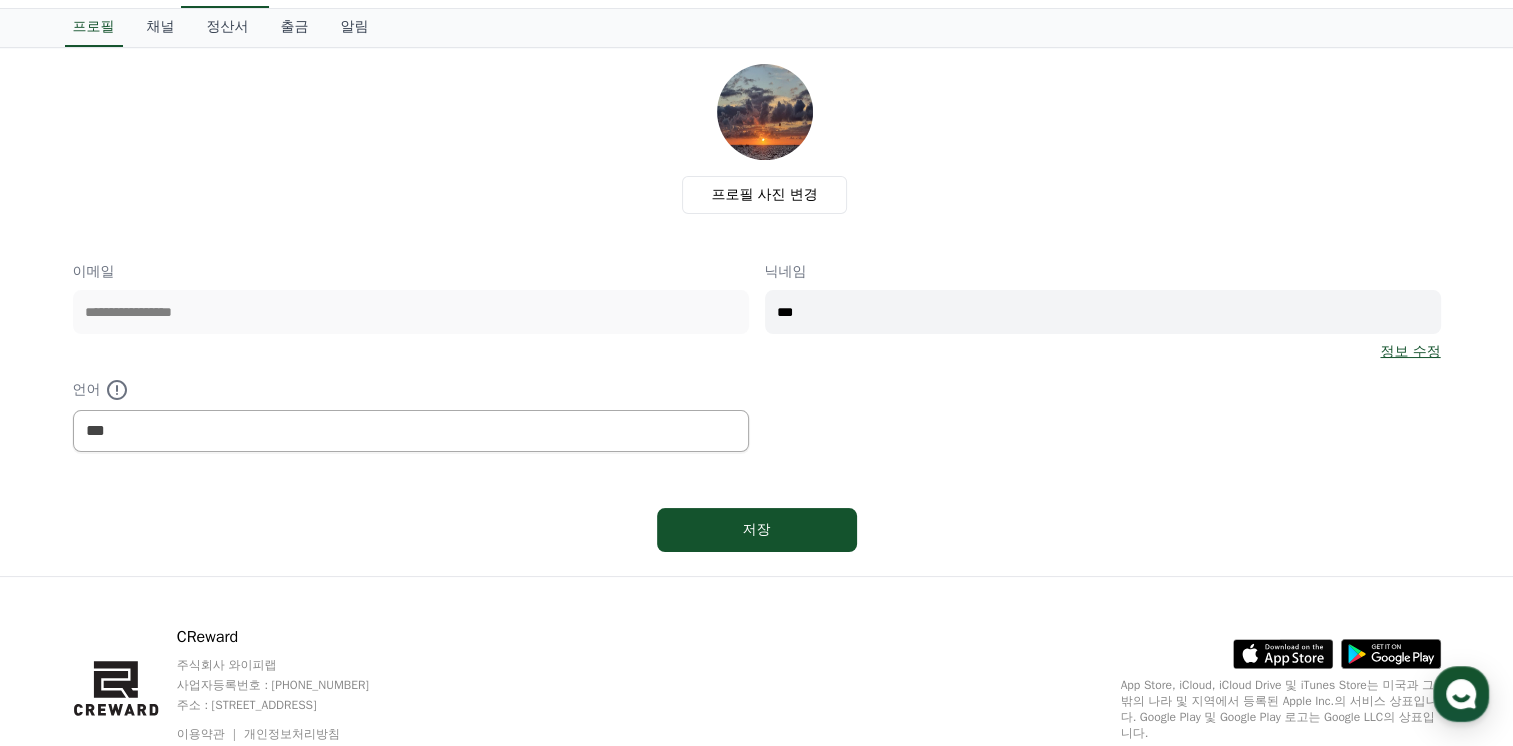 scroll, scrollTop: 166, scrollLeft: 0, axis: vertical 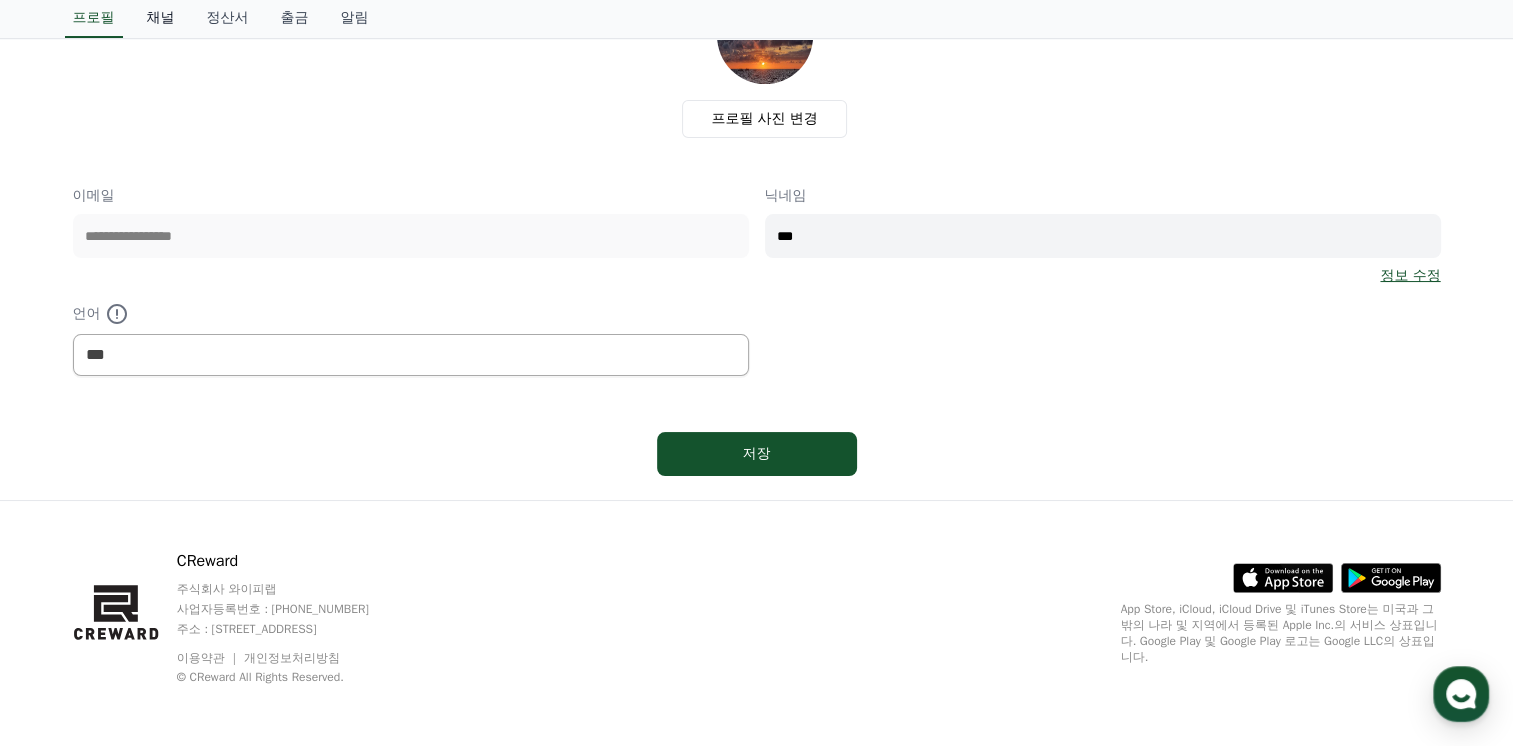 click on "채널" at bounding box center (161, 19) 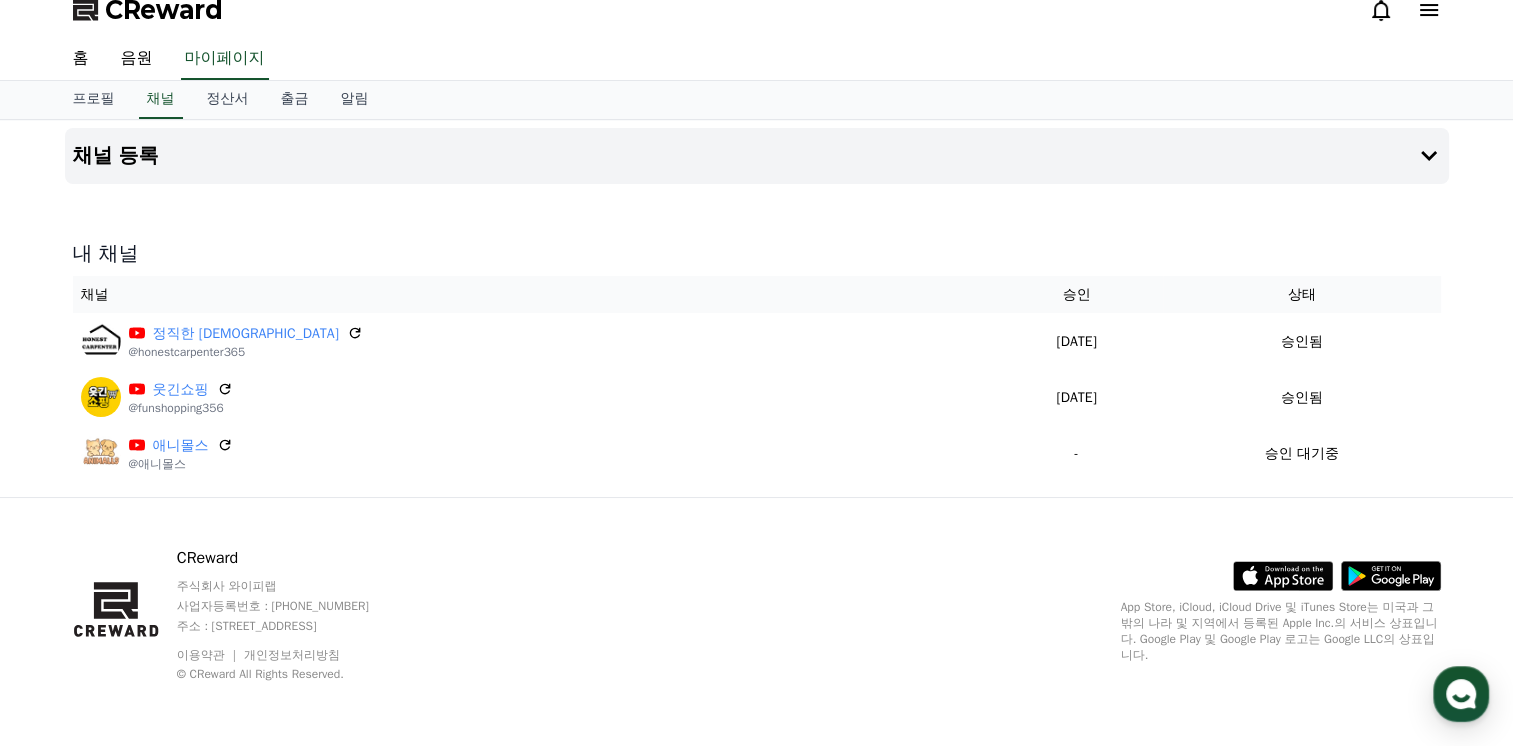 scroll, scrollTop: 0, scrollLeft: 0, axis: both 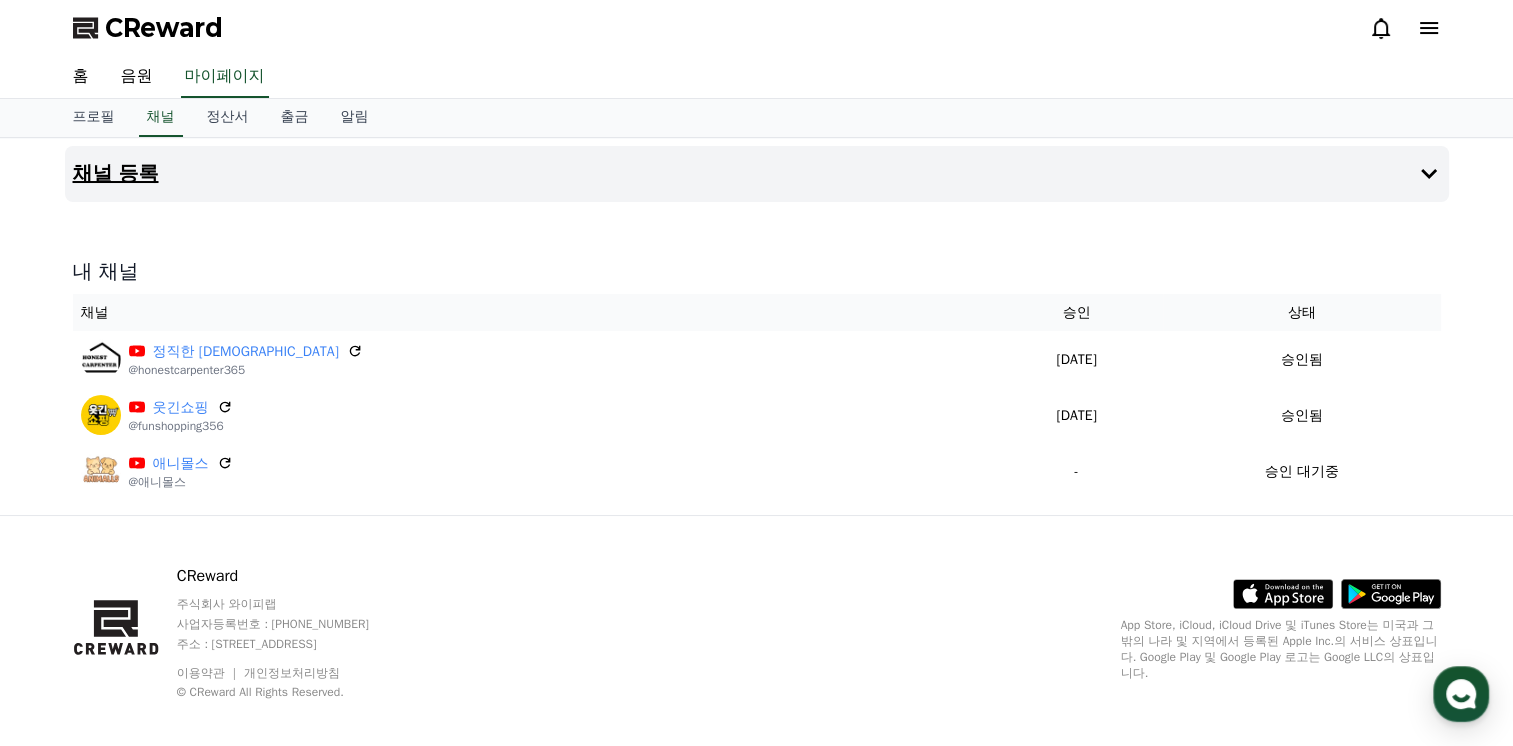 click 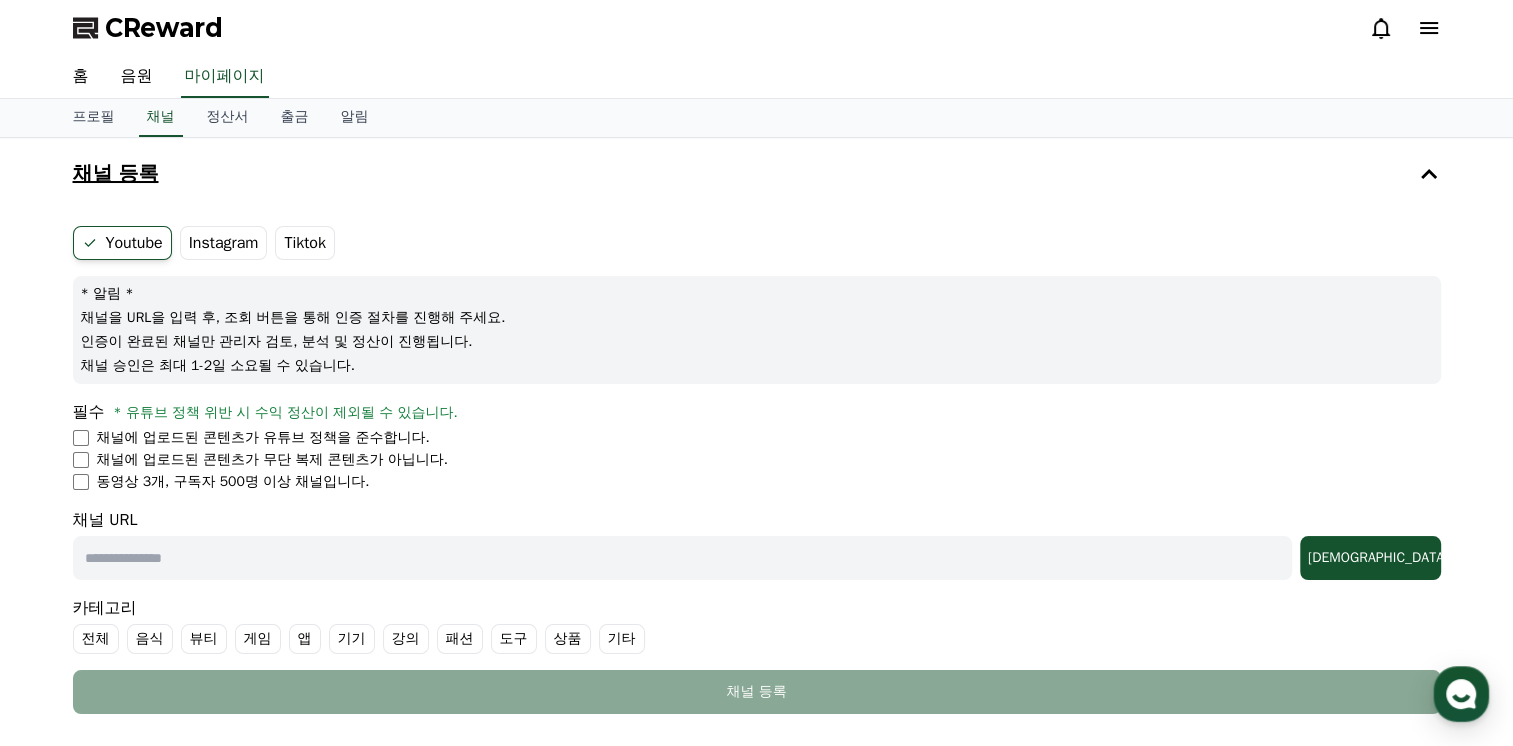 click on "채널에 업로드된 콘텐츠가 무단 복제 콘텐츠가 아닙니다." at bounding box center [757, 460] 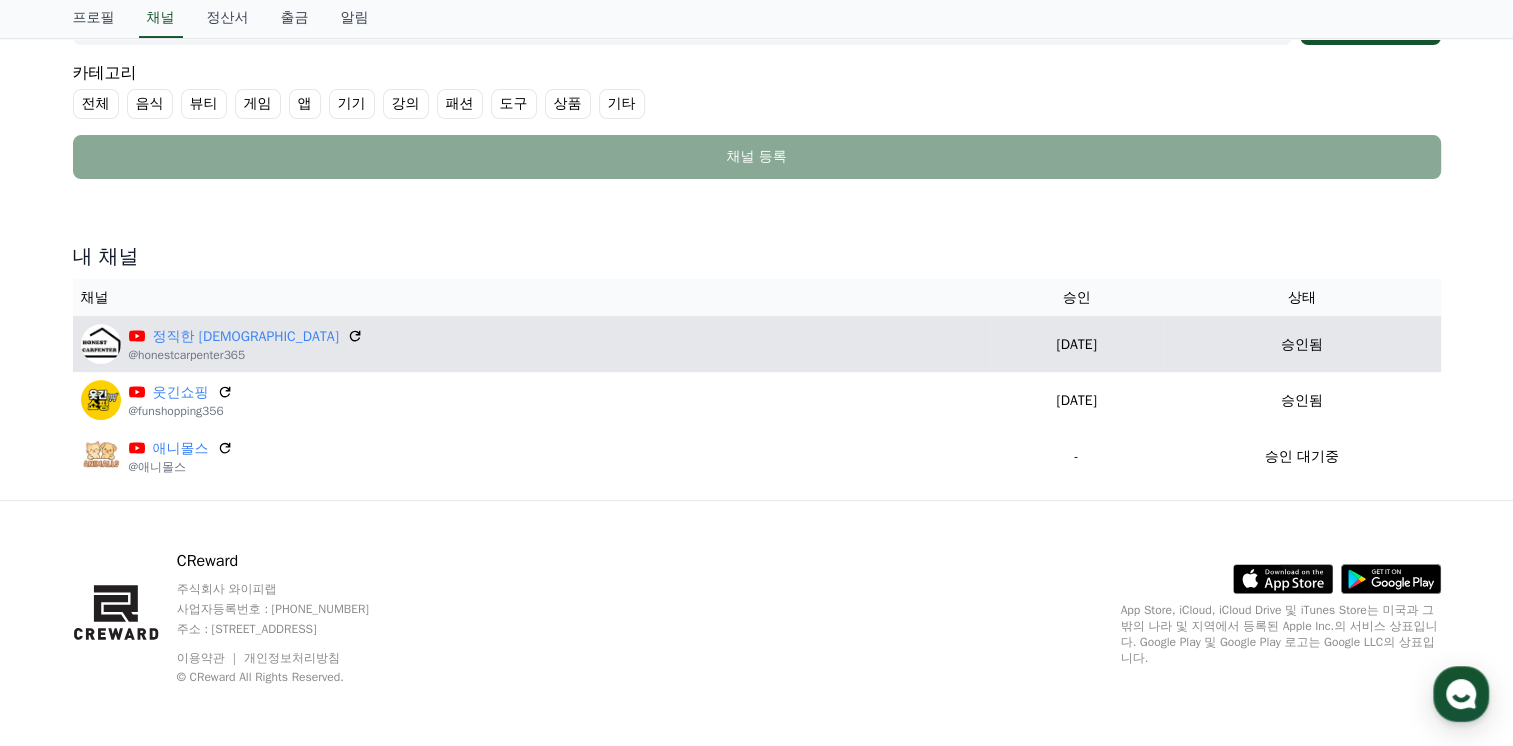 scroll, scrollTop: 0, scrollLeft: 0, axis: both 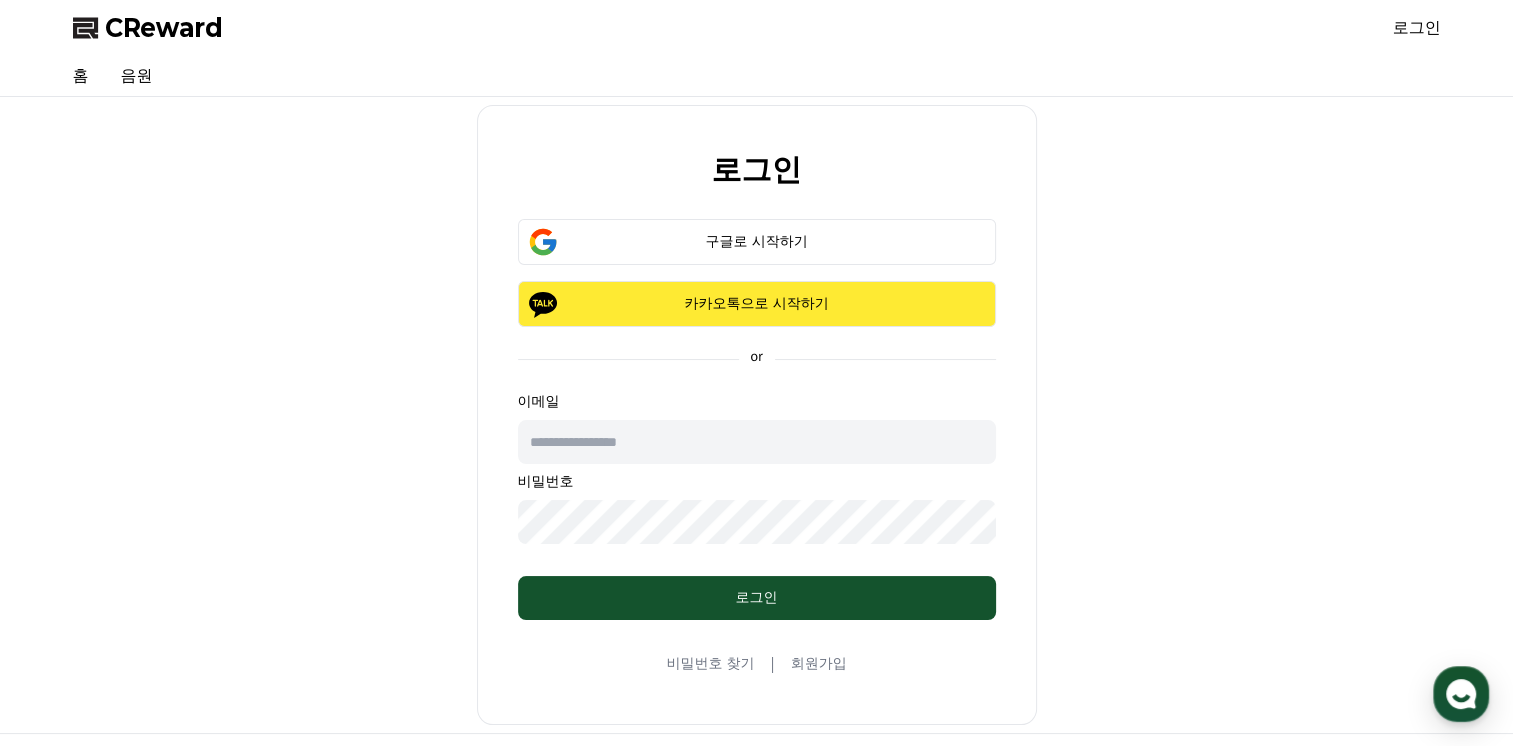 click on "카카오톡으로 시작하기" at bounding box center [757, 304] 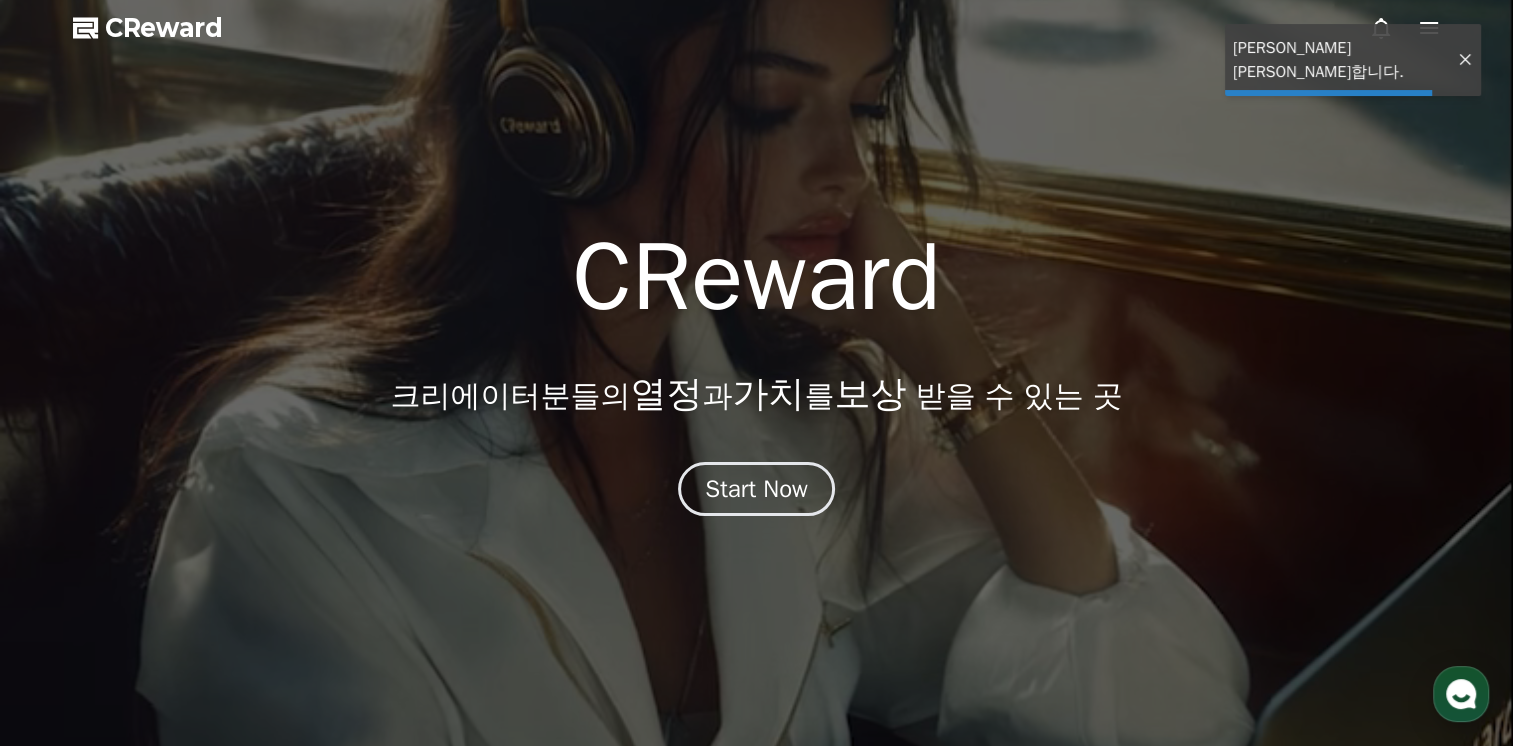 scroll, scrollTop: 0, scrollLeft: 0, axis: both 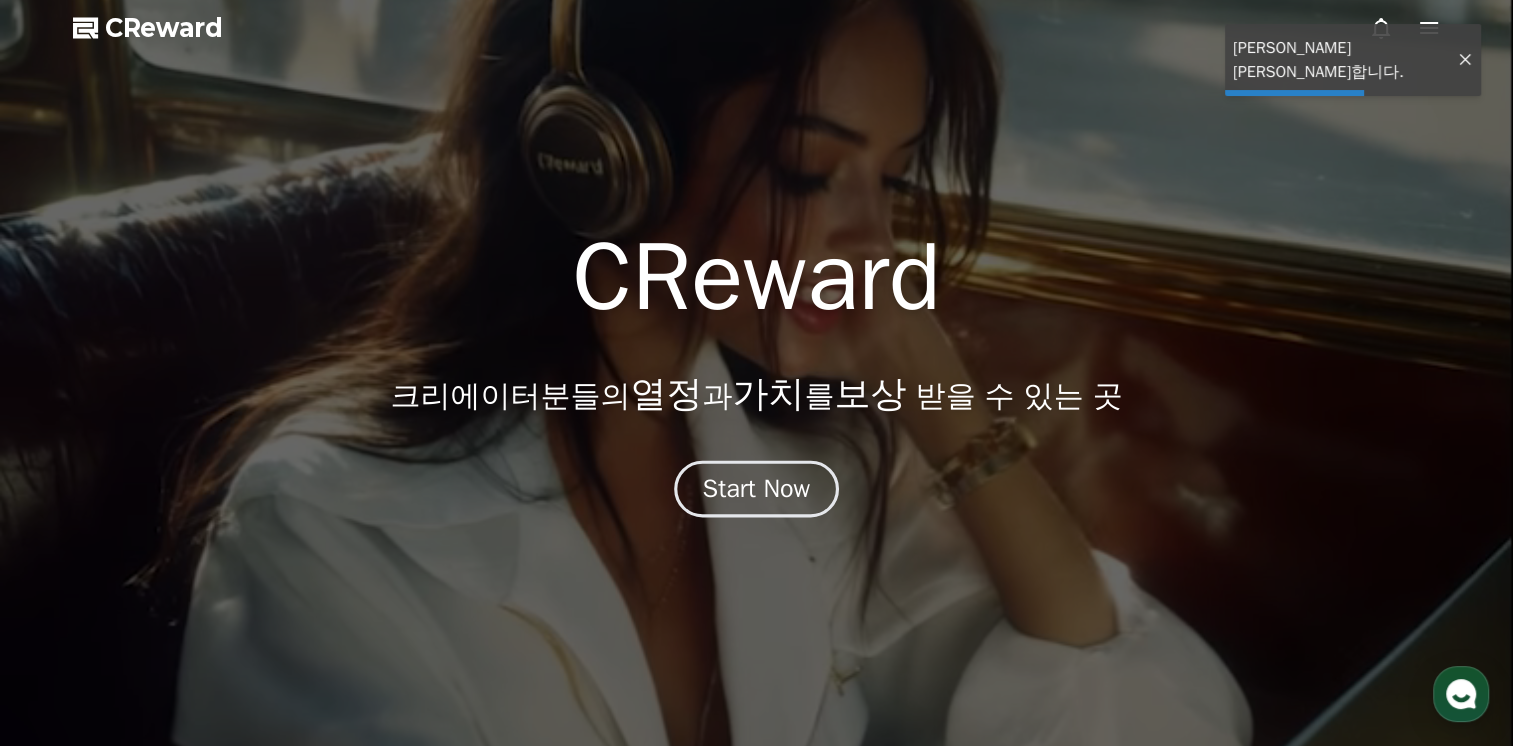 click on "Start Now" at bounding box center [757, 489] 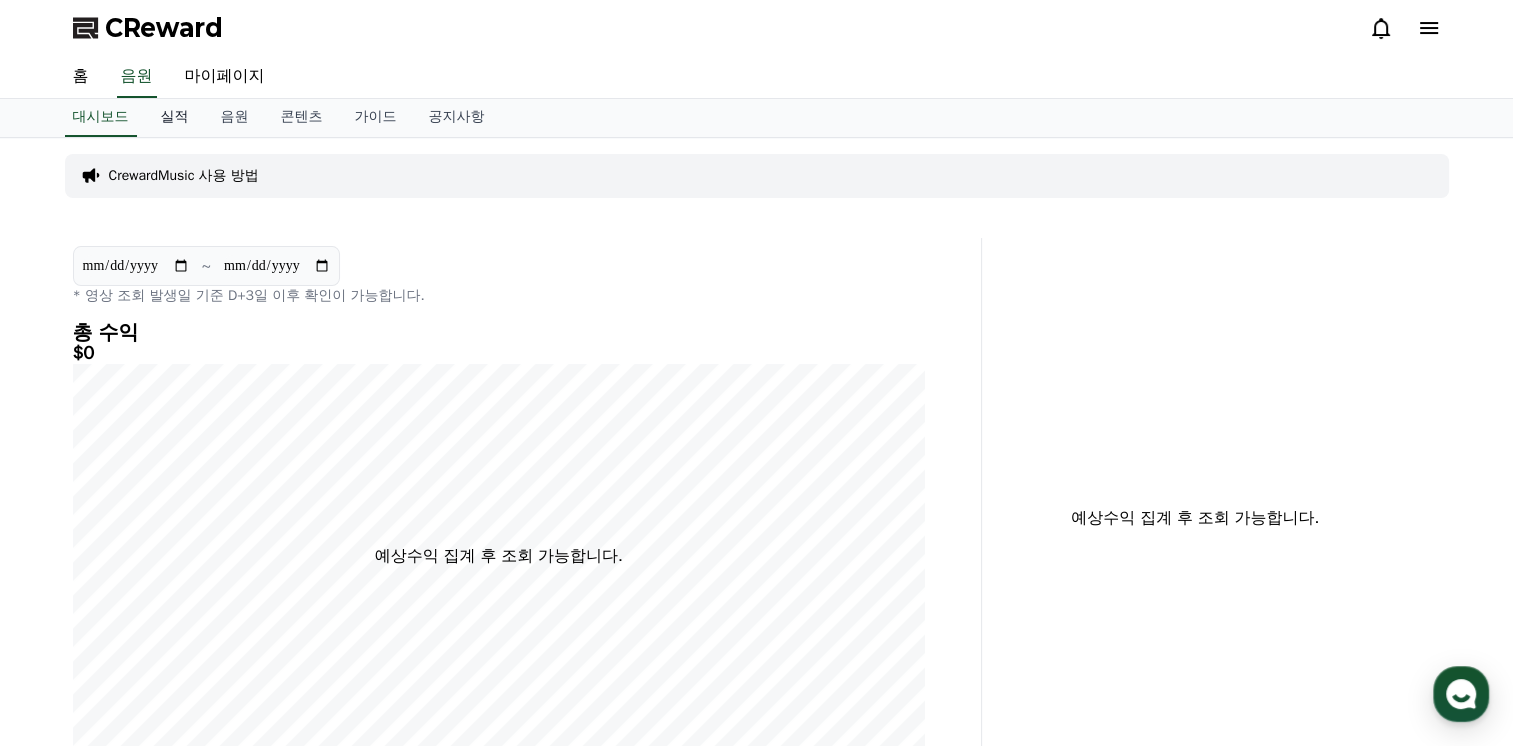 click on "실적" at bounding box center (175, 118) 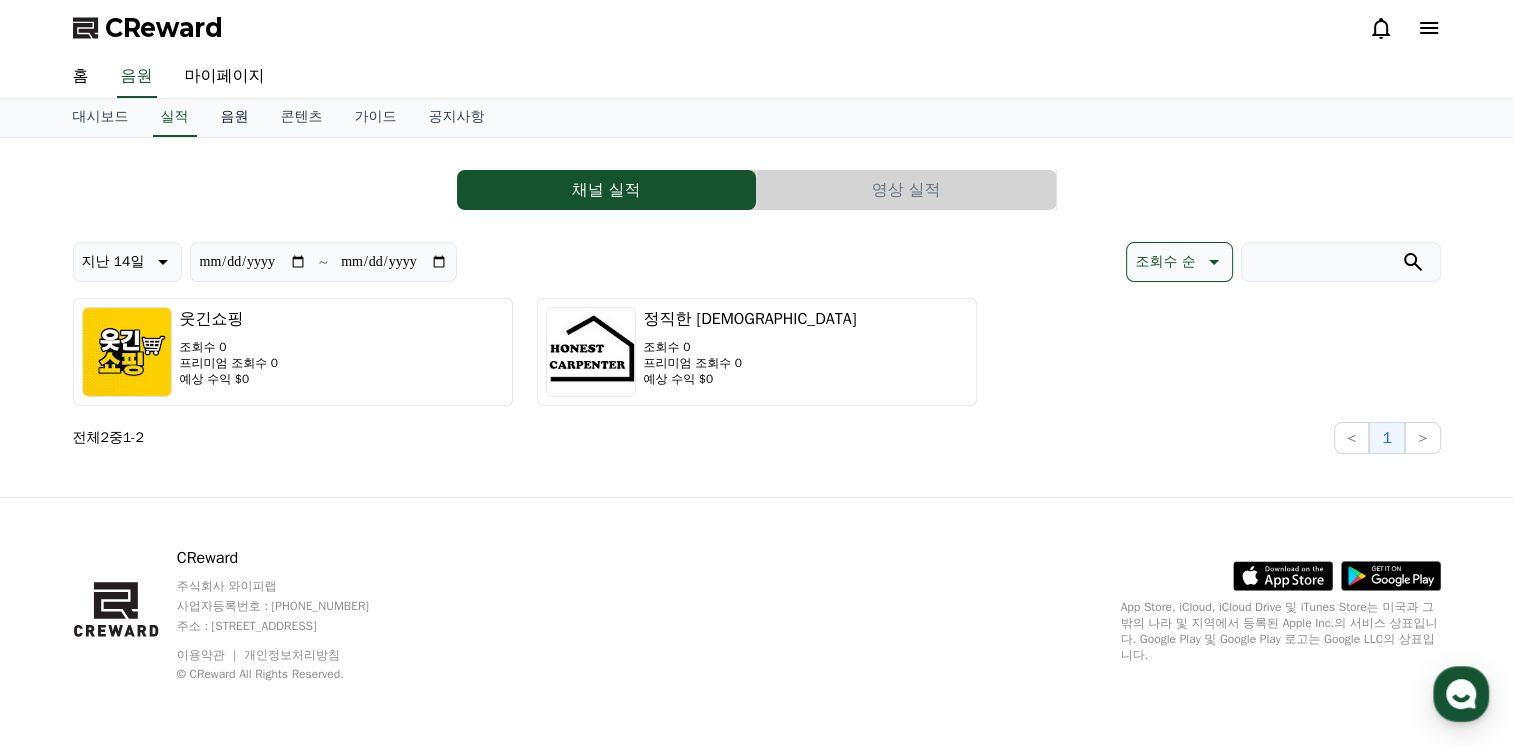 click on "음원" at bounding box center (235, 118) 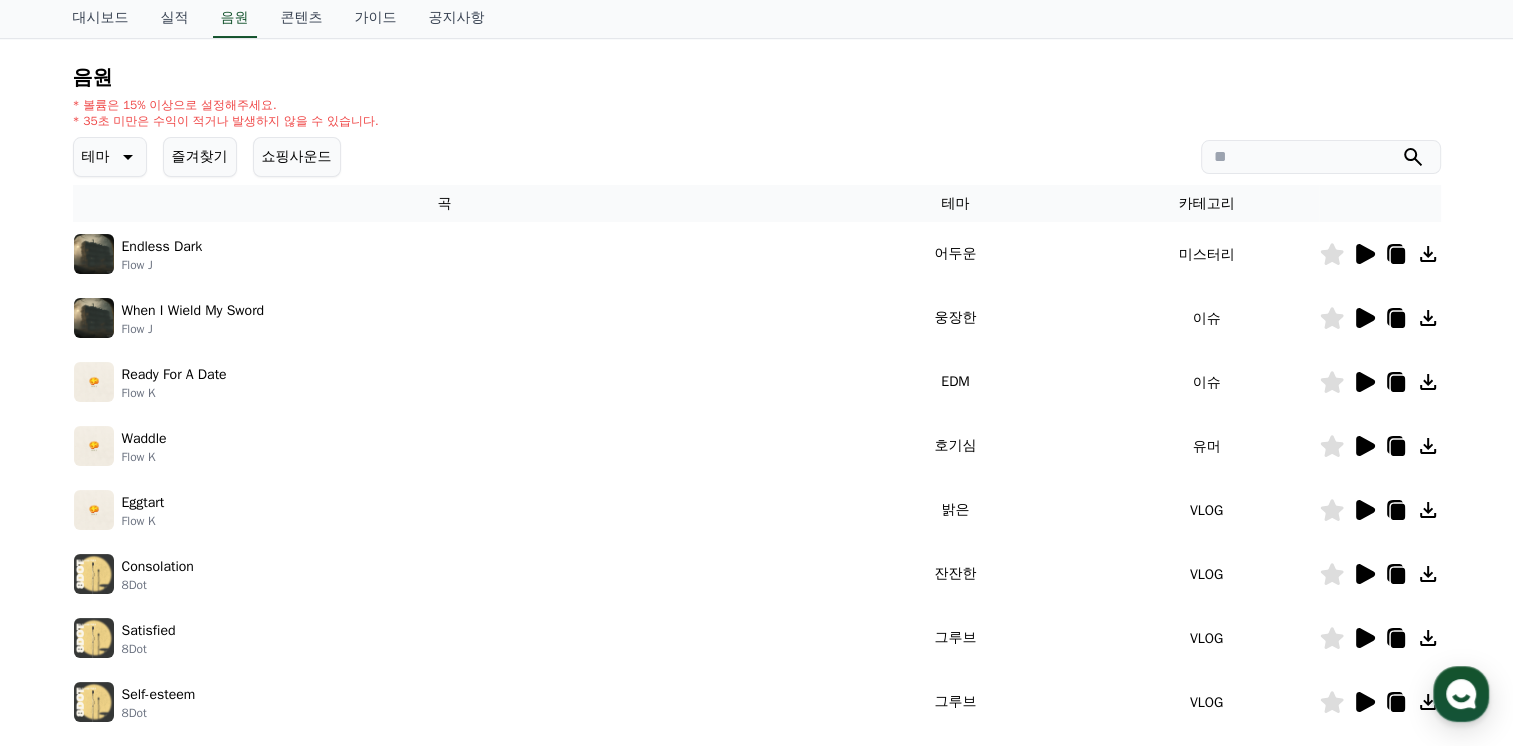 scroll, scrollTop: 0, scrollLeft: 0, axis: both 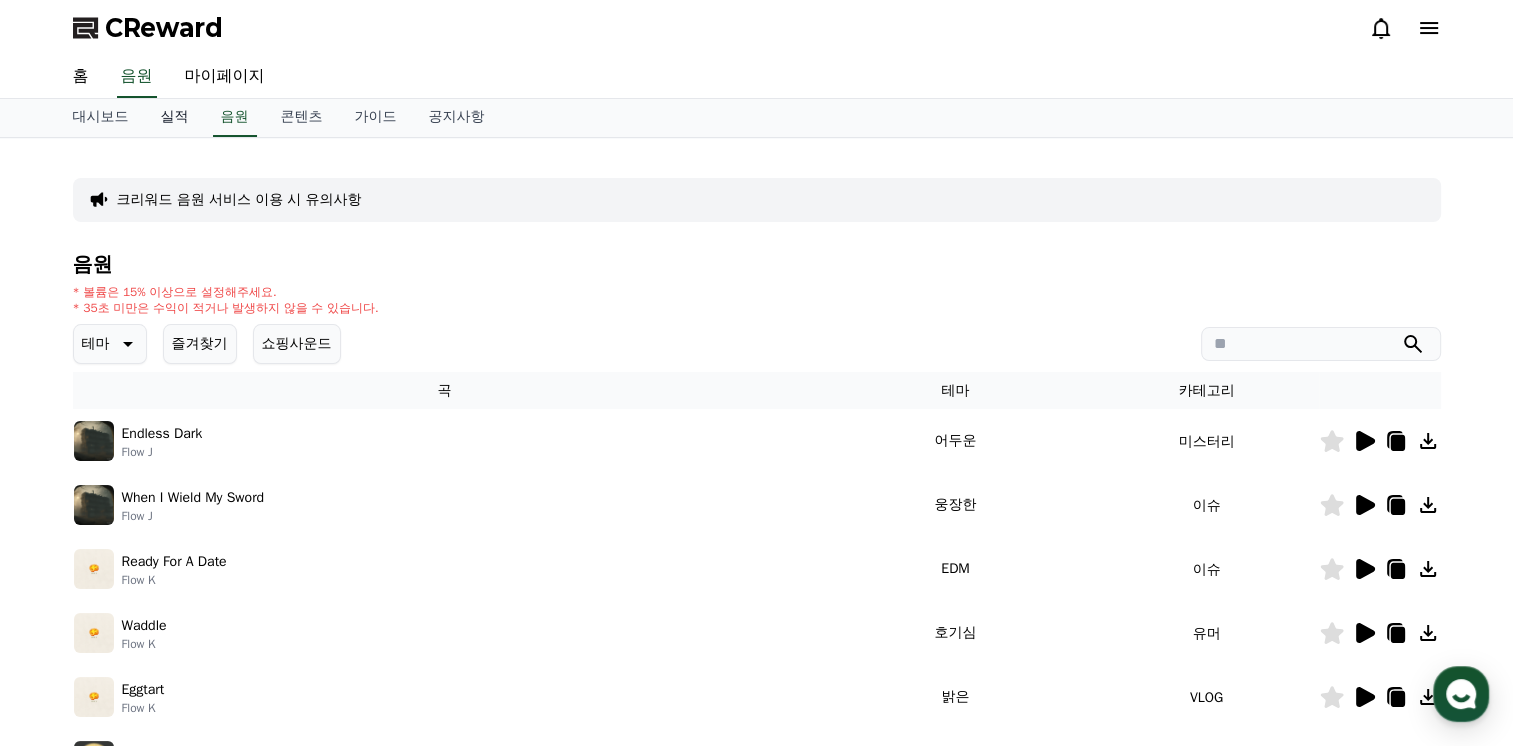click on "실적" at bounding box center [175, 118] 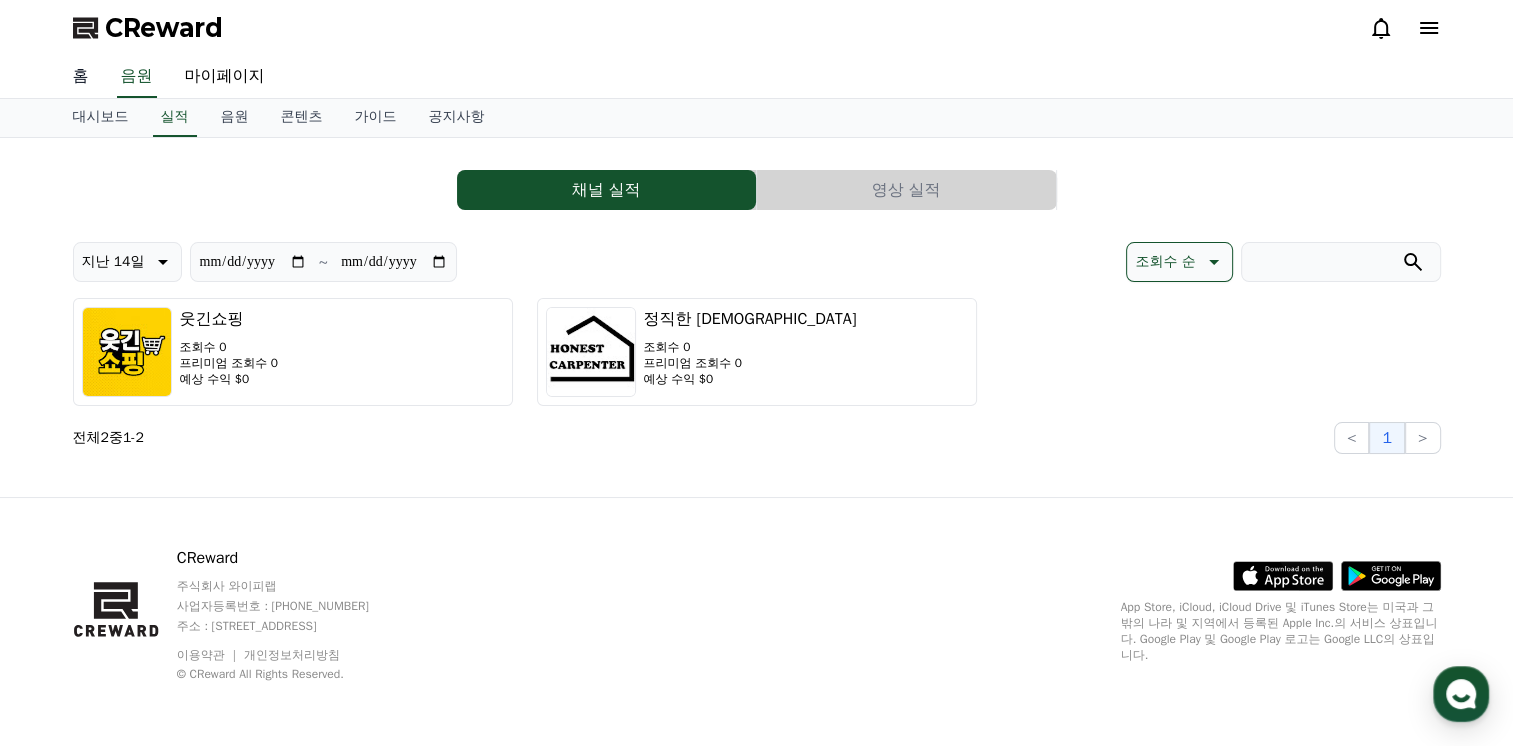 click on "홈" at bounding box center [81, 77] 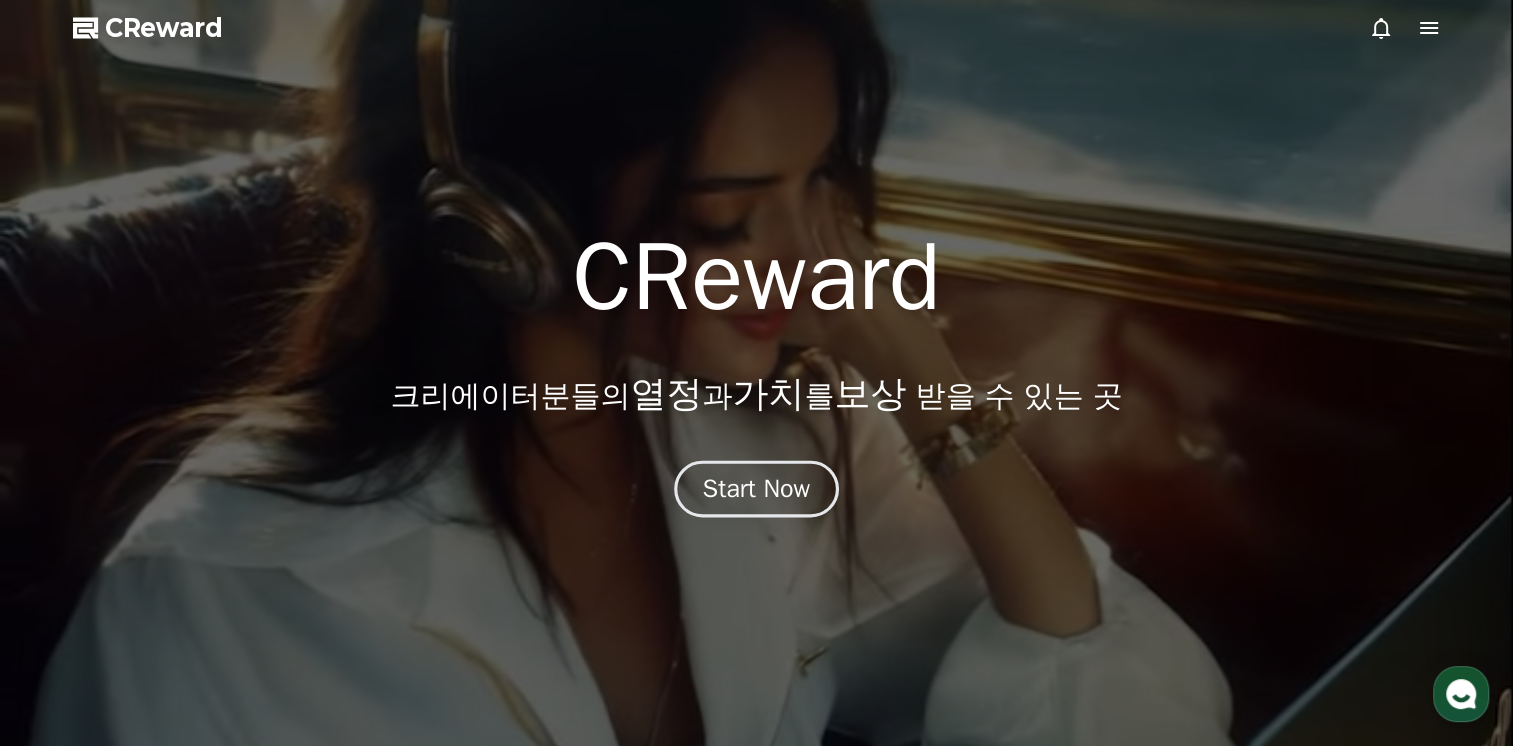 click on "Start Now" at bounding box center [757, 489] 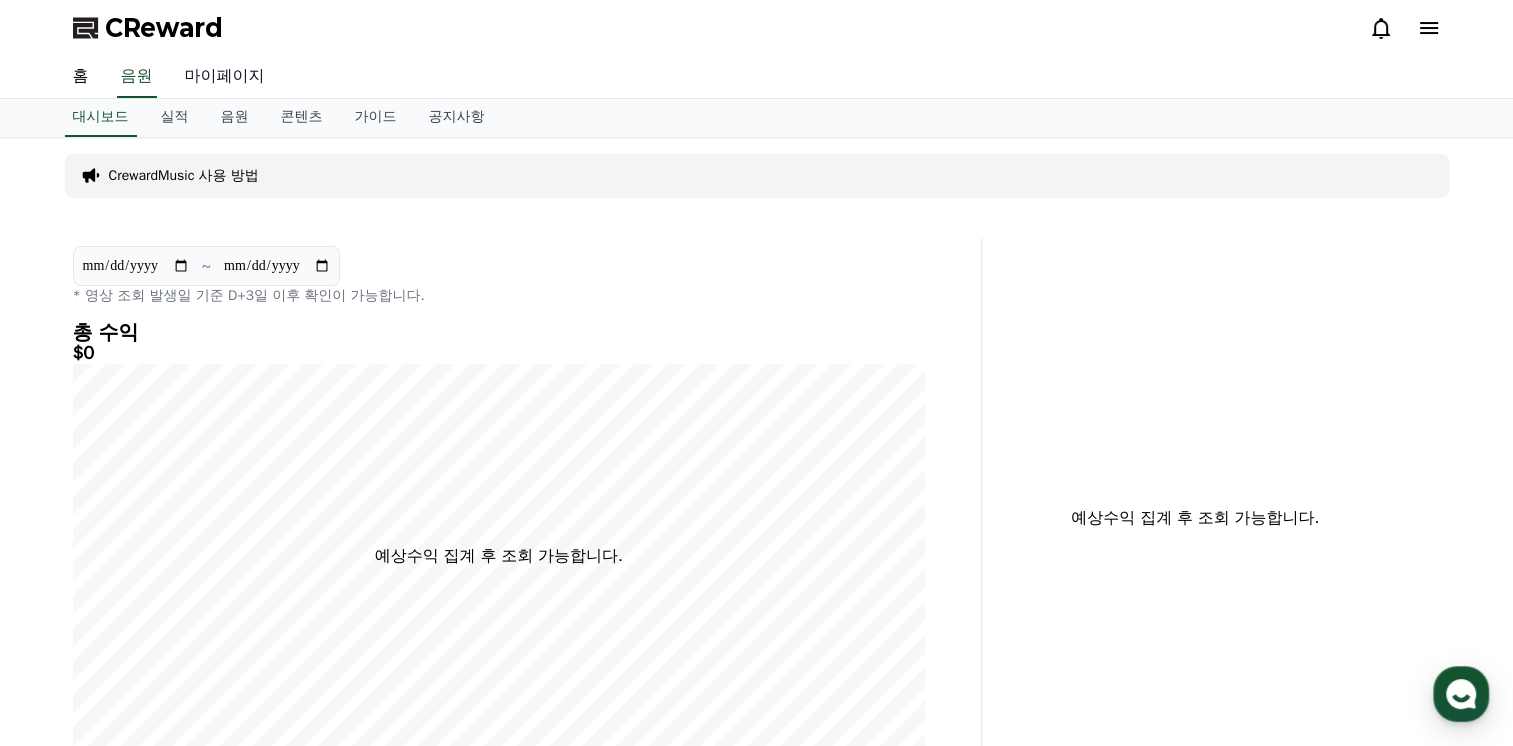 click on "마이페이지" at bounding box center (225, 77) 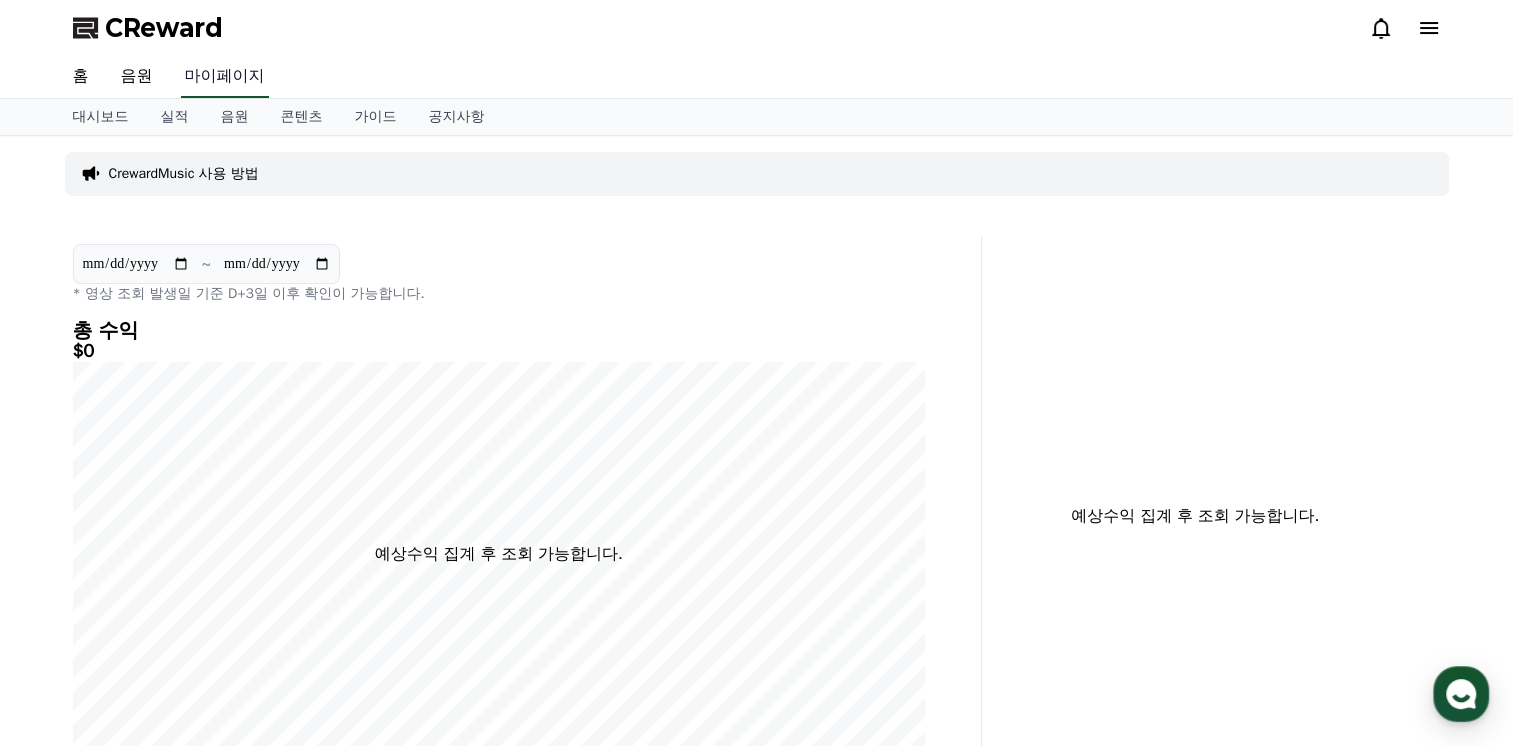 select on "**********" 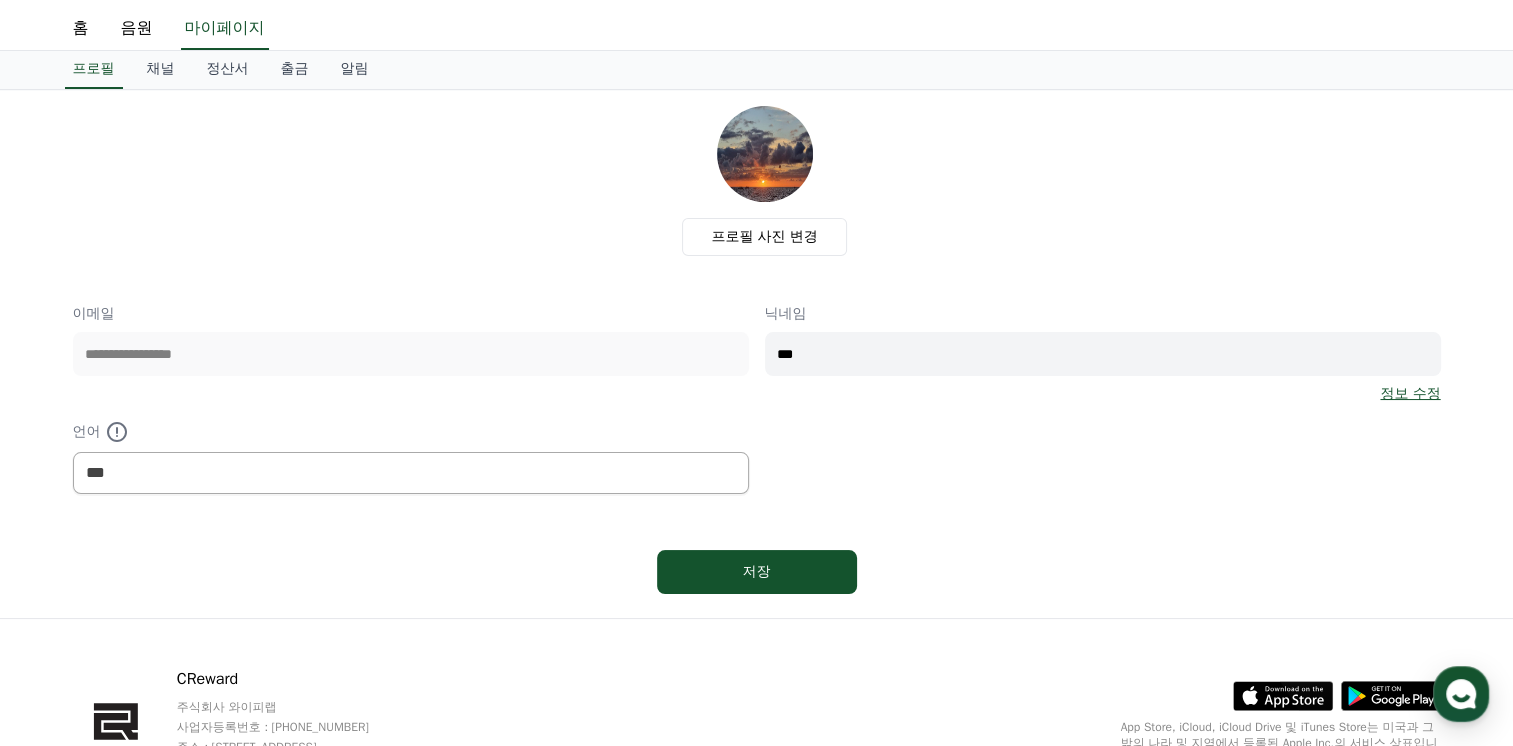 scroll, scrollTop: 0, scrollLeft: 0, axis: both 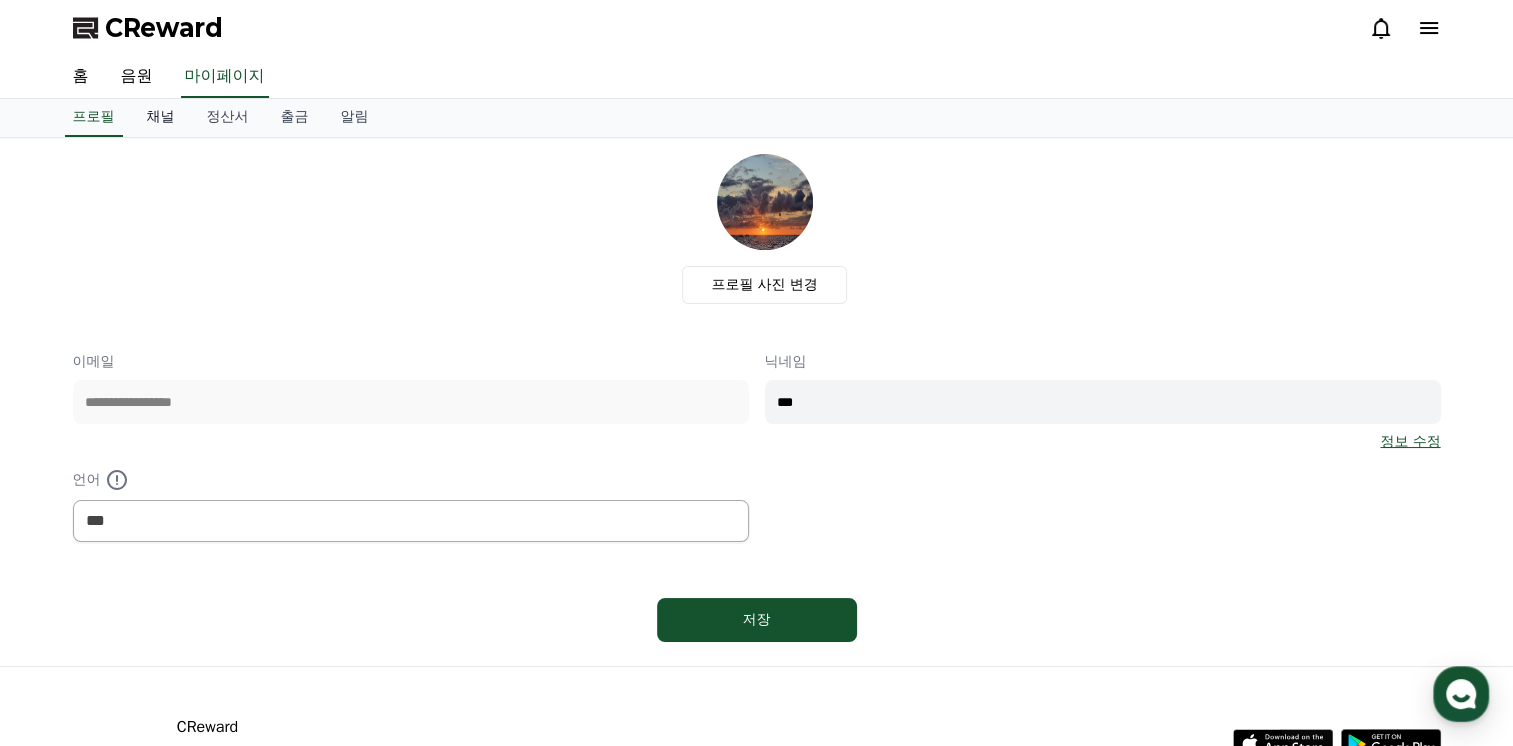 click on "채널" at bounding box center (161, 118) 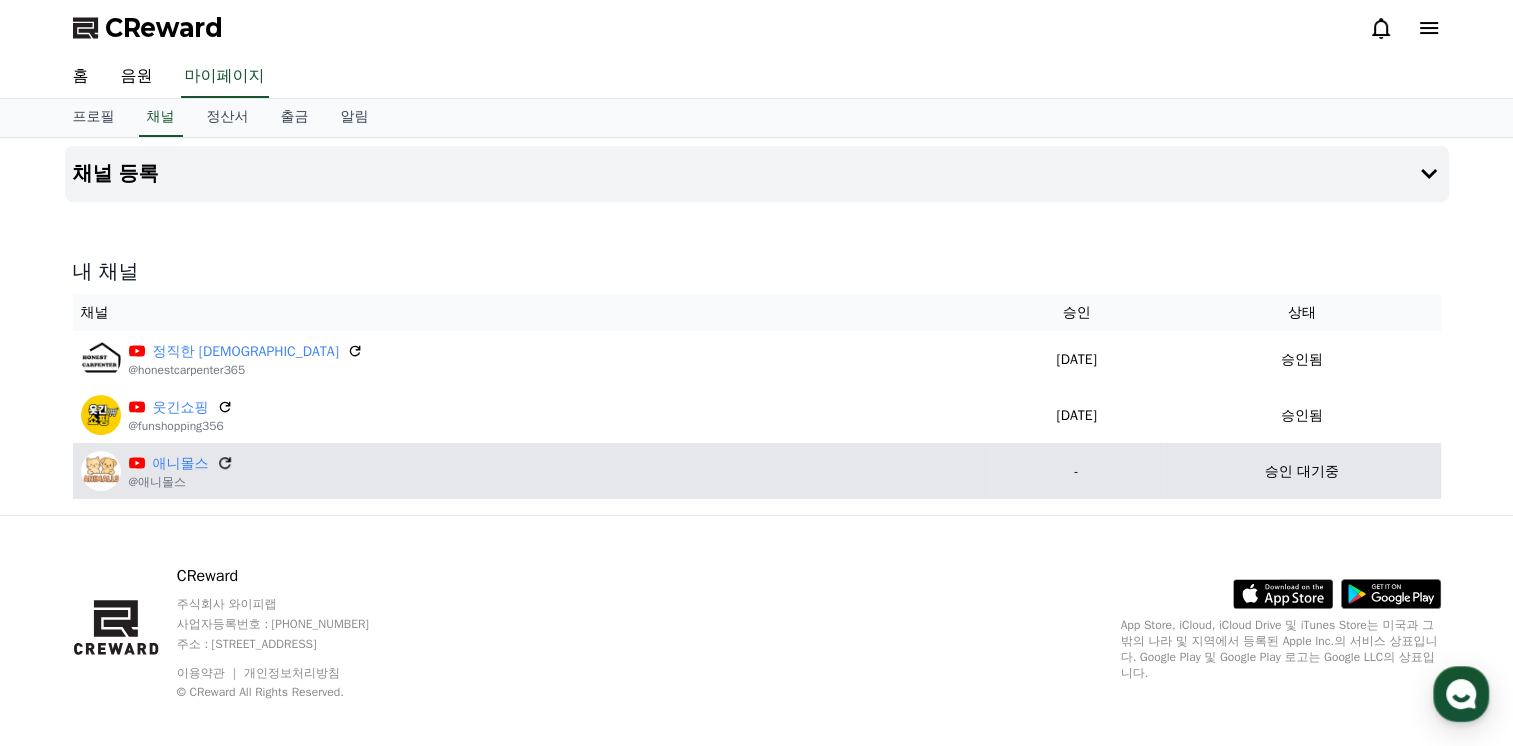 click 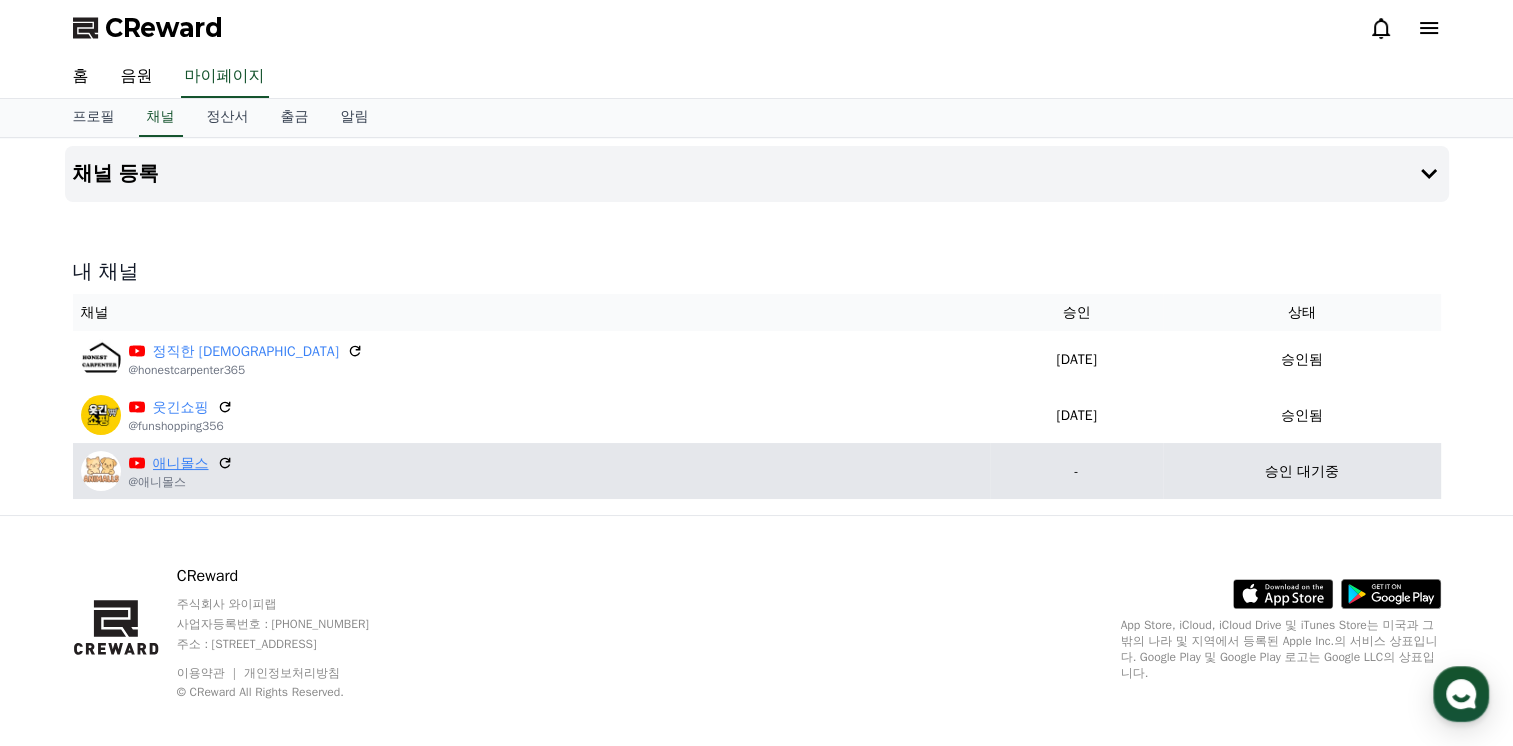 click on "애니몰스" at bounding box center [181, 463] 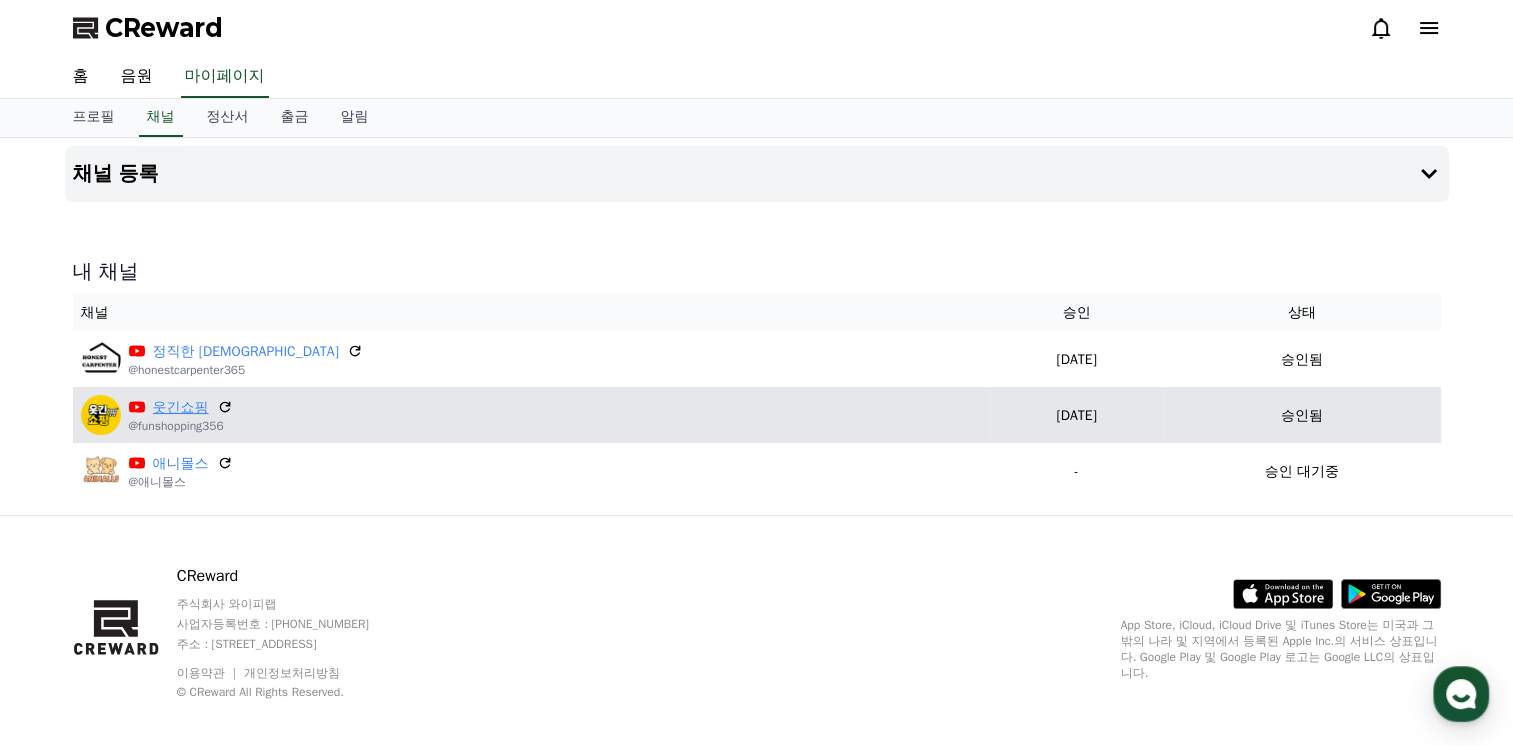 click on "웃긴쇼핑" at bounding box center (181, 407) 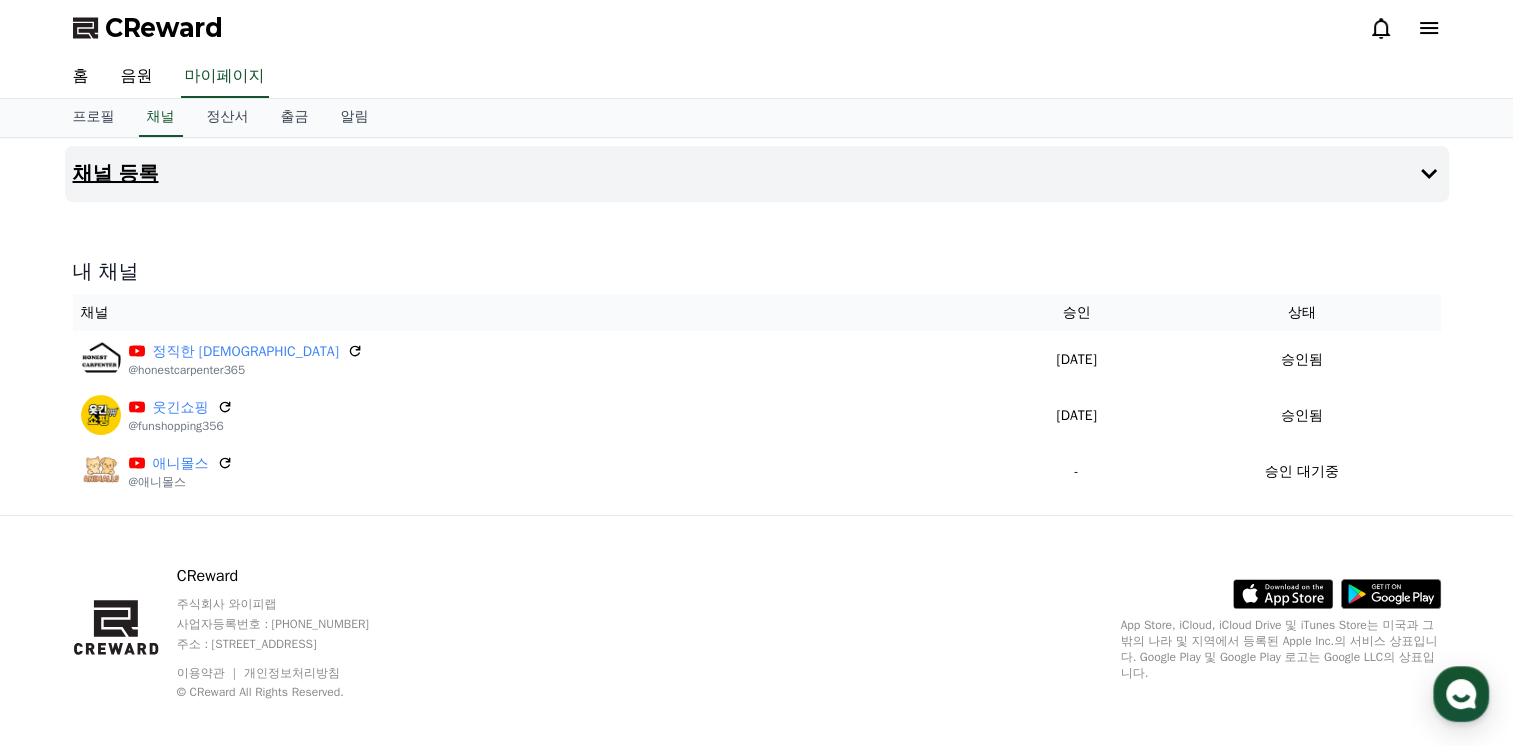 click on "채널 등록" at bounding box center [757, 174] 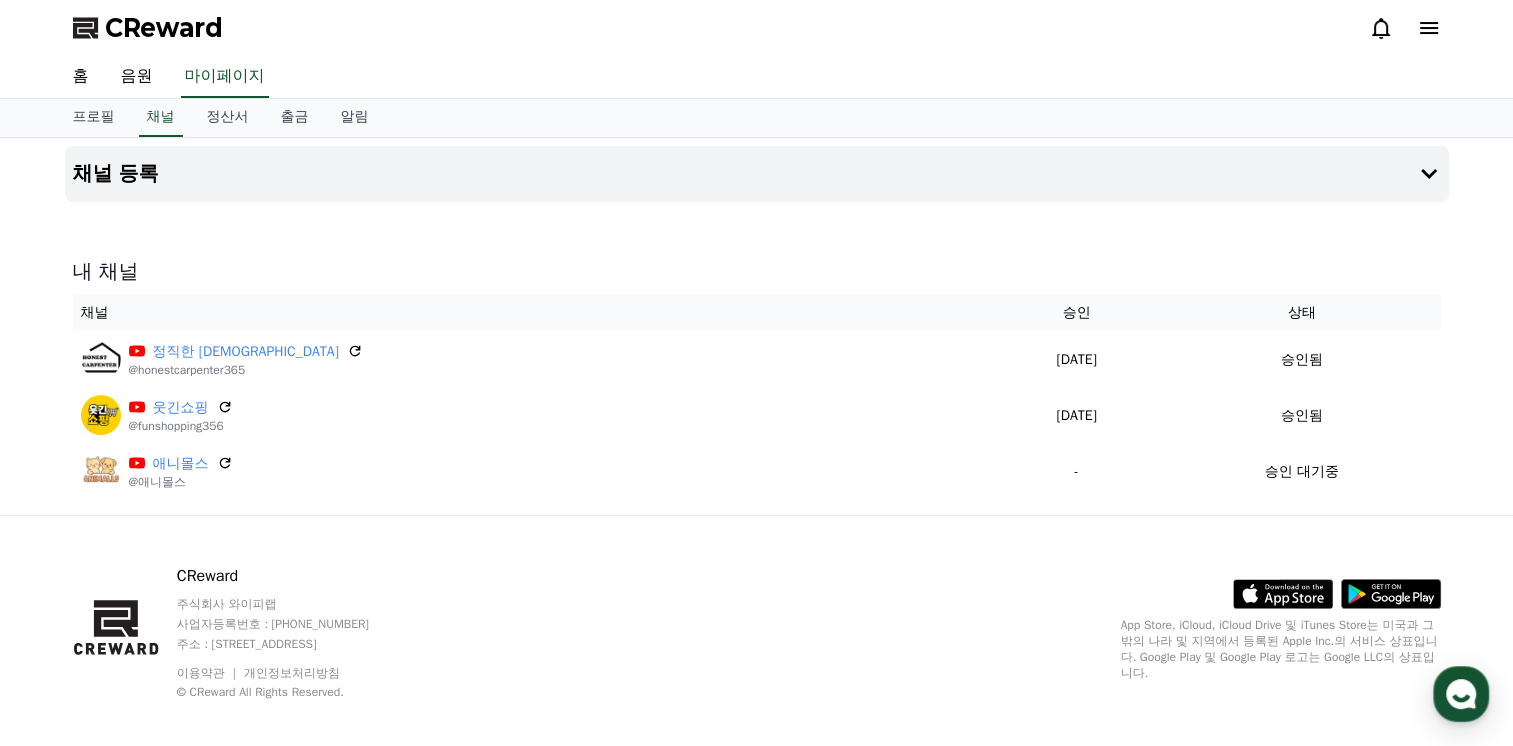 scroll, scrollTop: 0, scrollLeft: 0, axis: both 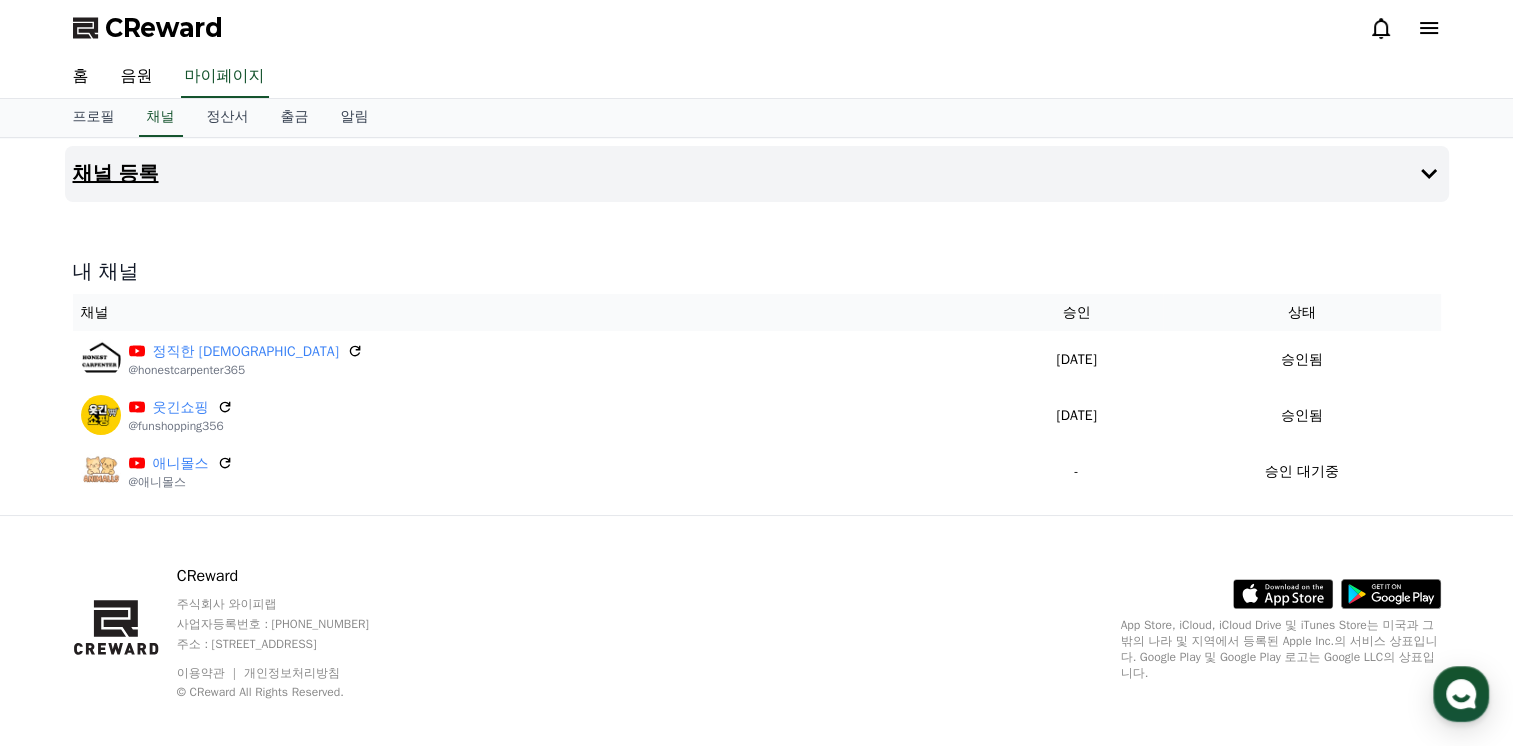 click on "채널 등록" at bounding box center (757, 174) 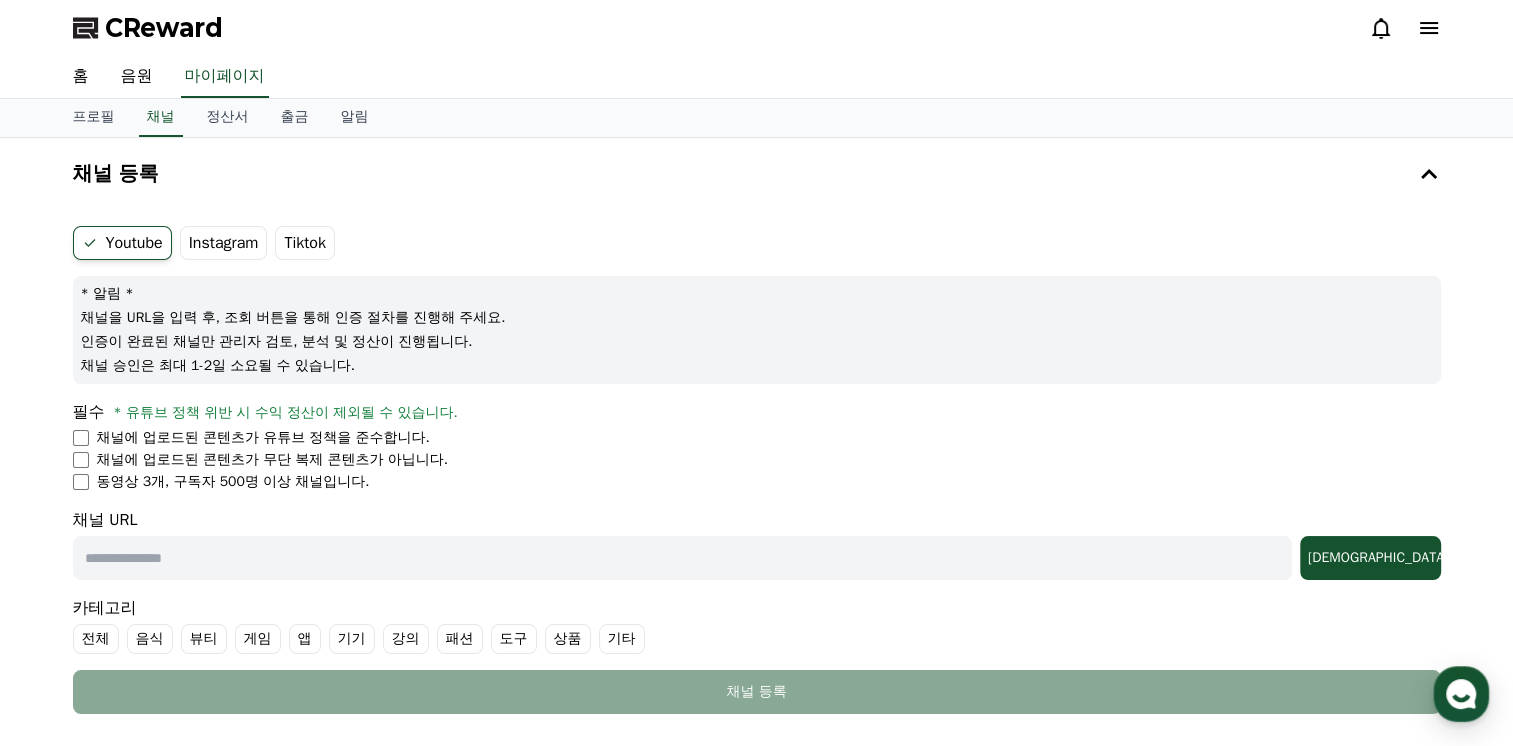 click at bounding box center [682, 558] 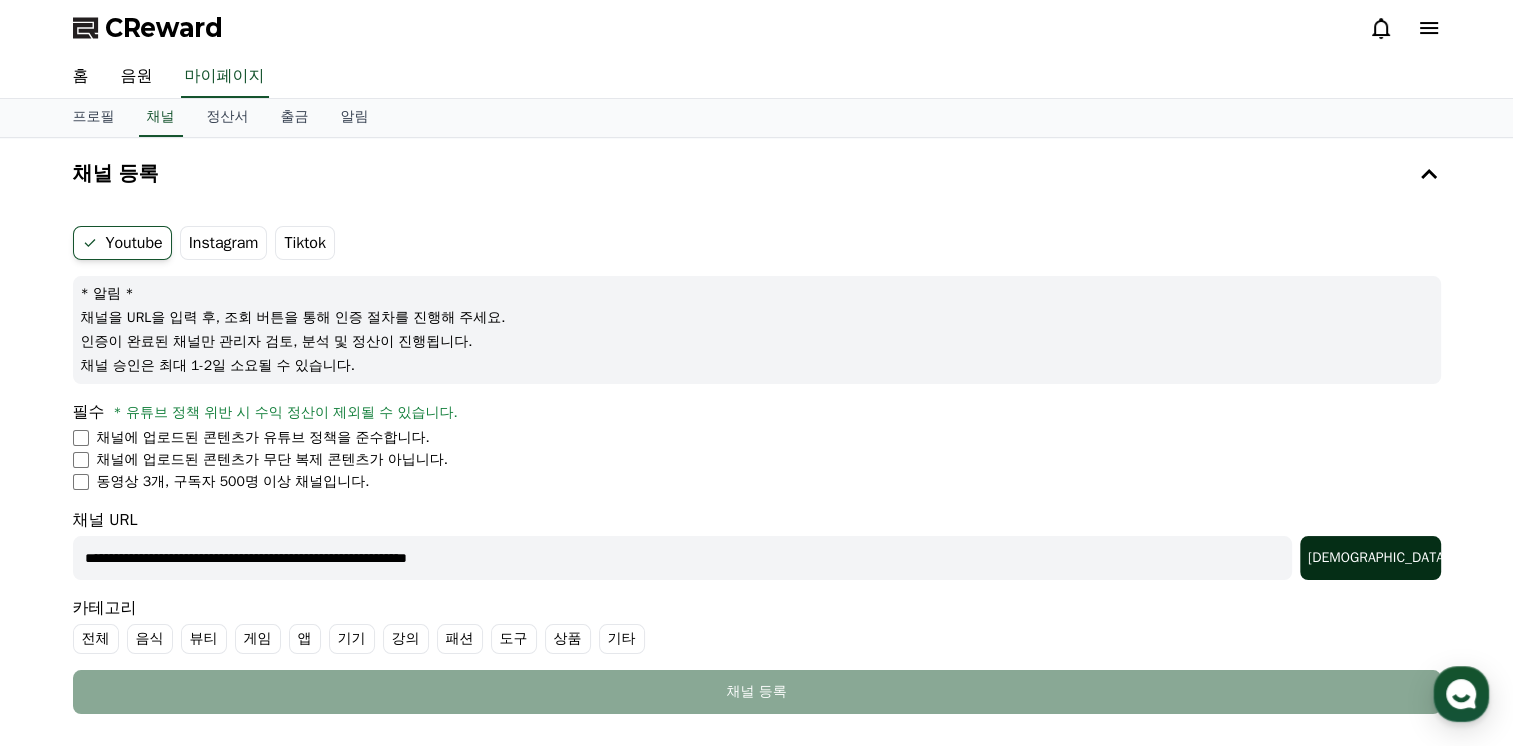 type on "**********" 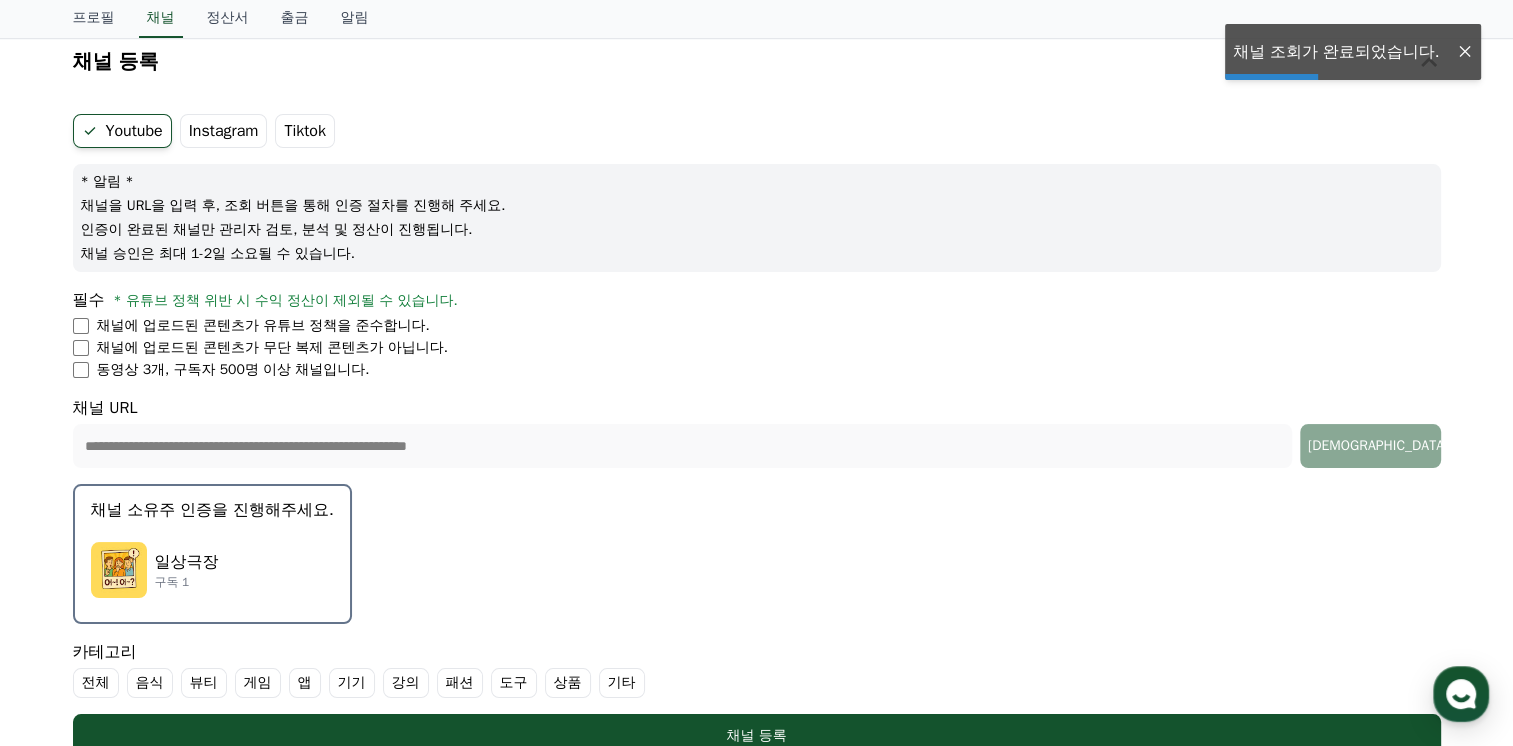 scroll, scrollTop: 300, scrollLeft: 0, axis: vertical 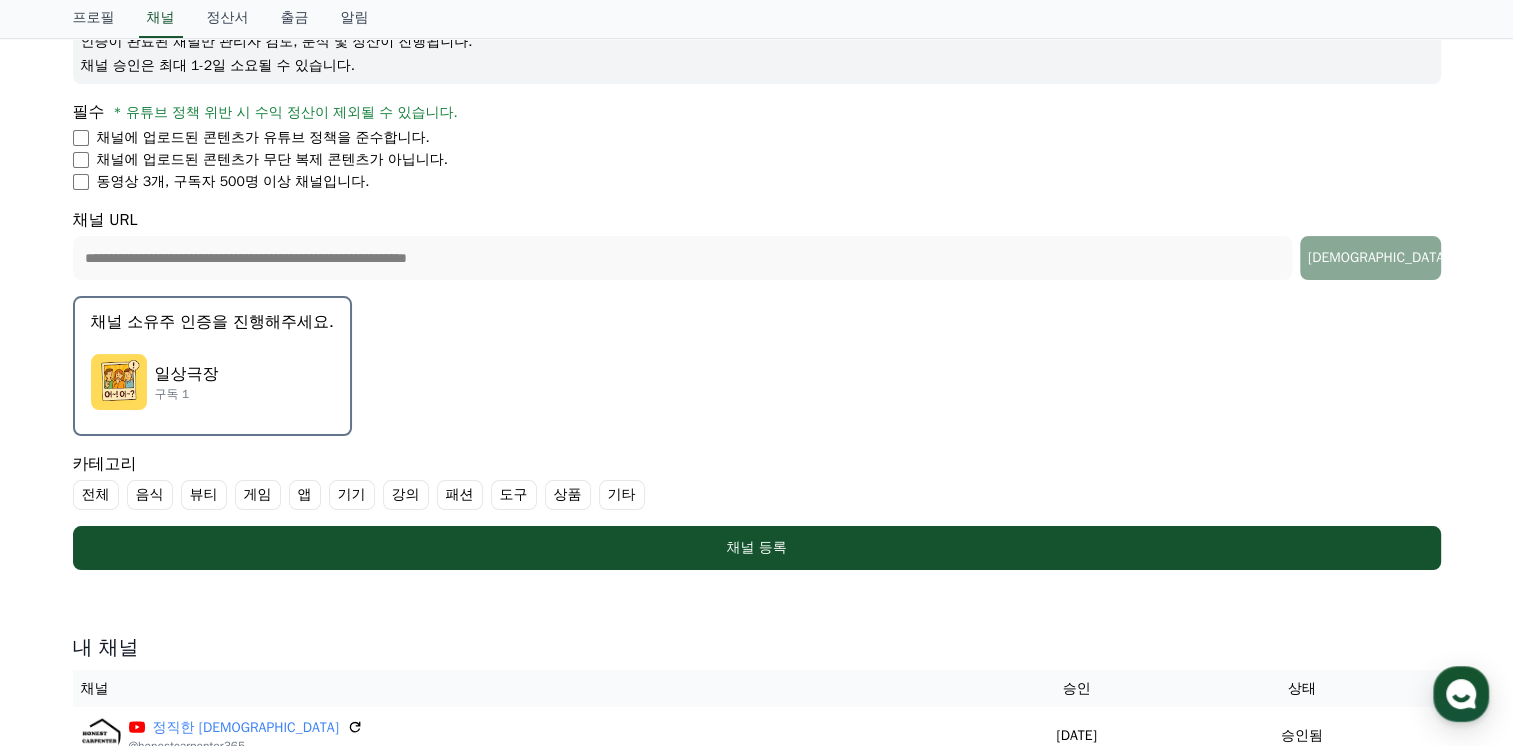 click on "일상극장" at bounding box center [187, 374] 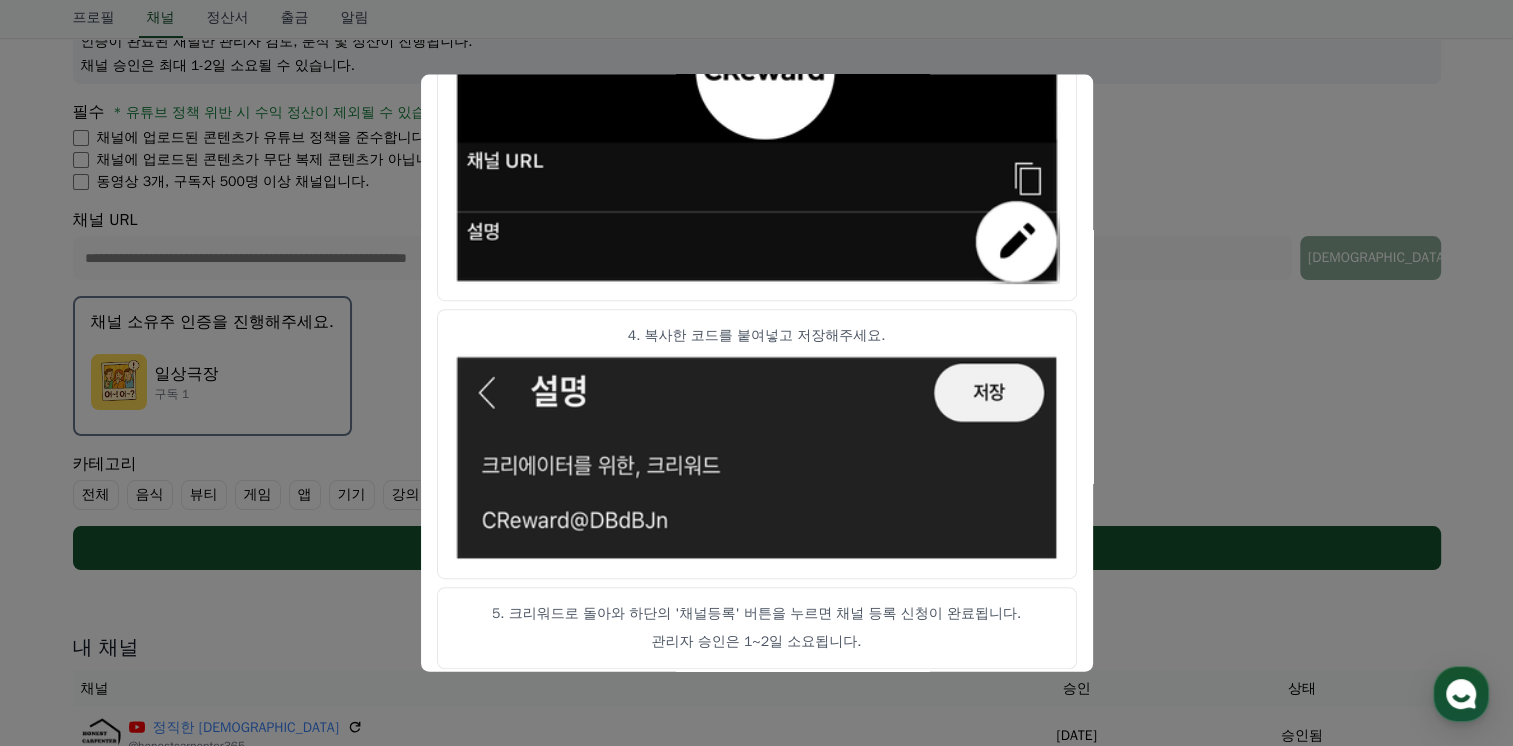 scroll, scrollTop: 1127, scrollLeft: 0, axis: vertical 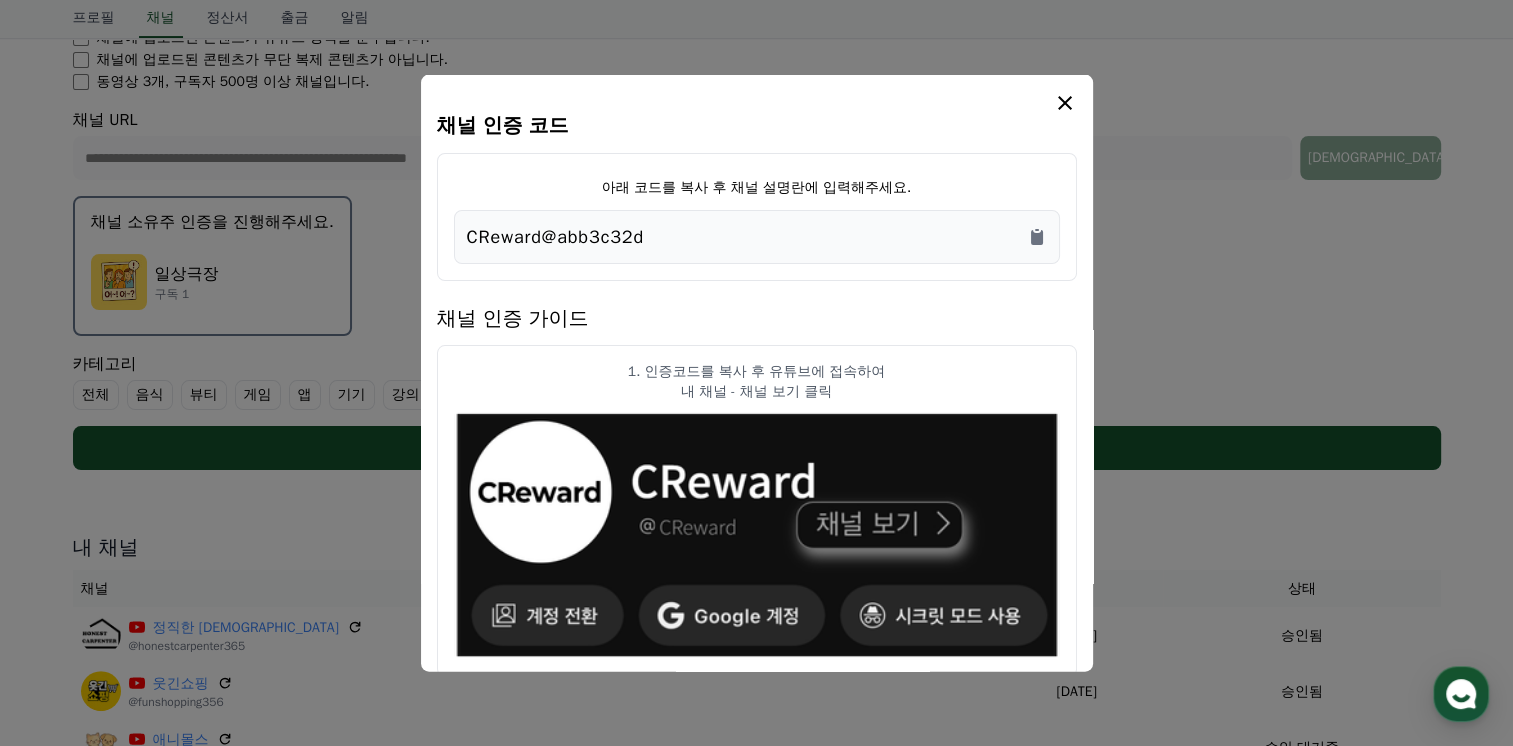 drag, startPoint x: 670, startPoint y: 238, endPoint x: 425, endPoint y: 228, distance: 245.204 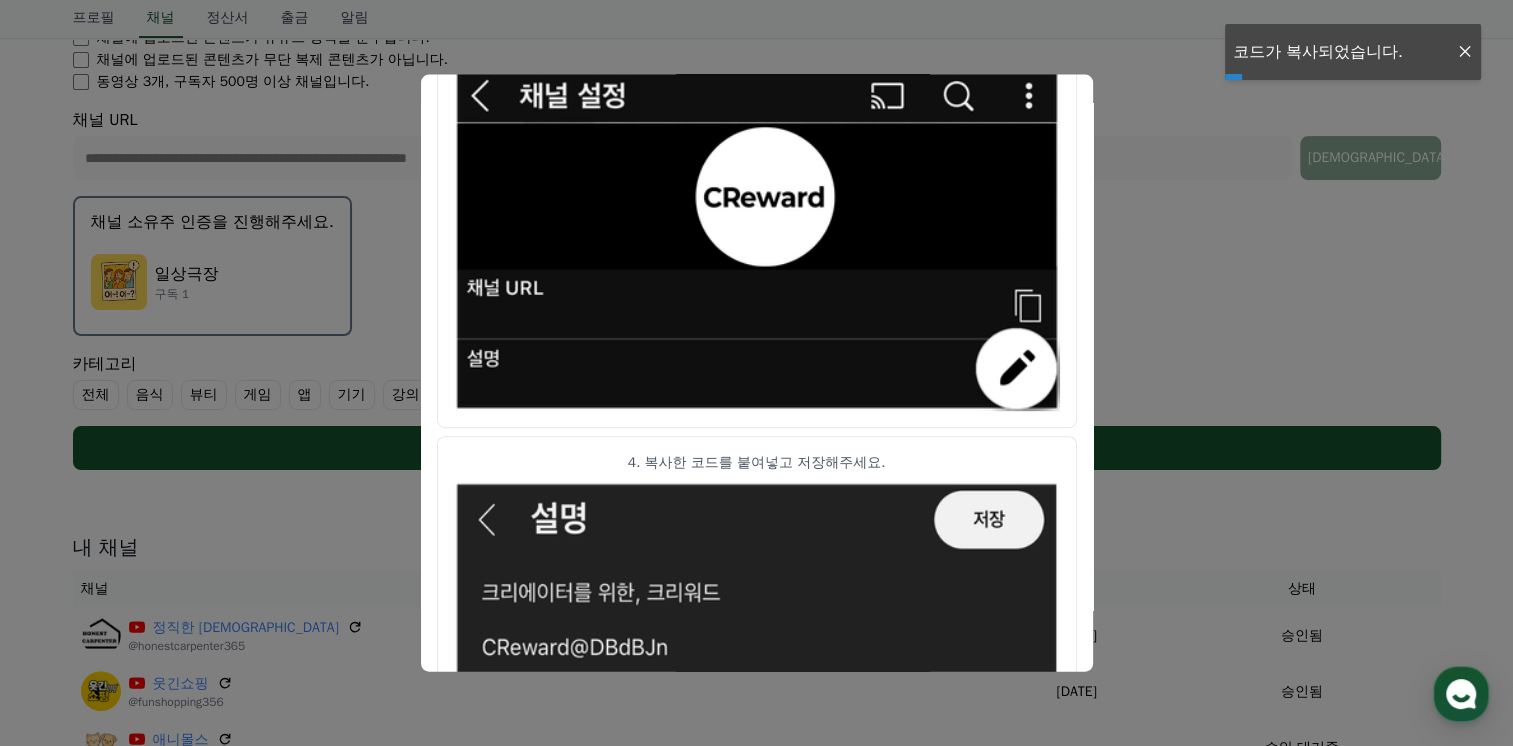 scroll, scrollTop: 1127, scrollLeft: 0, axis: vertical 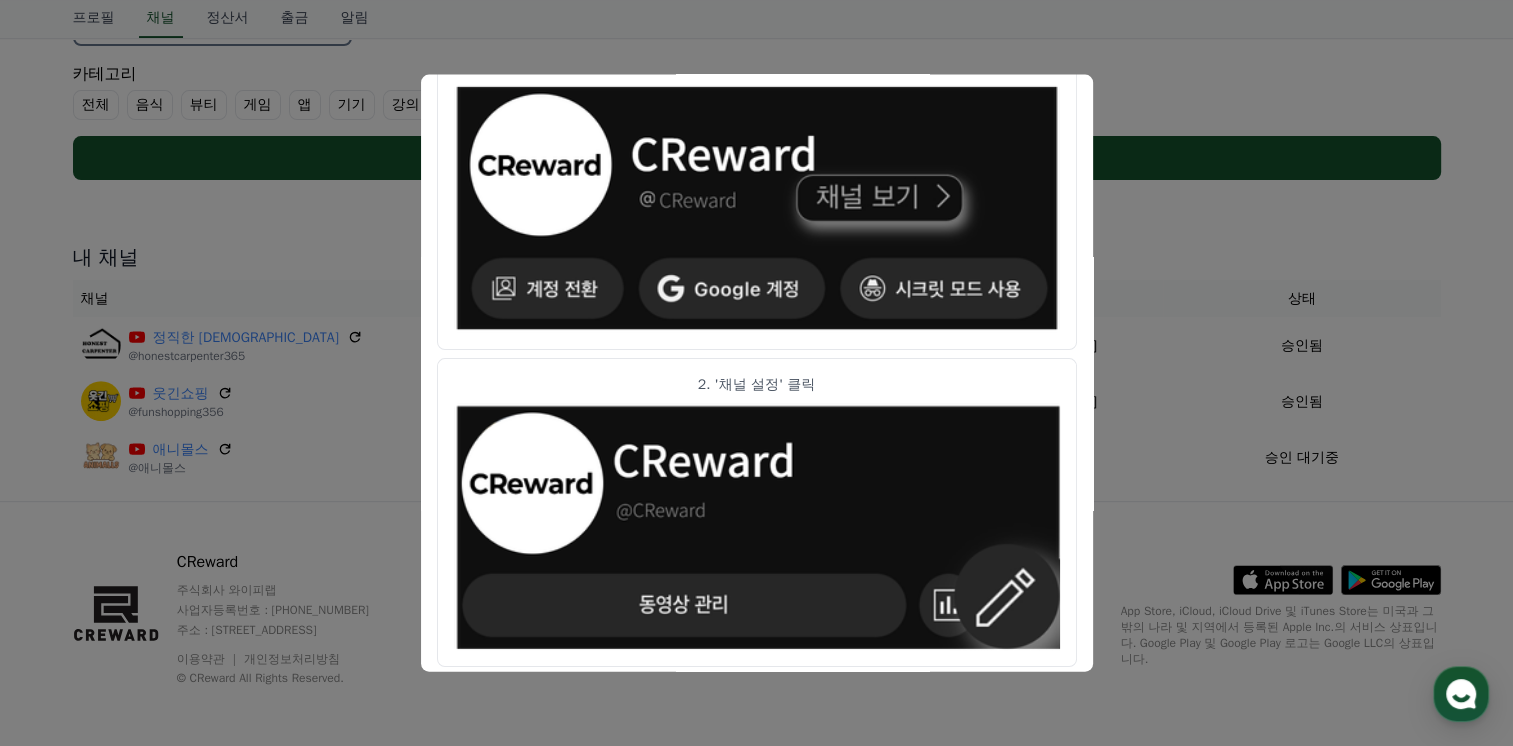 click at bounding box center [756, 373] 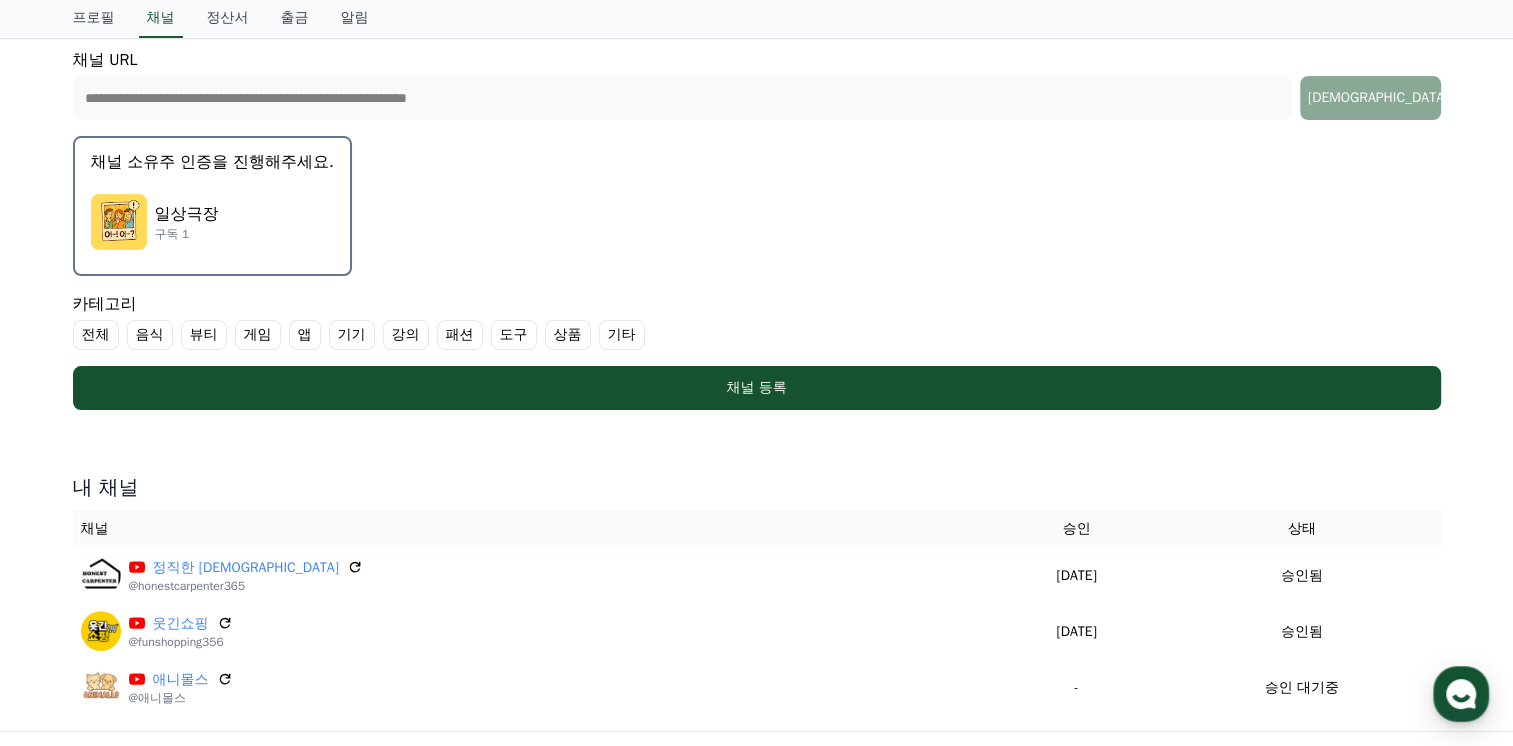 scroll, scrollTop: 390, scrollLeft: 0, axis: vertical 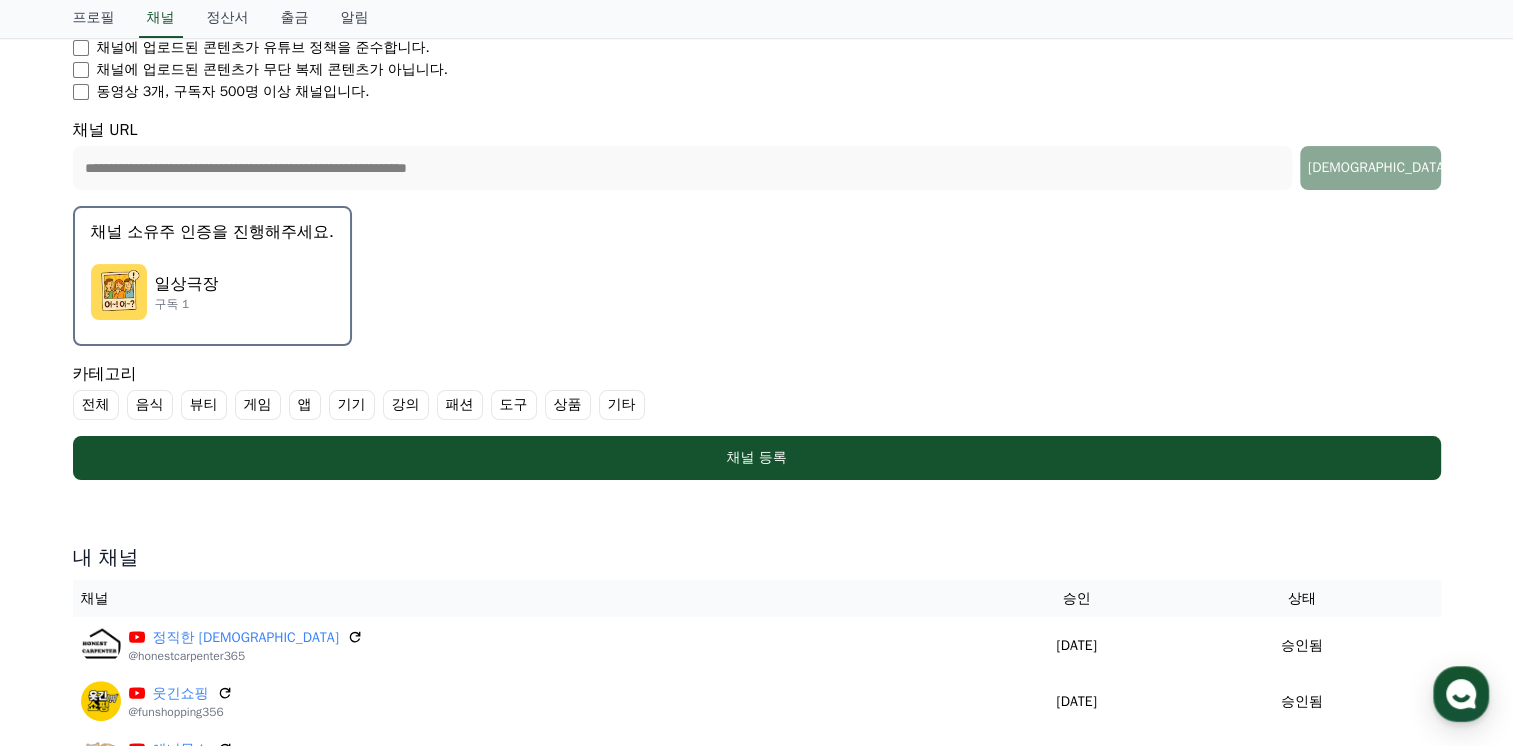click on "전체" at bounding box center (96, 405) 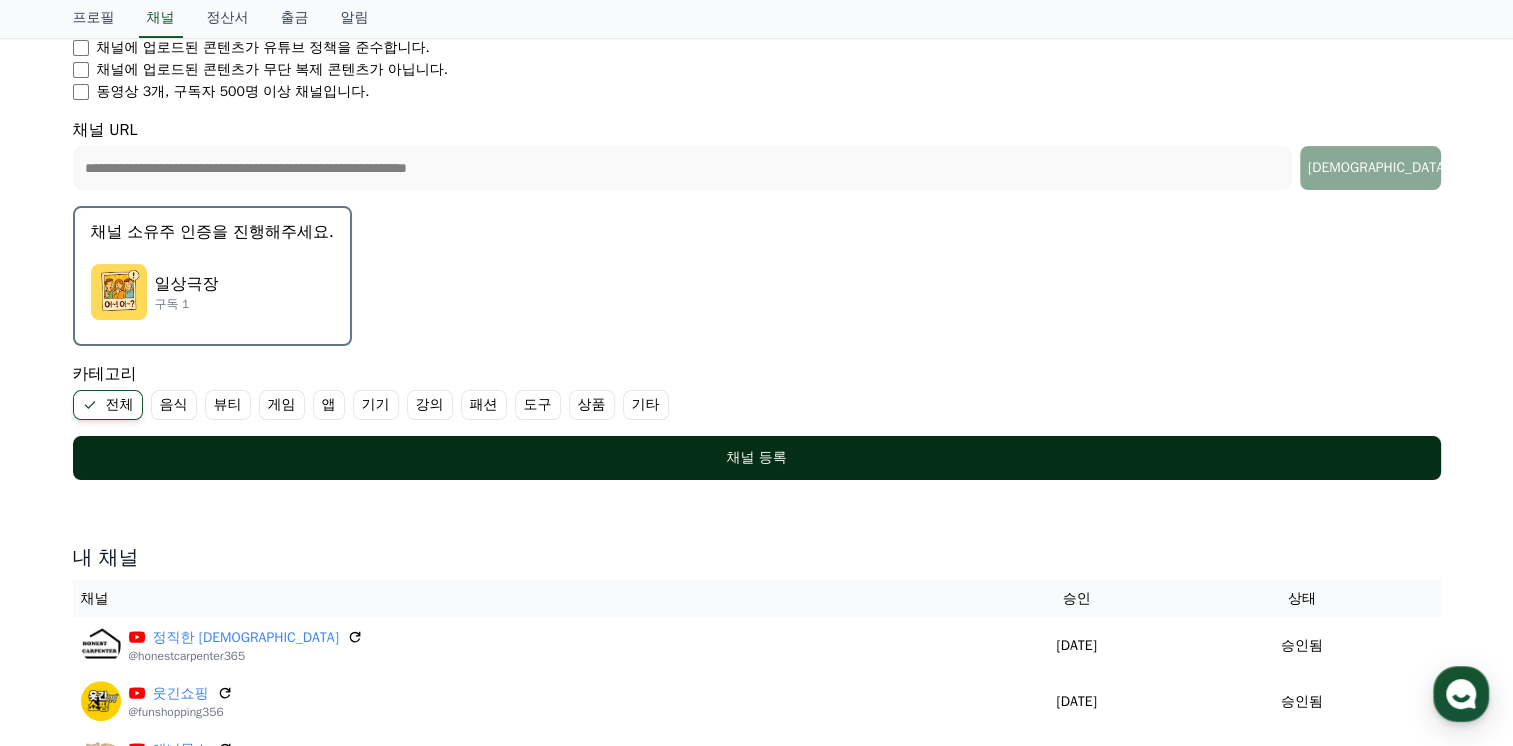 click on "채널 등록" at bounding box center (757, 458) 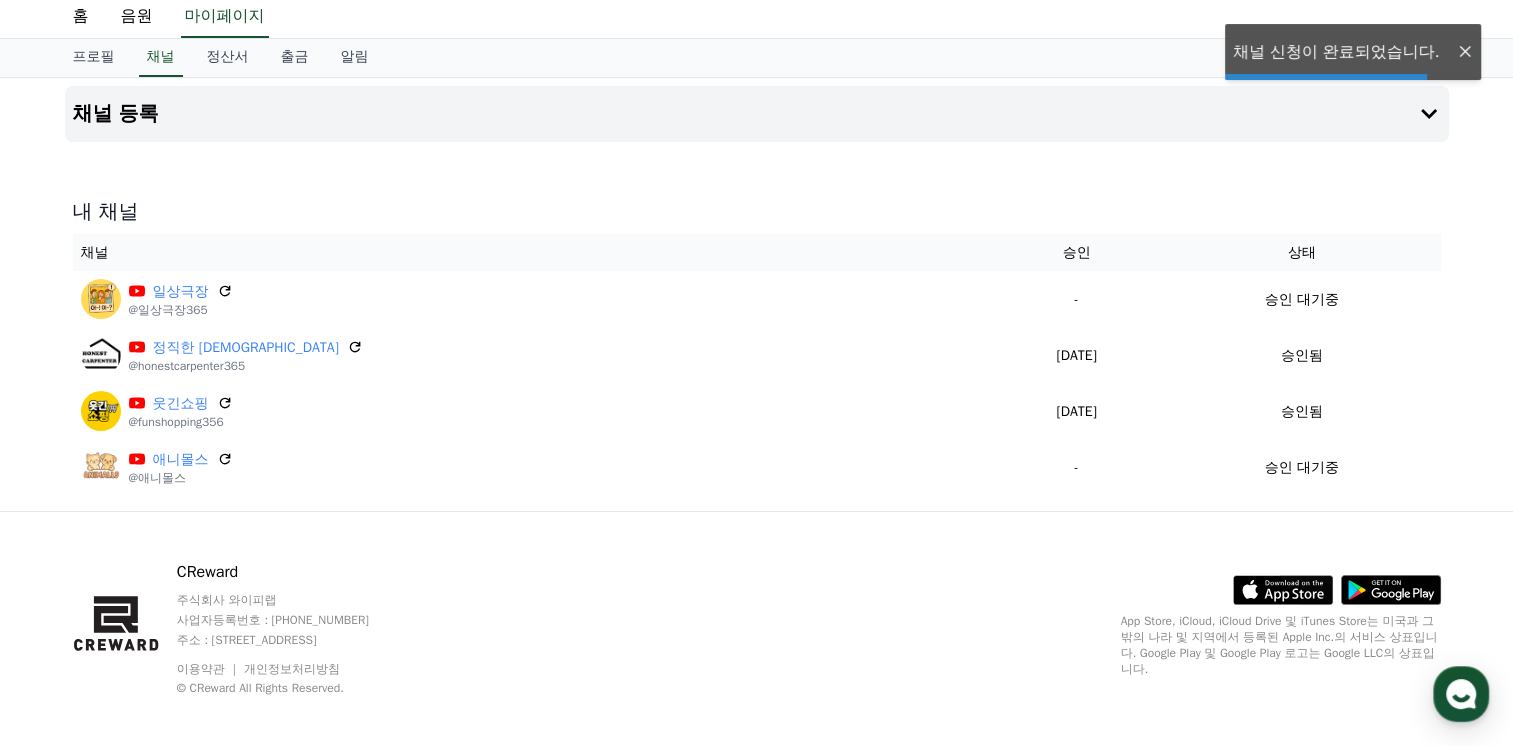 scroll, scrollTop: 0, scrollLeft: 0, axis: both 